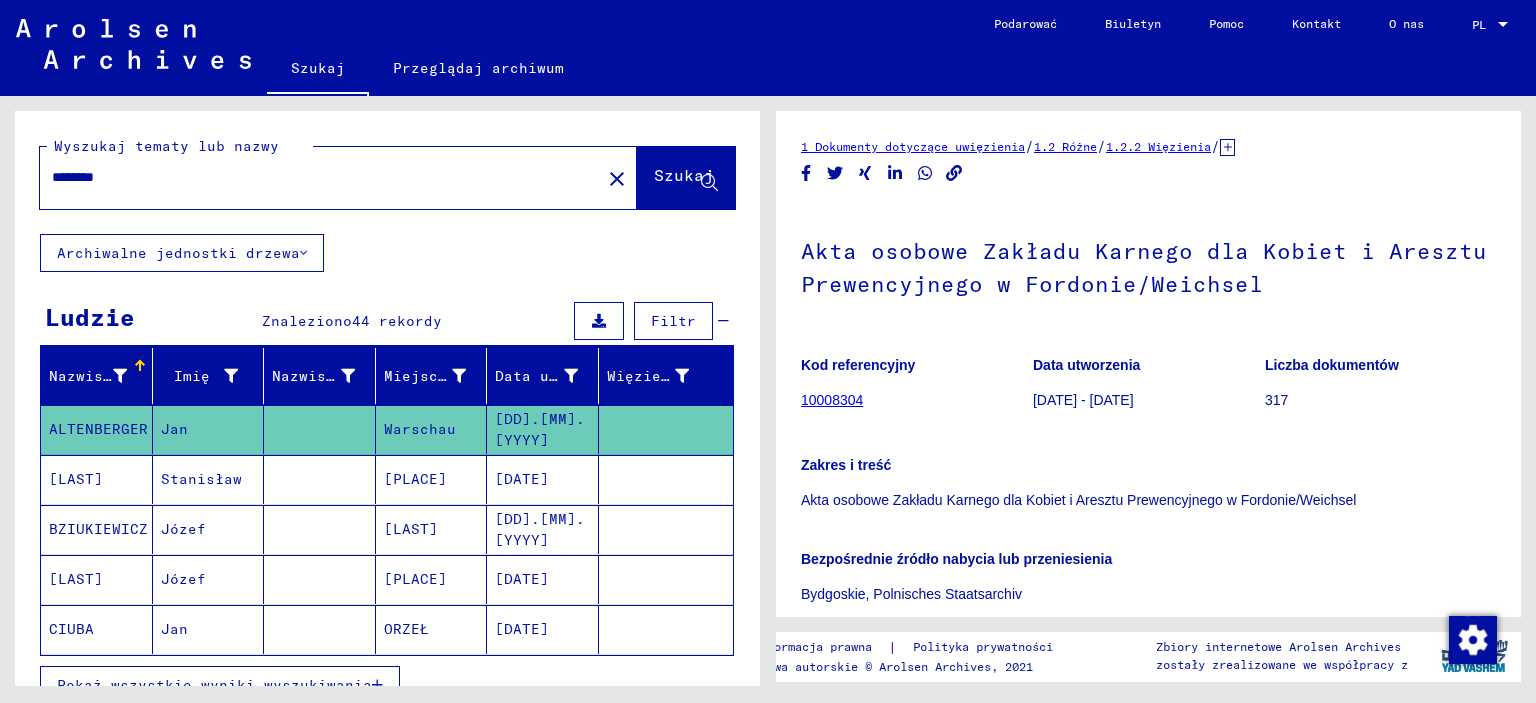 scroll, scrollTop: 0, scrollLeft: 0, axis: both 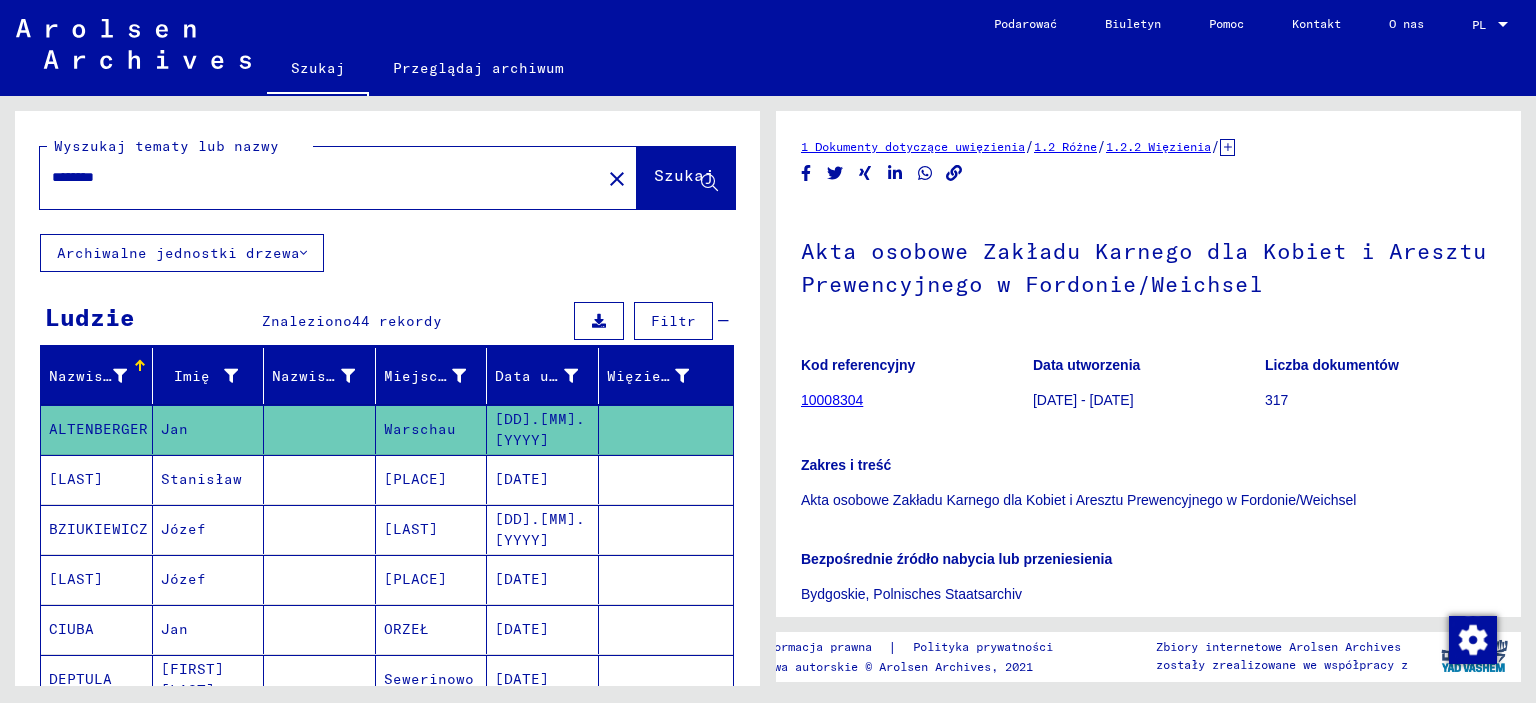 click on "[LAST]" at bounding box center [98, 529] 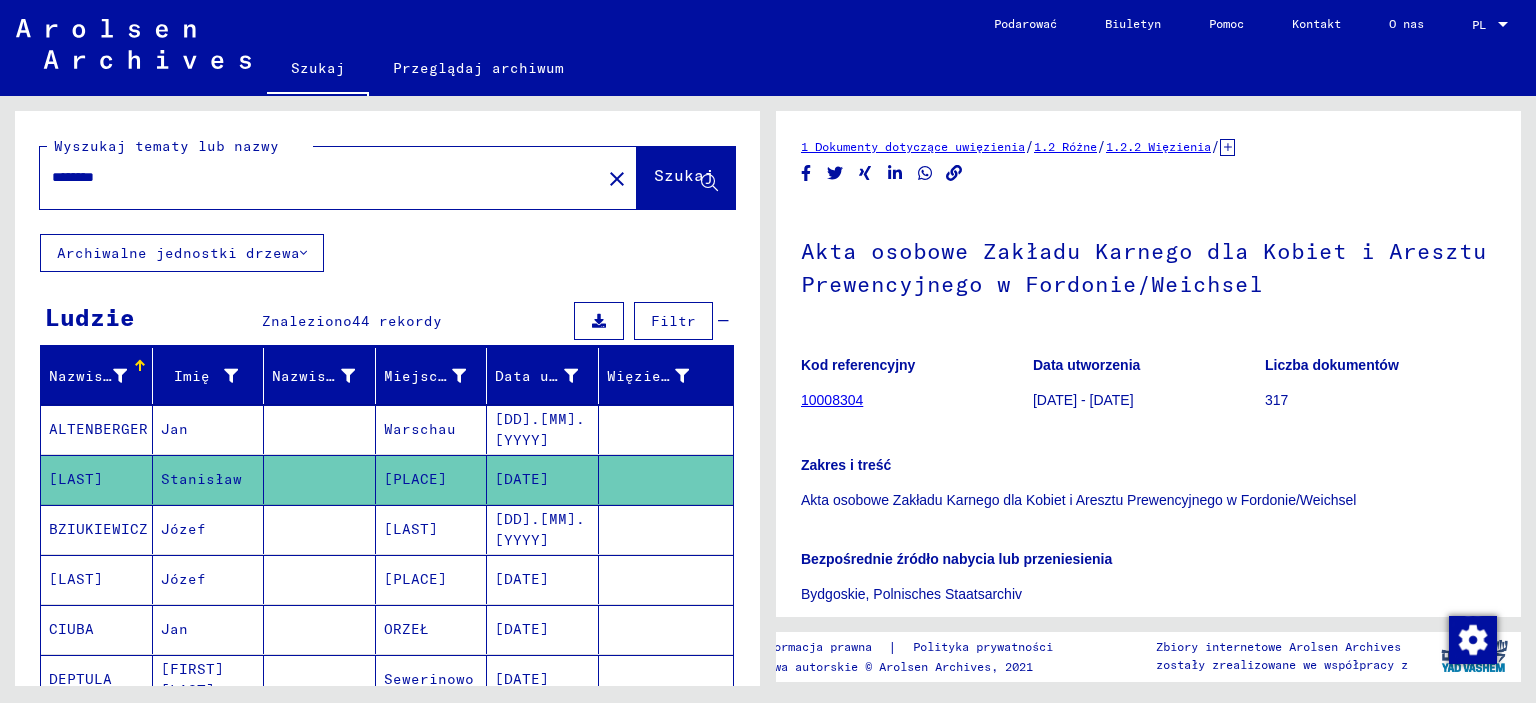 click on "[DATE]" 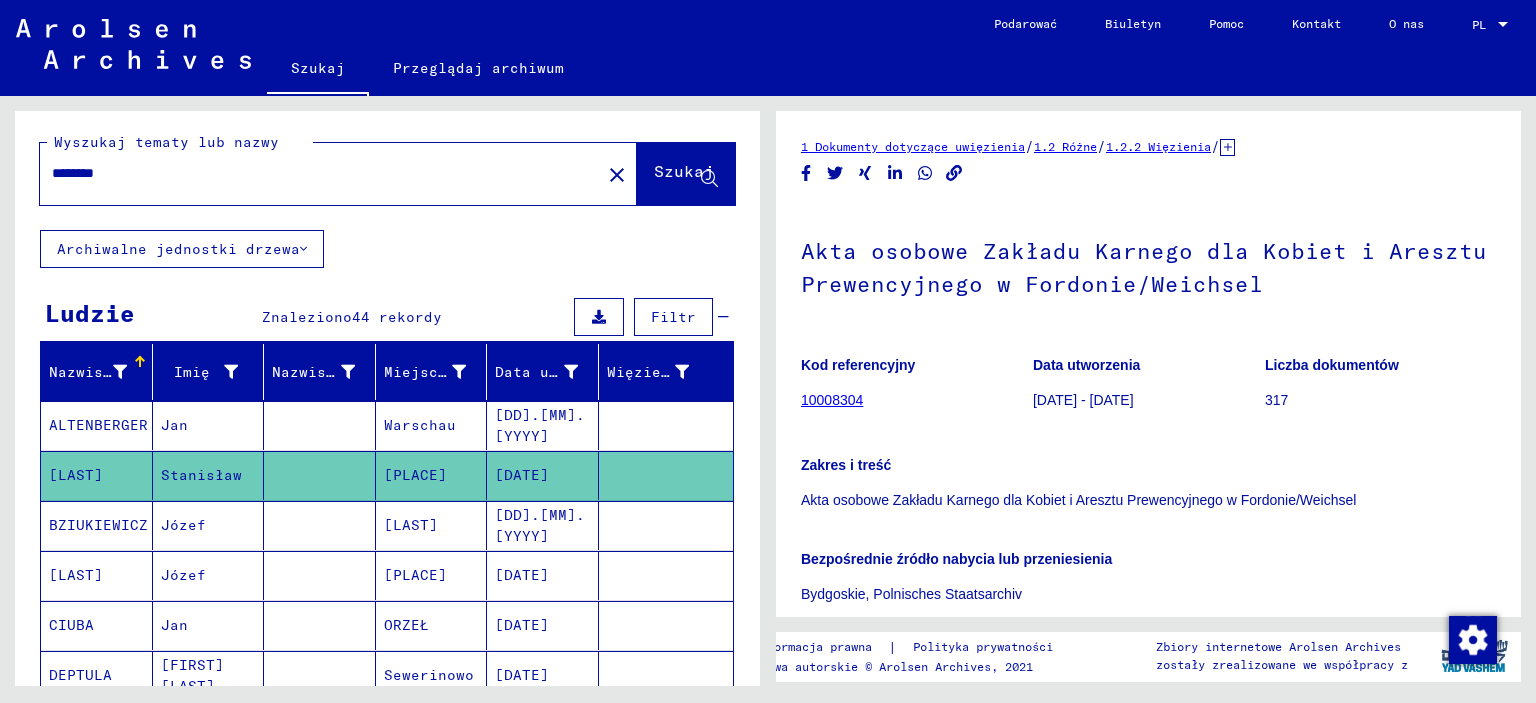 scroll, scrollTop: 0, scrollLeft: 0, axis: both 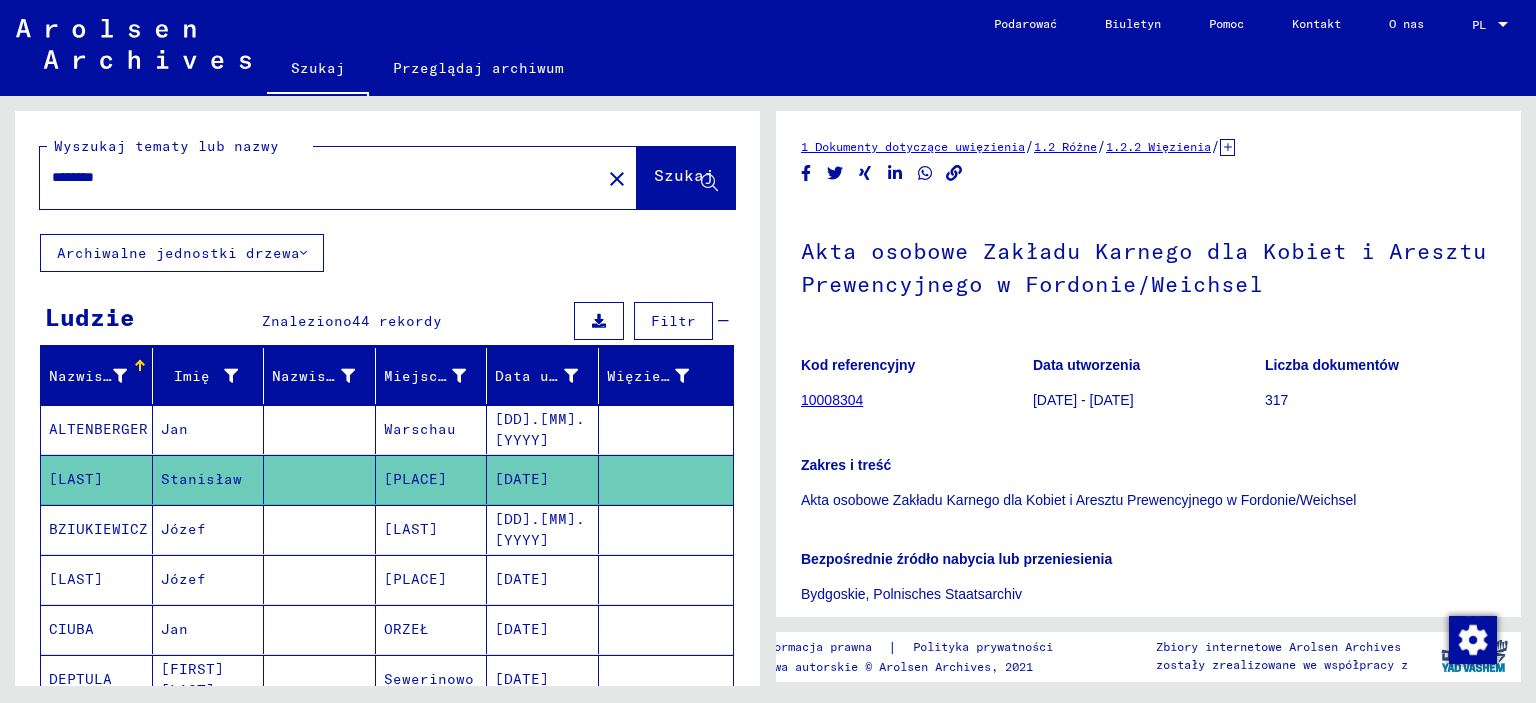 click on "Szukaj" 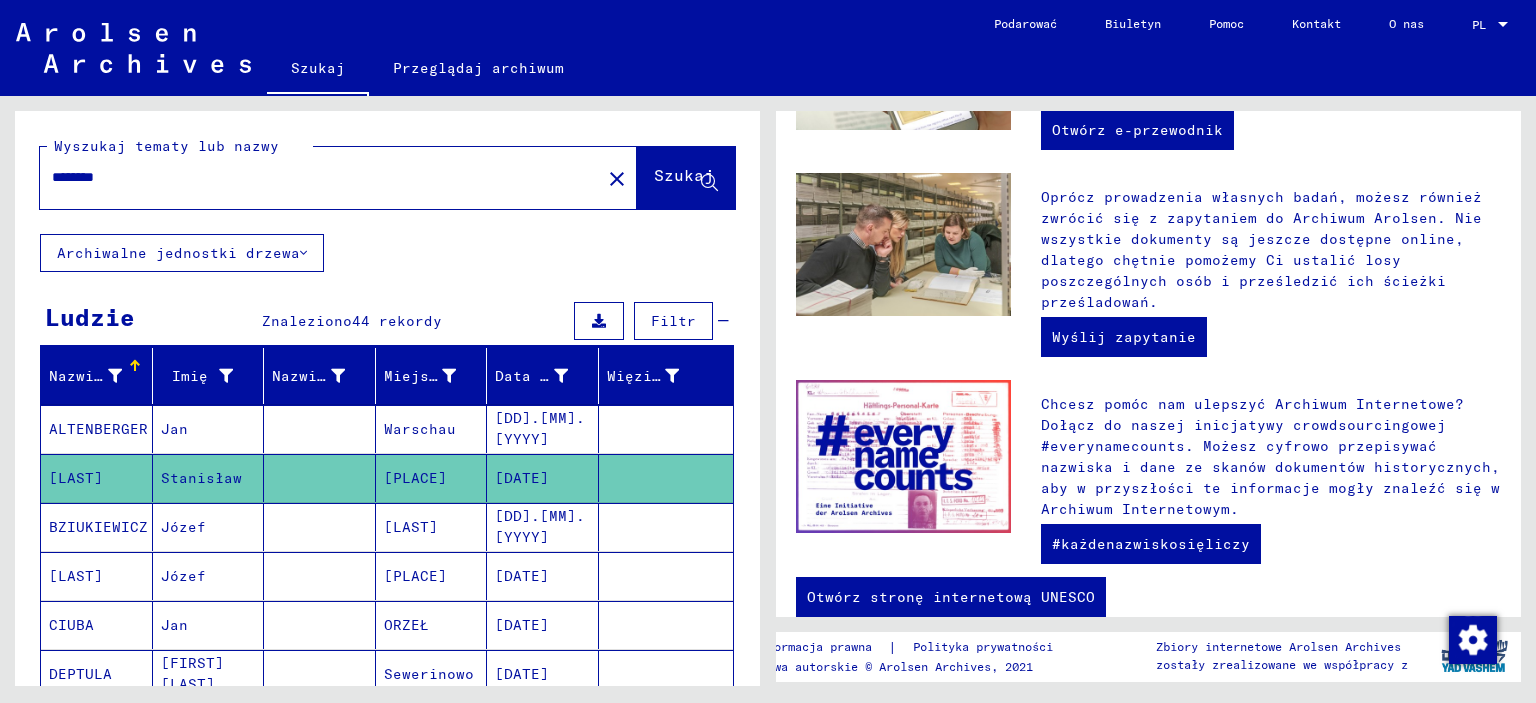 scroll, scrollTop: 787, scrollLeft: 0, axis: vertical 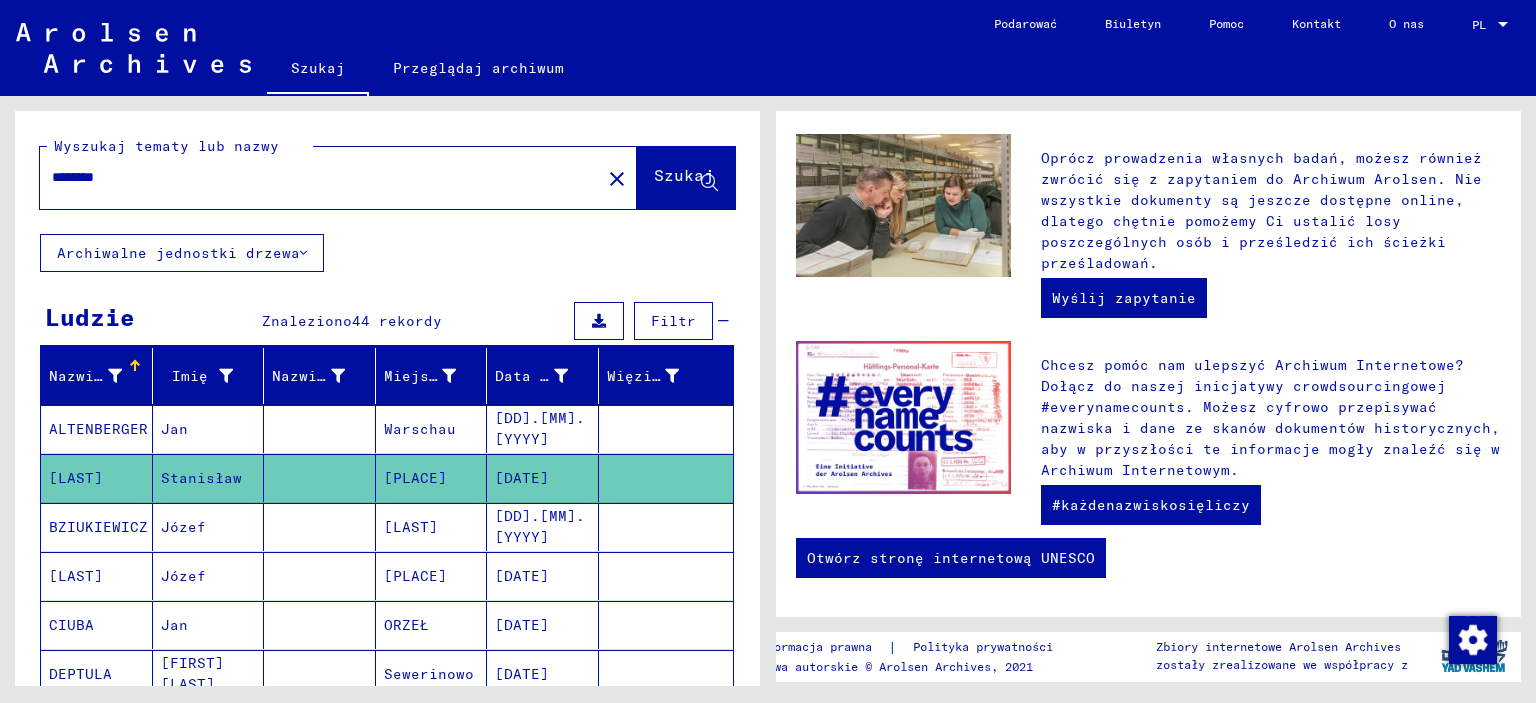 click on "44 rekordy" at bounding box center [397, 321] 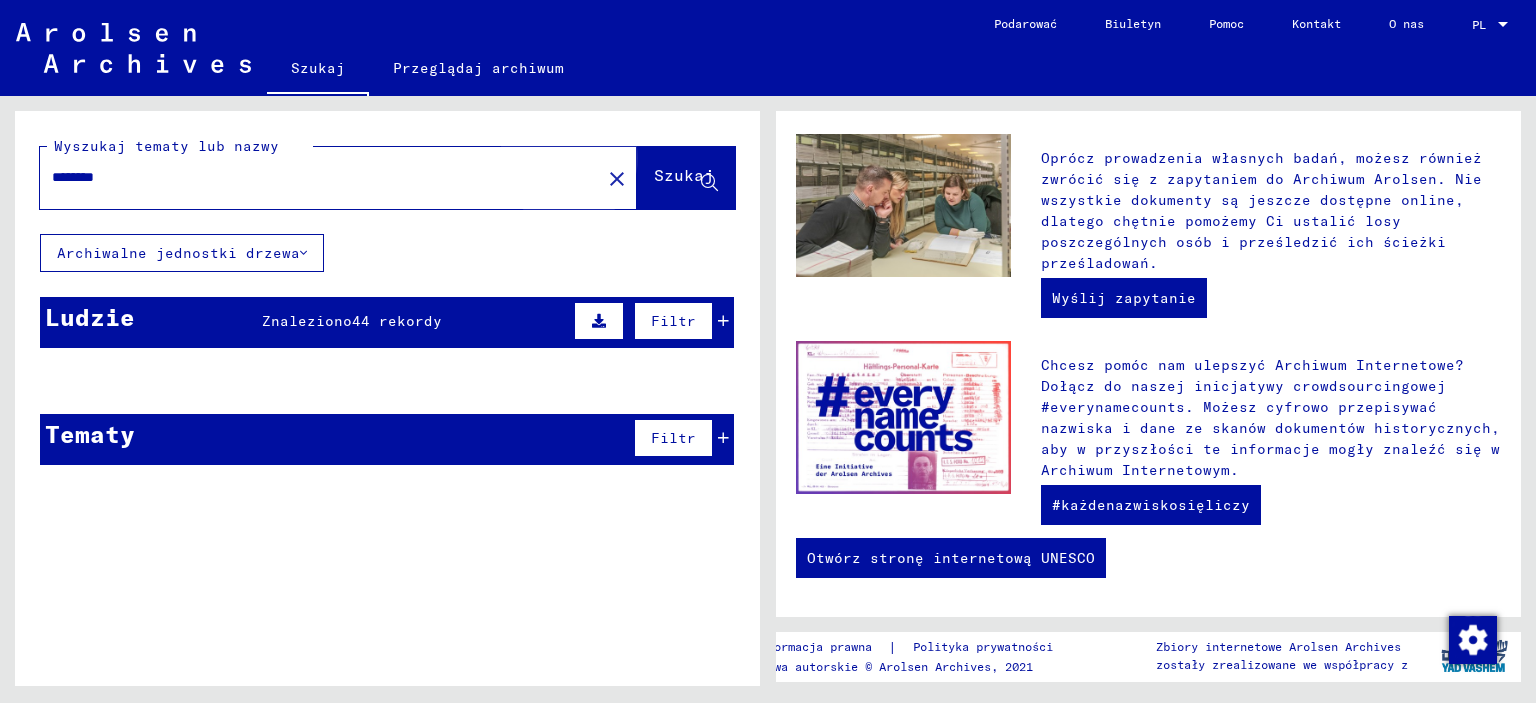 click on "Szukaj" 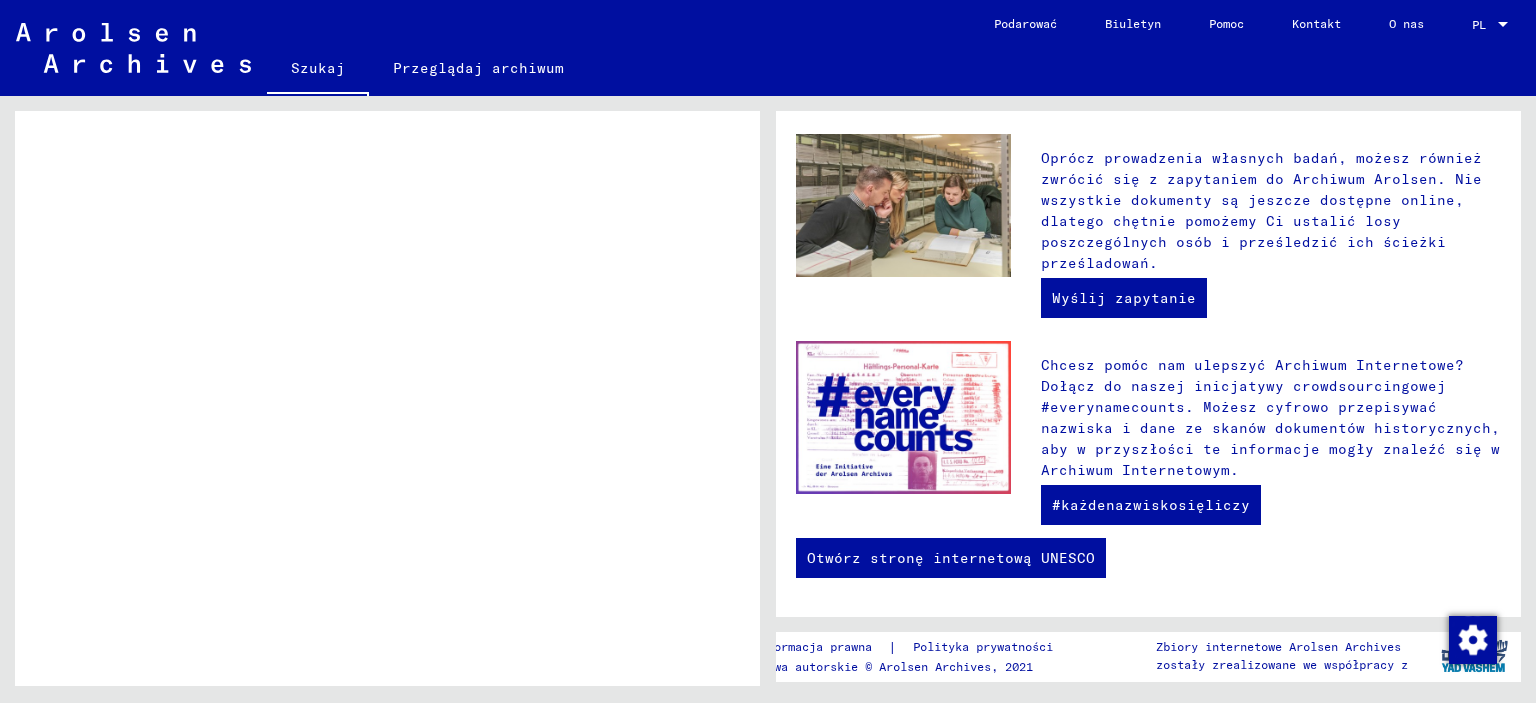 scroll, scrollTop: 0, scrollLeft: 0, axis: both 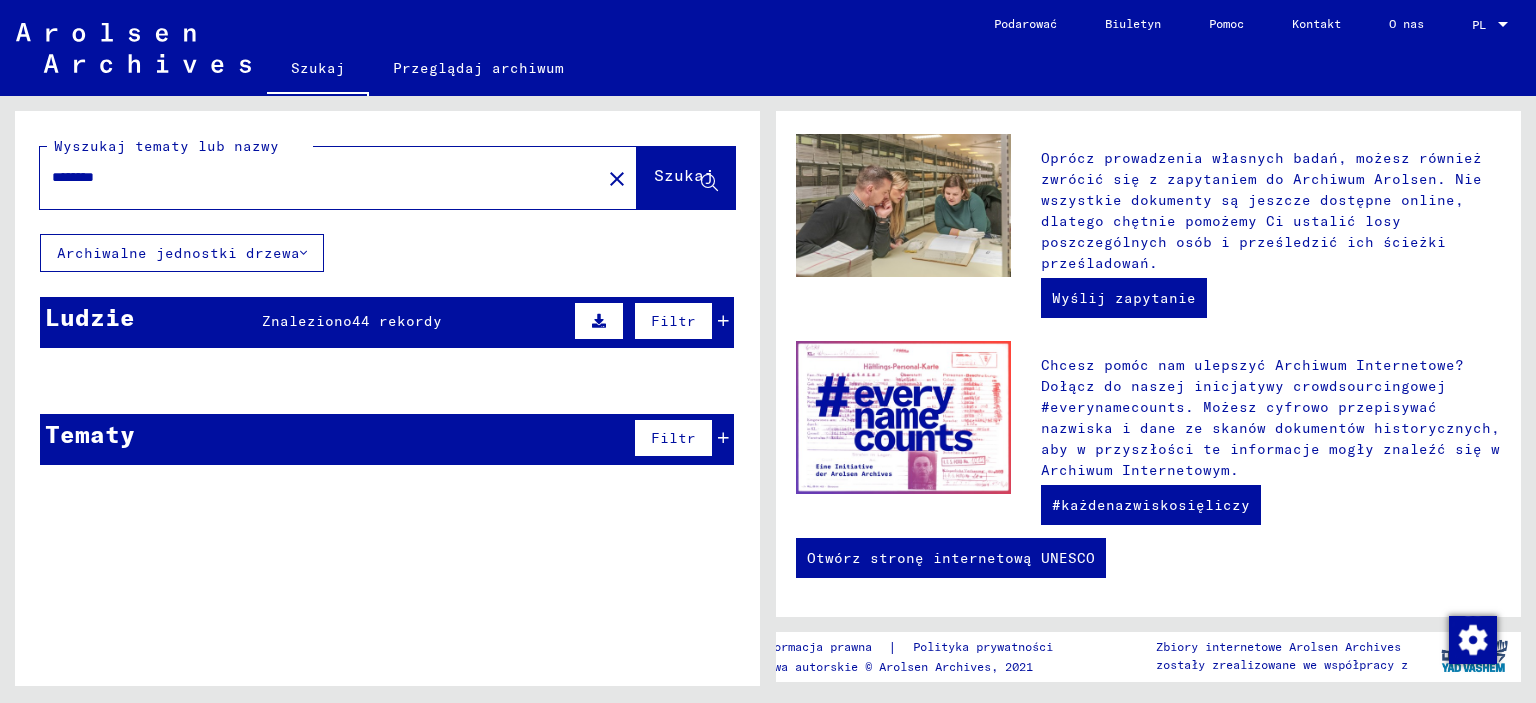 click on "Archiwalne jednostki drzewa" 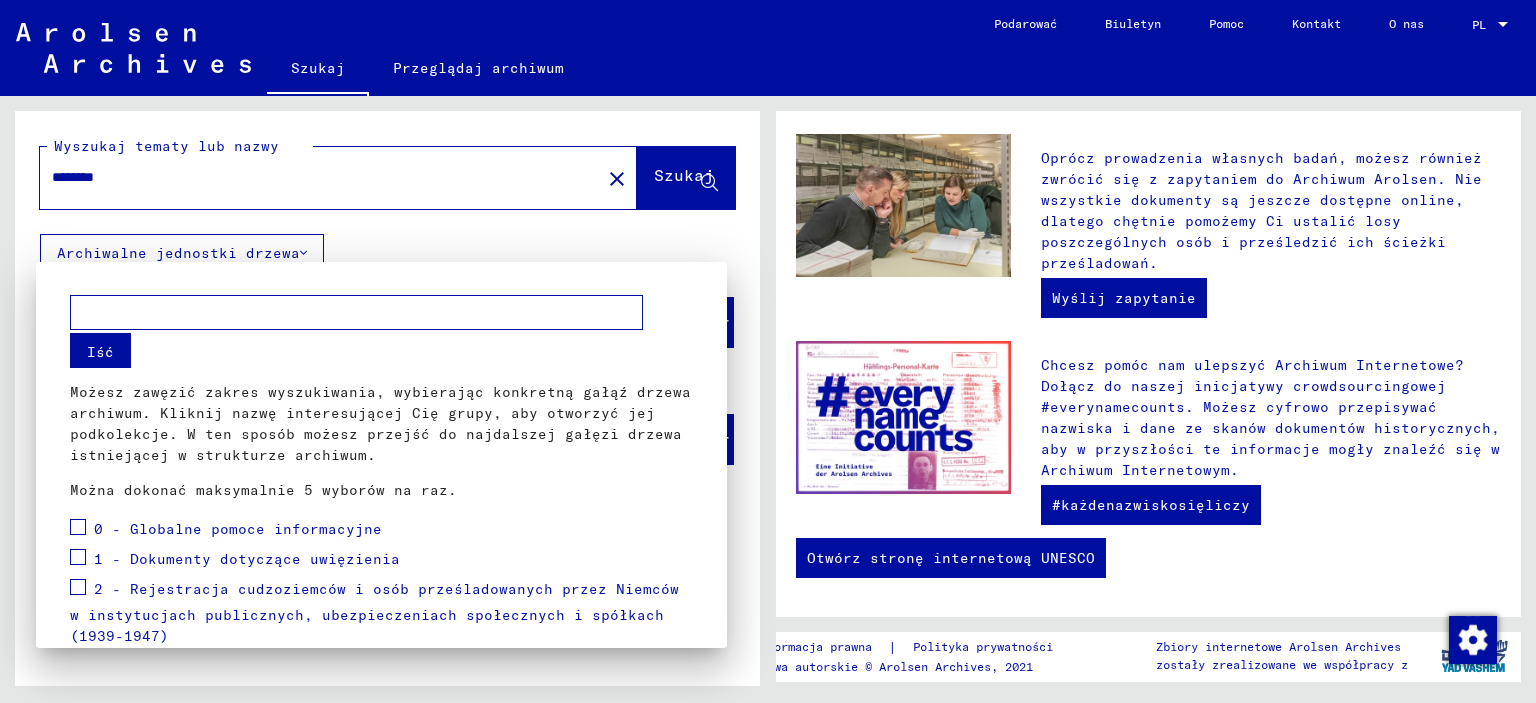 click at bounding box center (768, 351) 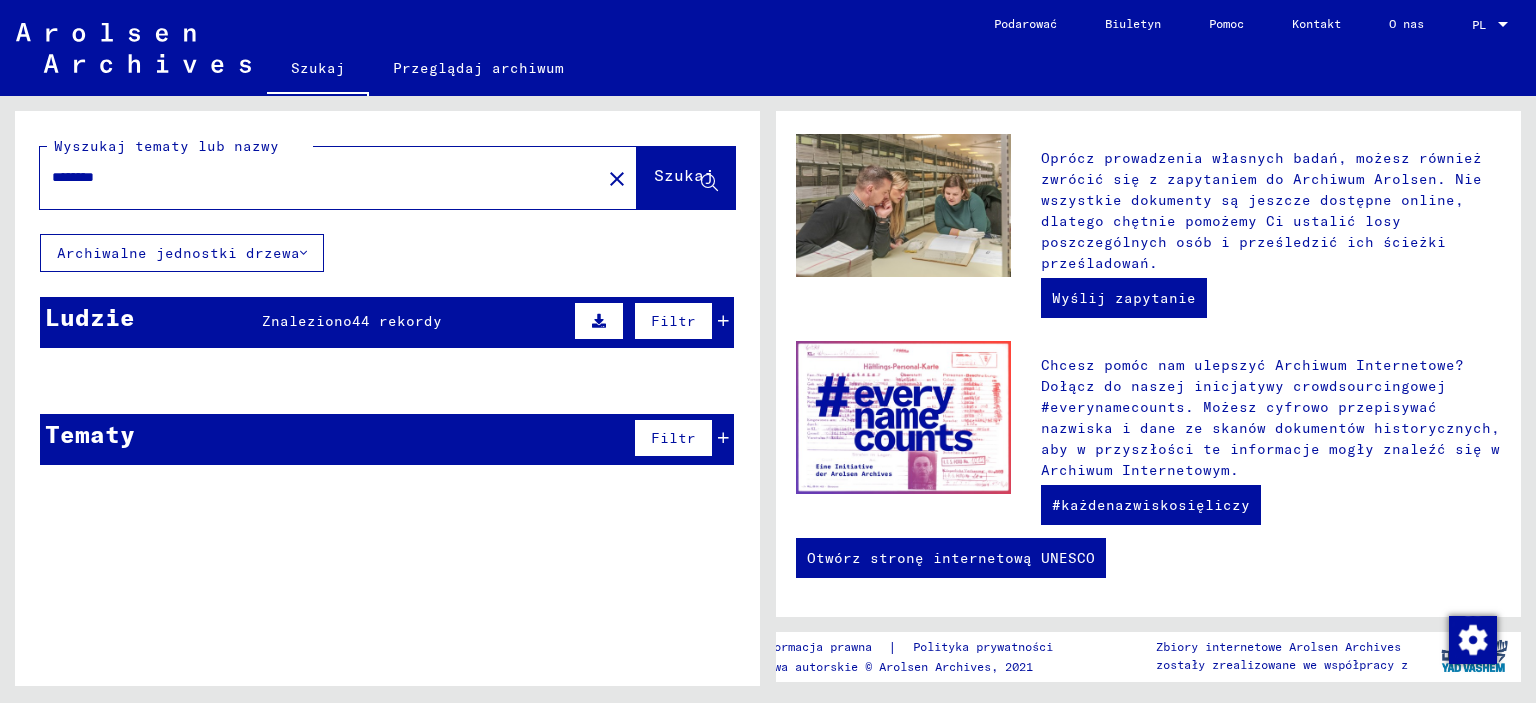 click on "44 rekordy" at bounding box center [397, 321] 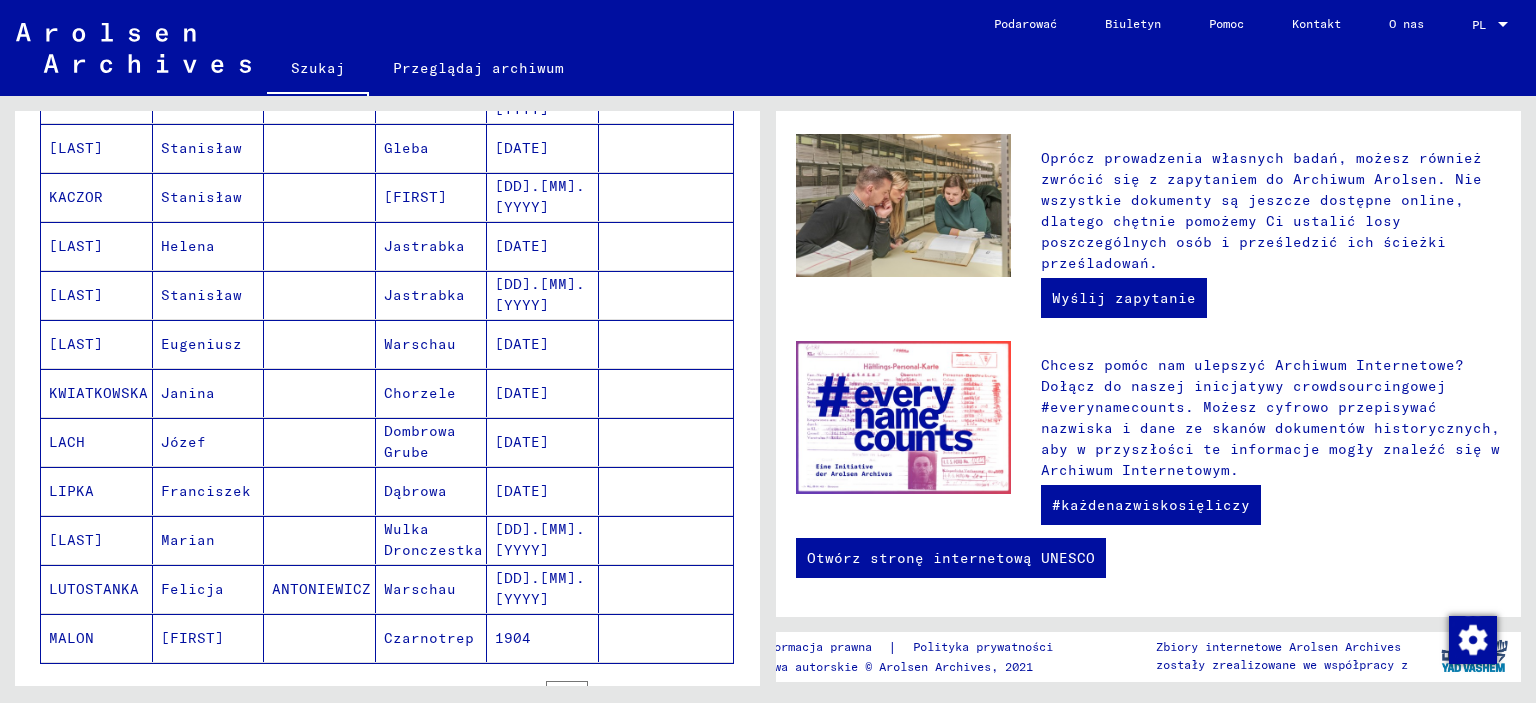 scroll, scrollTop: 1188, scrollLeft: 0, axis: vertical 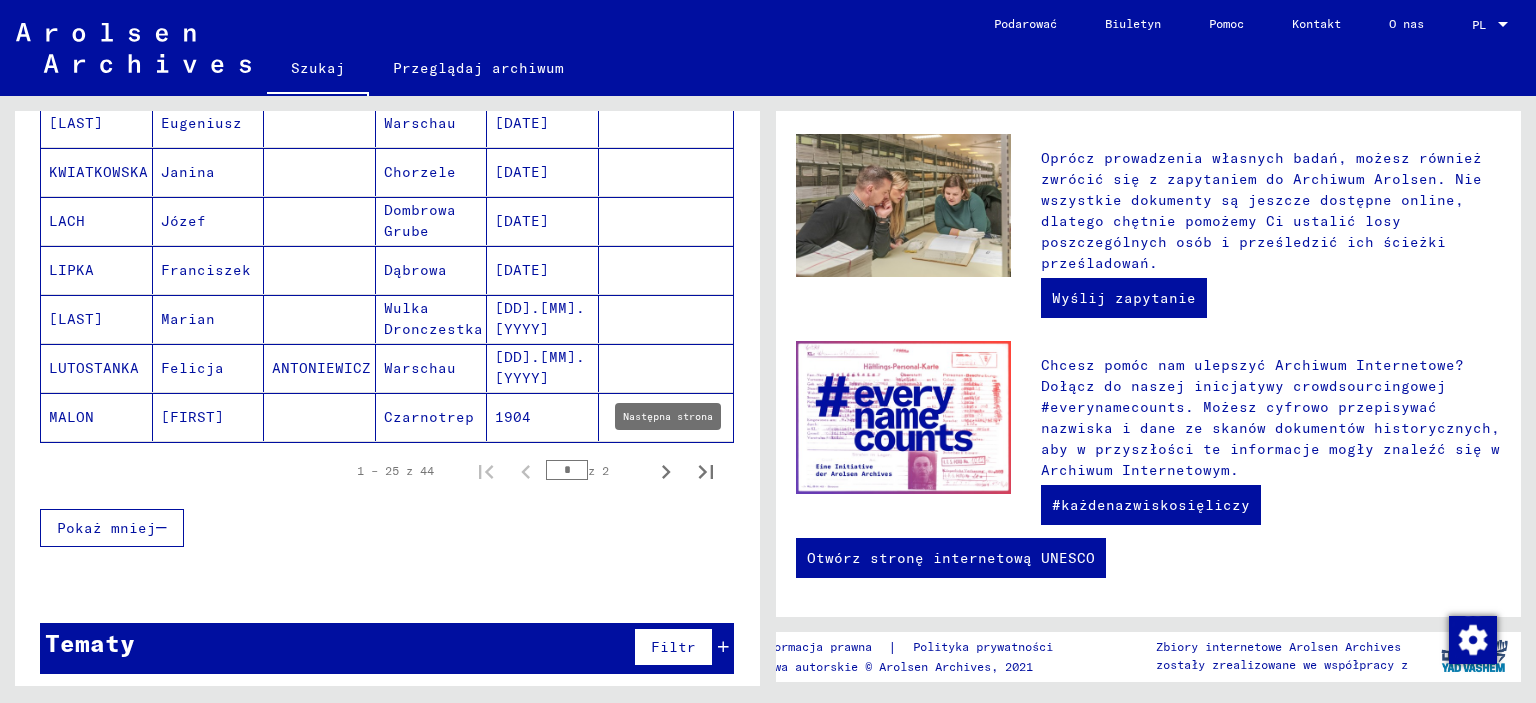 click 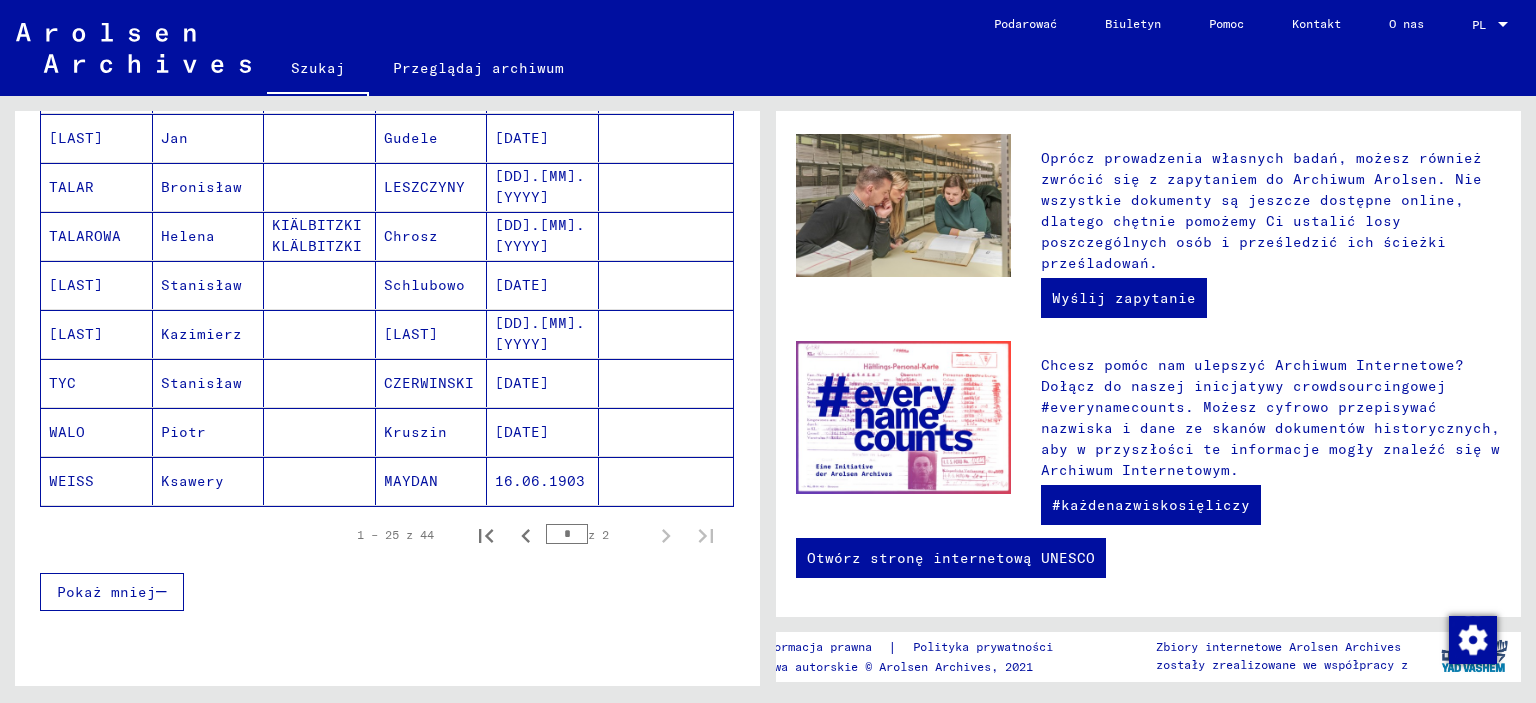 scroll, scrollTop: 895, scrollLeft: 0, axis: vertical 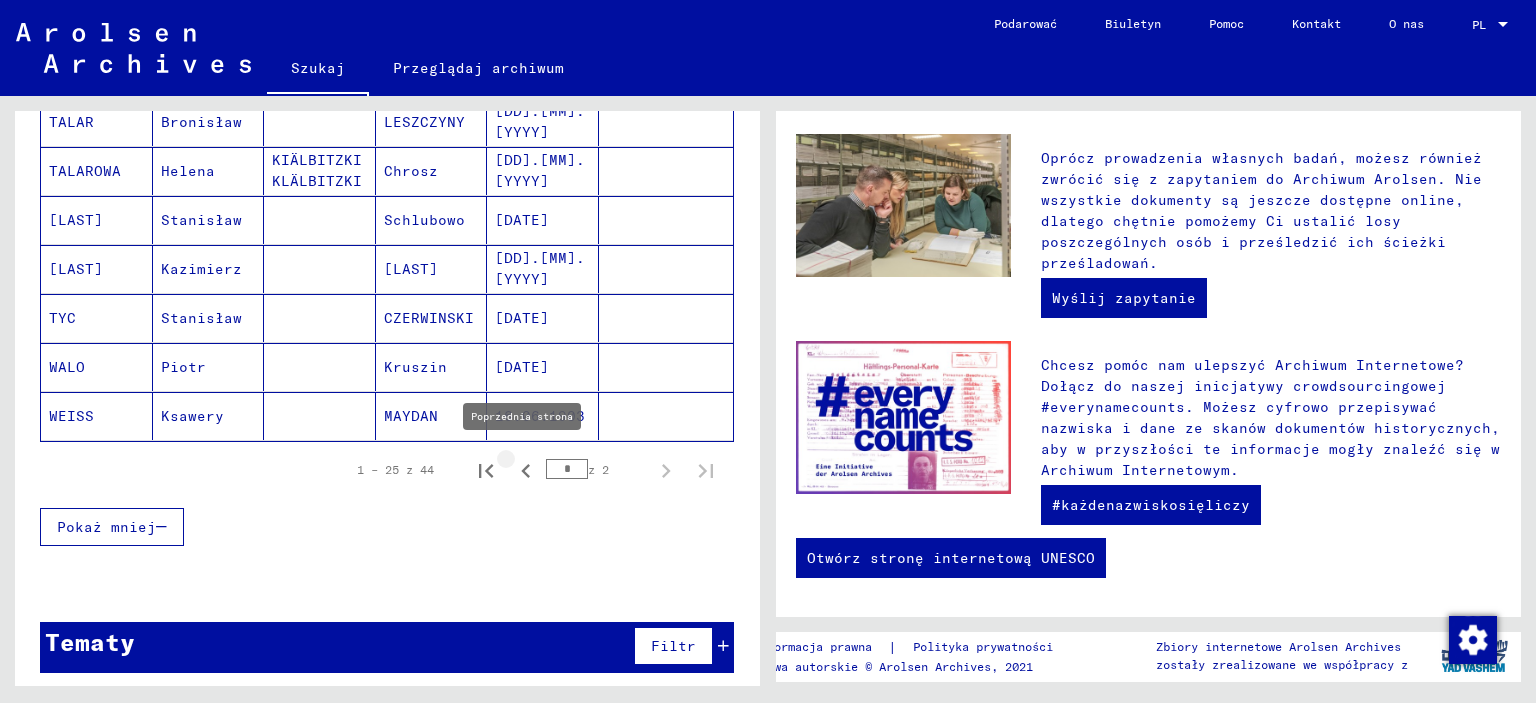 click 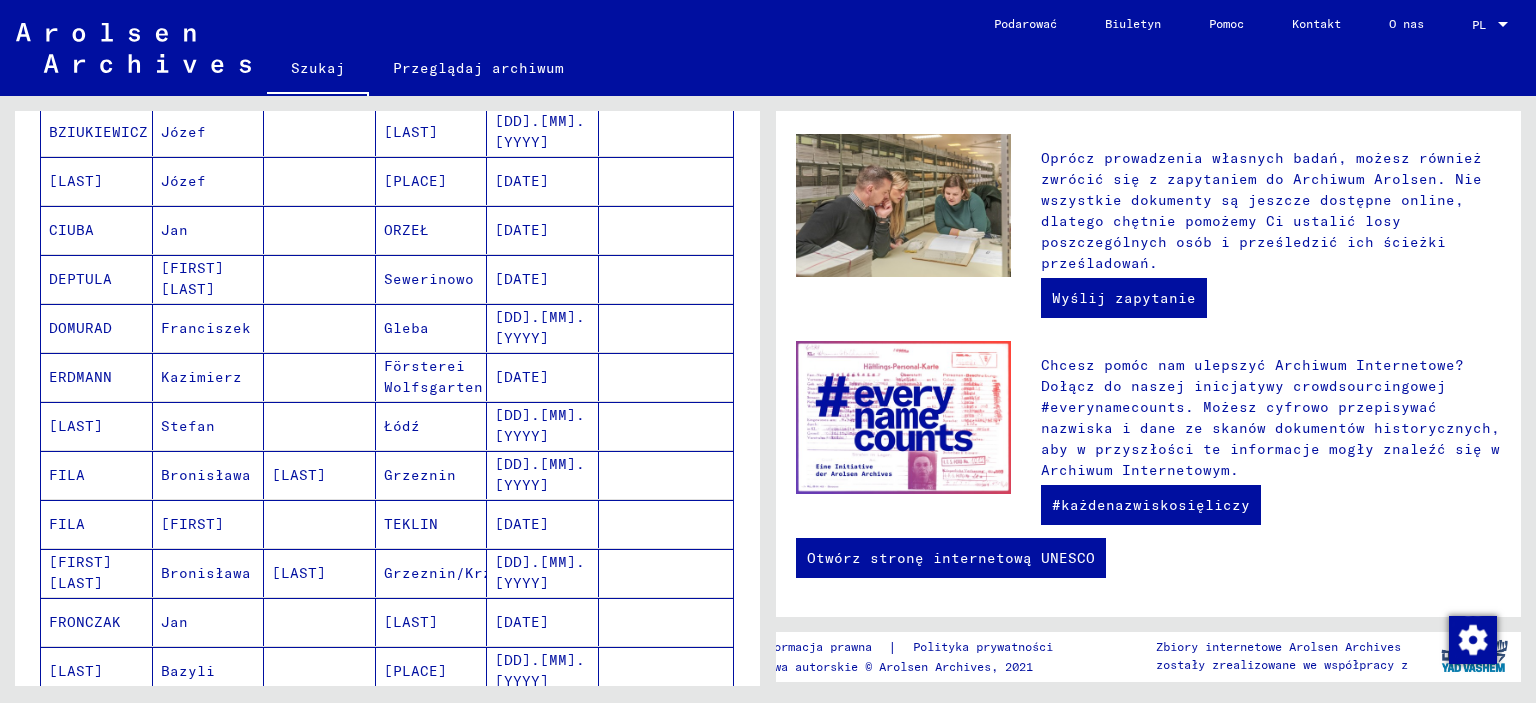 scroll, scrollTop: 0, scrollLeft: 0, axis: both 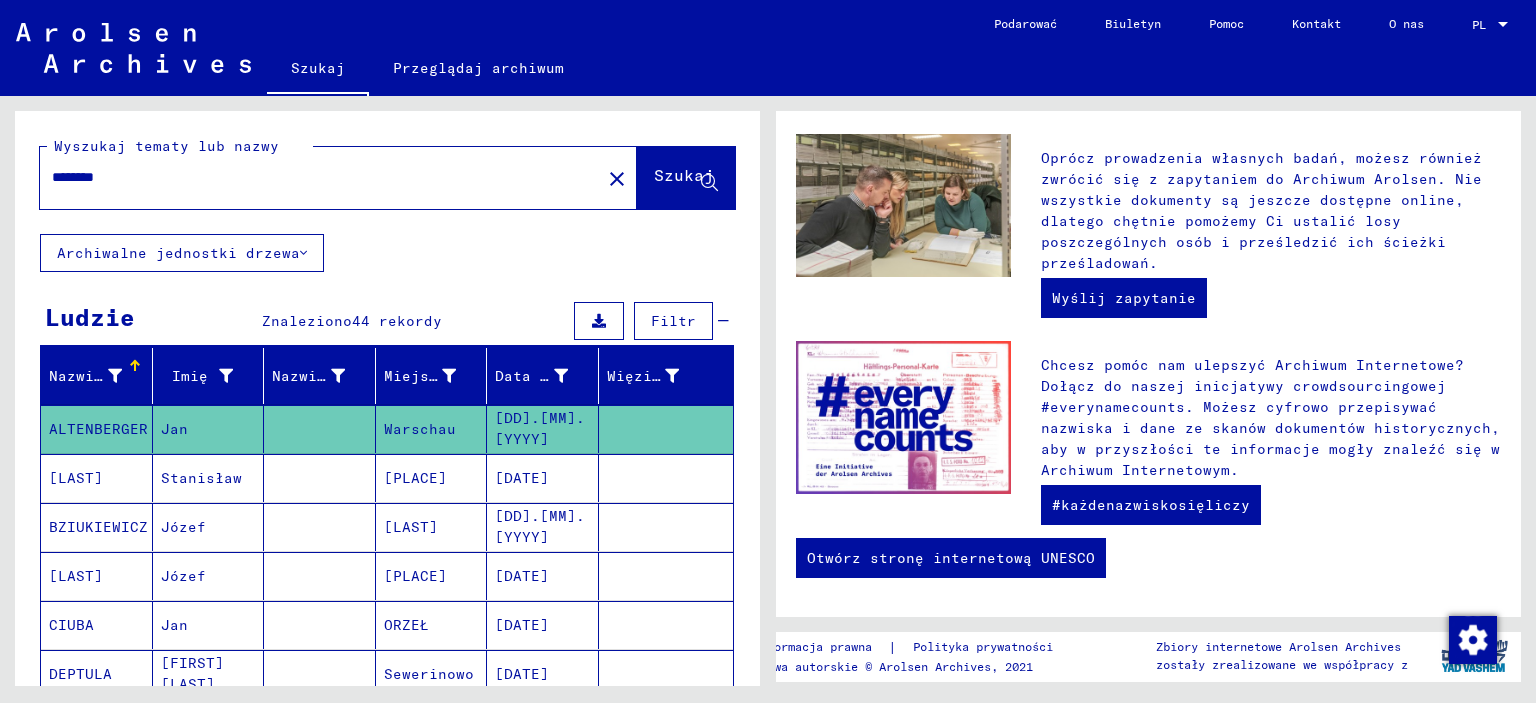 click on "[LAST]" at bounding box center (98, 527) 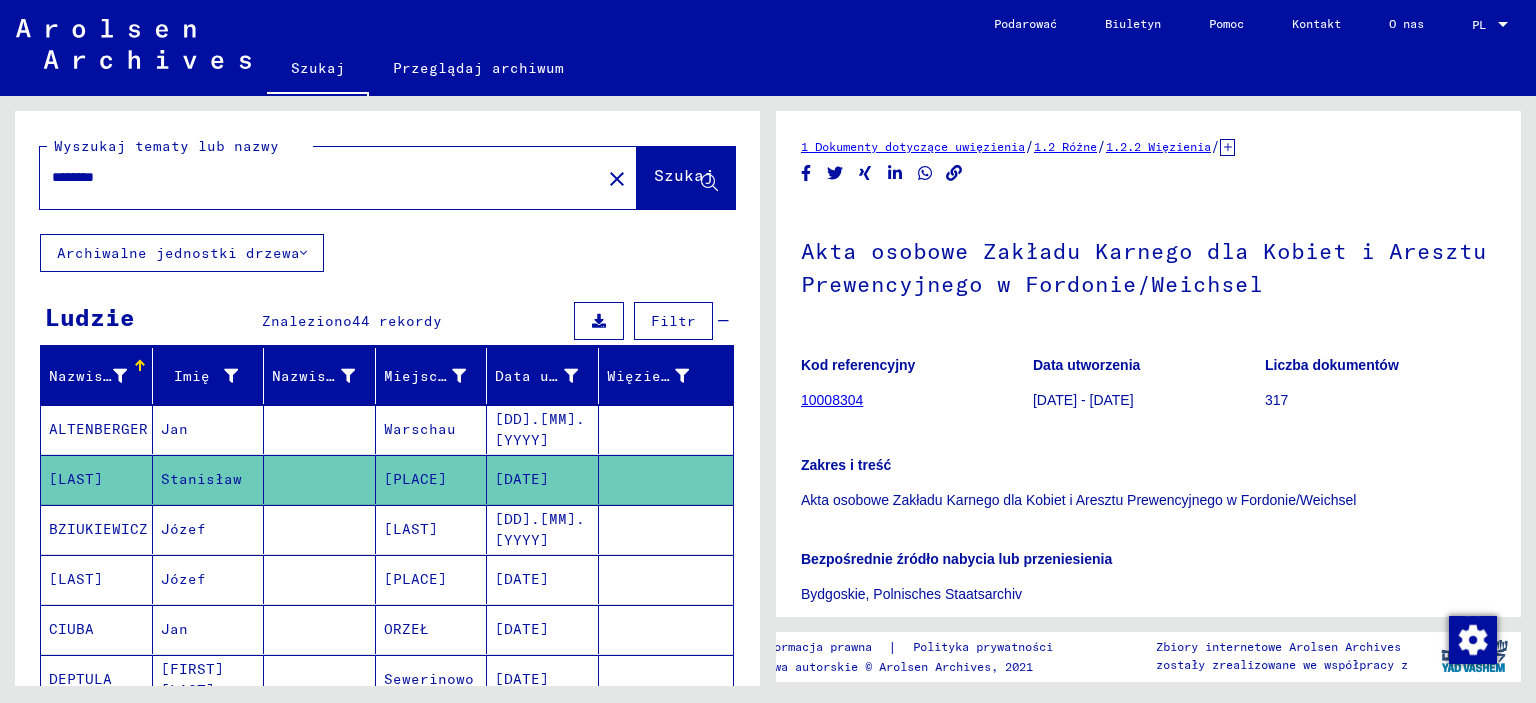 scroll, scrollTop: 0, scrollLeft: 0, axis: both 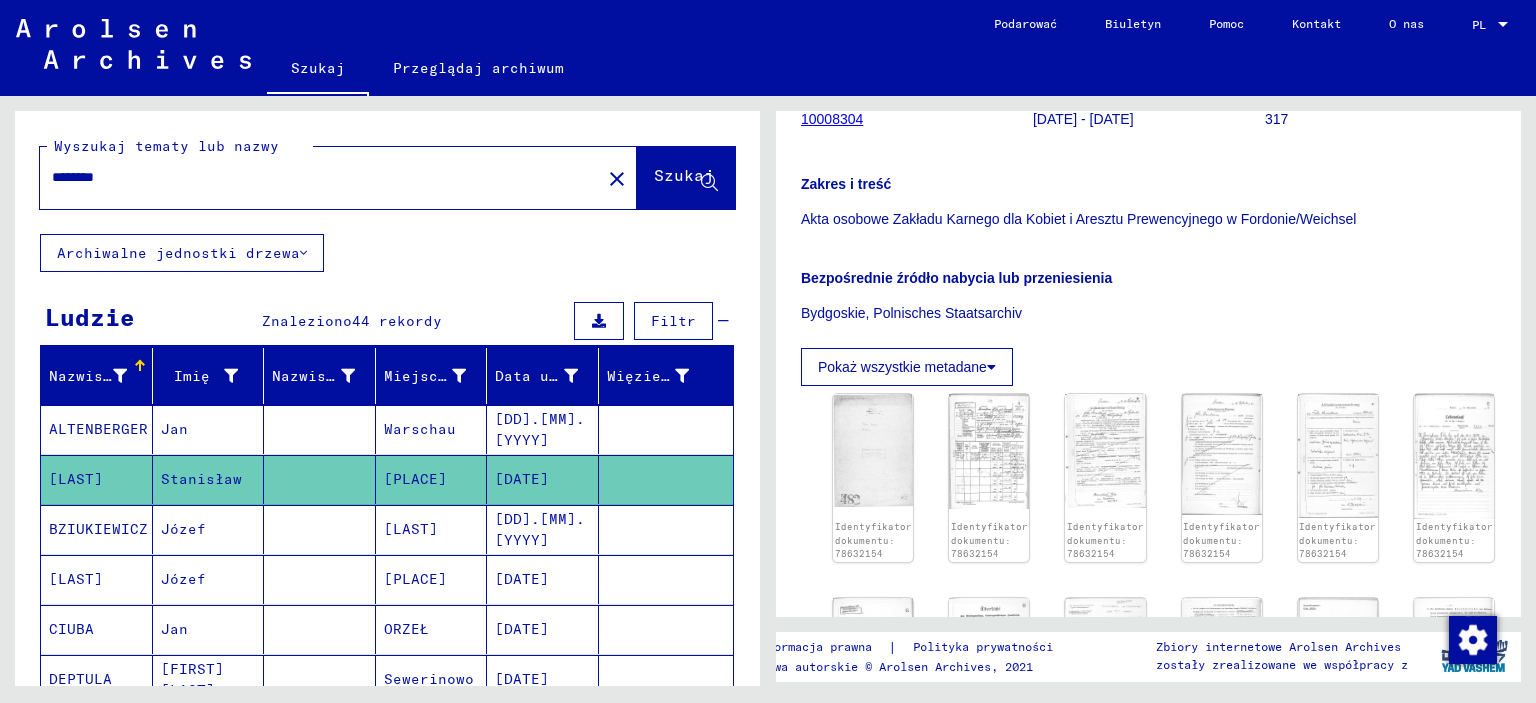 click on "Pokaż wszystkie metadane" 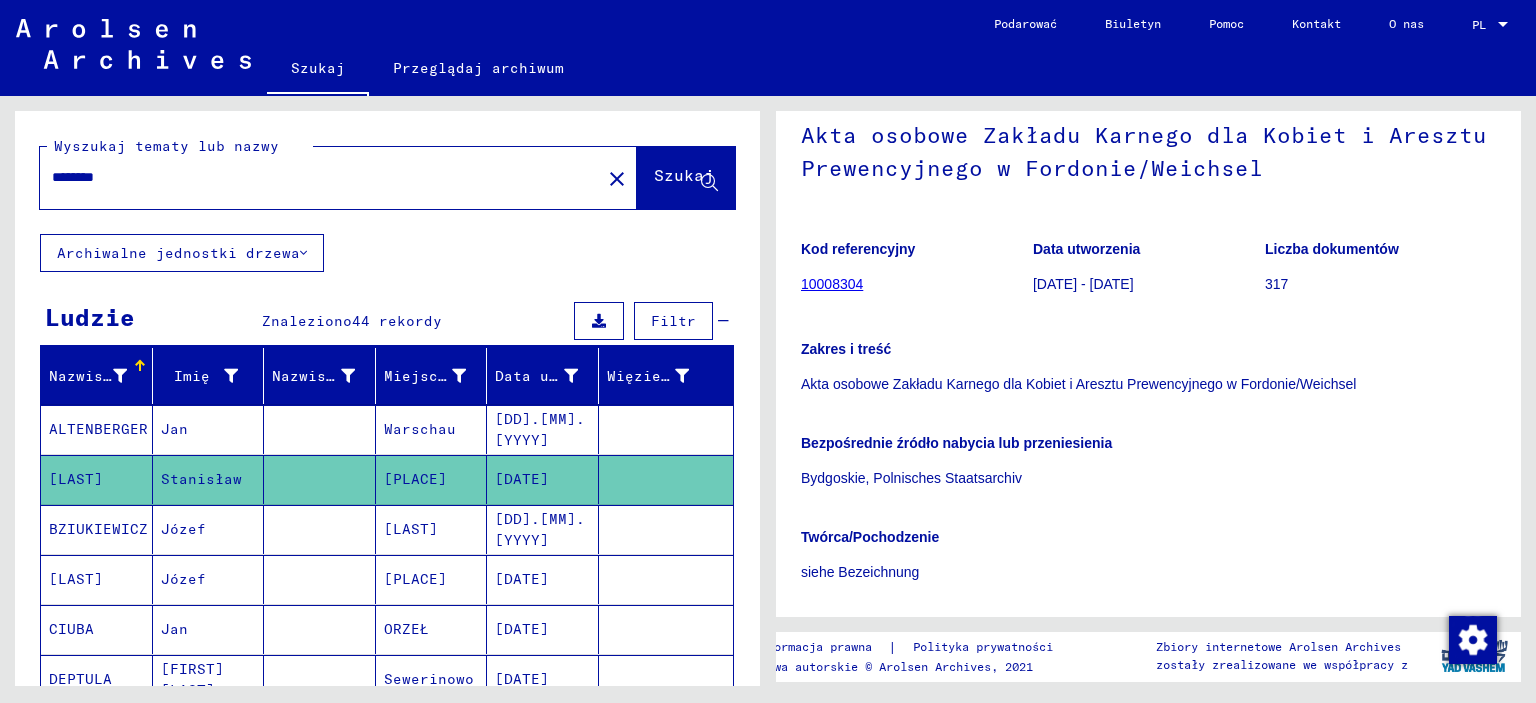 scroll, scrollTop: 81, scrollLeft: 0, axis: vertical 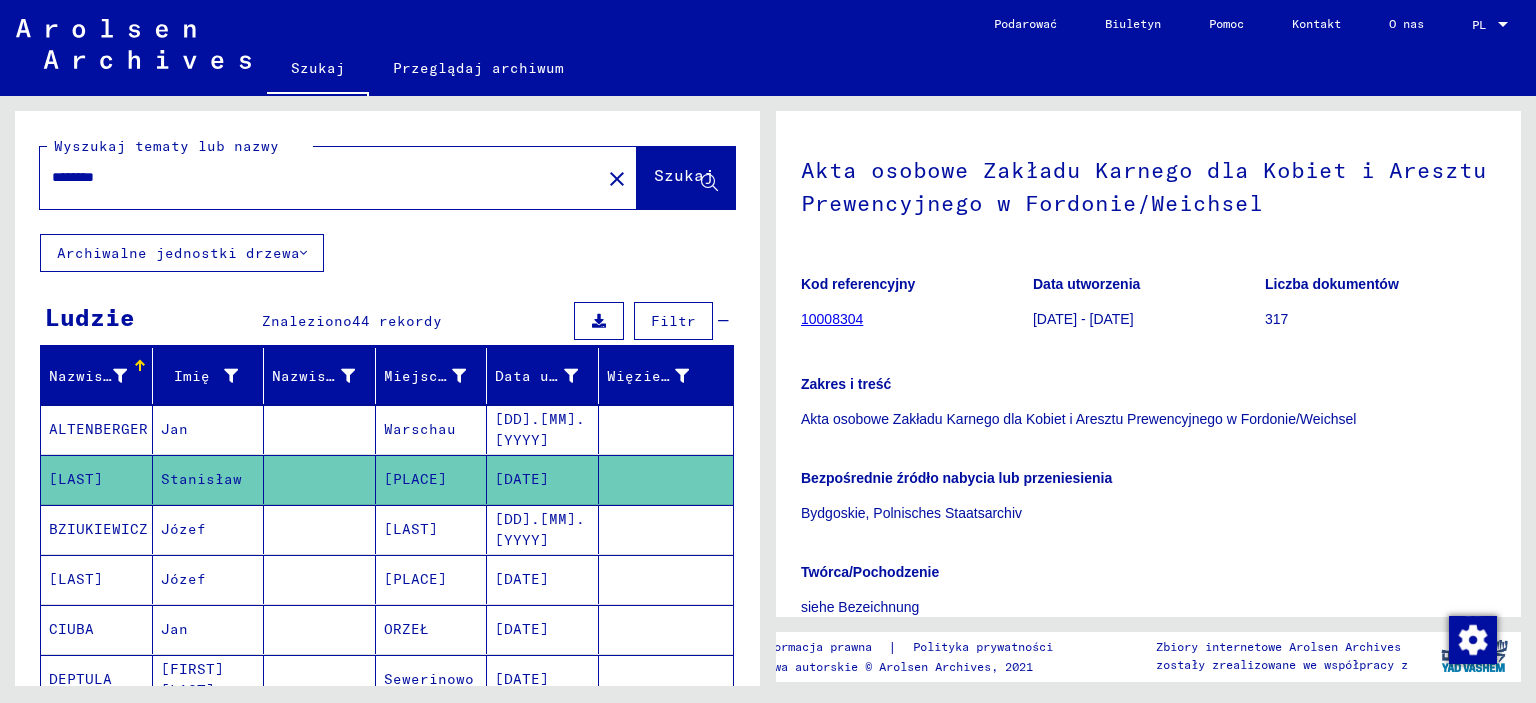 click on "10008304" 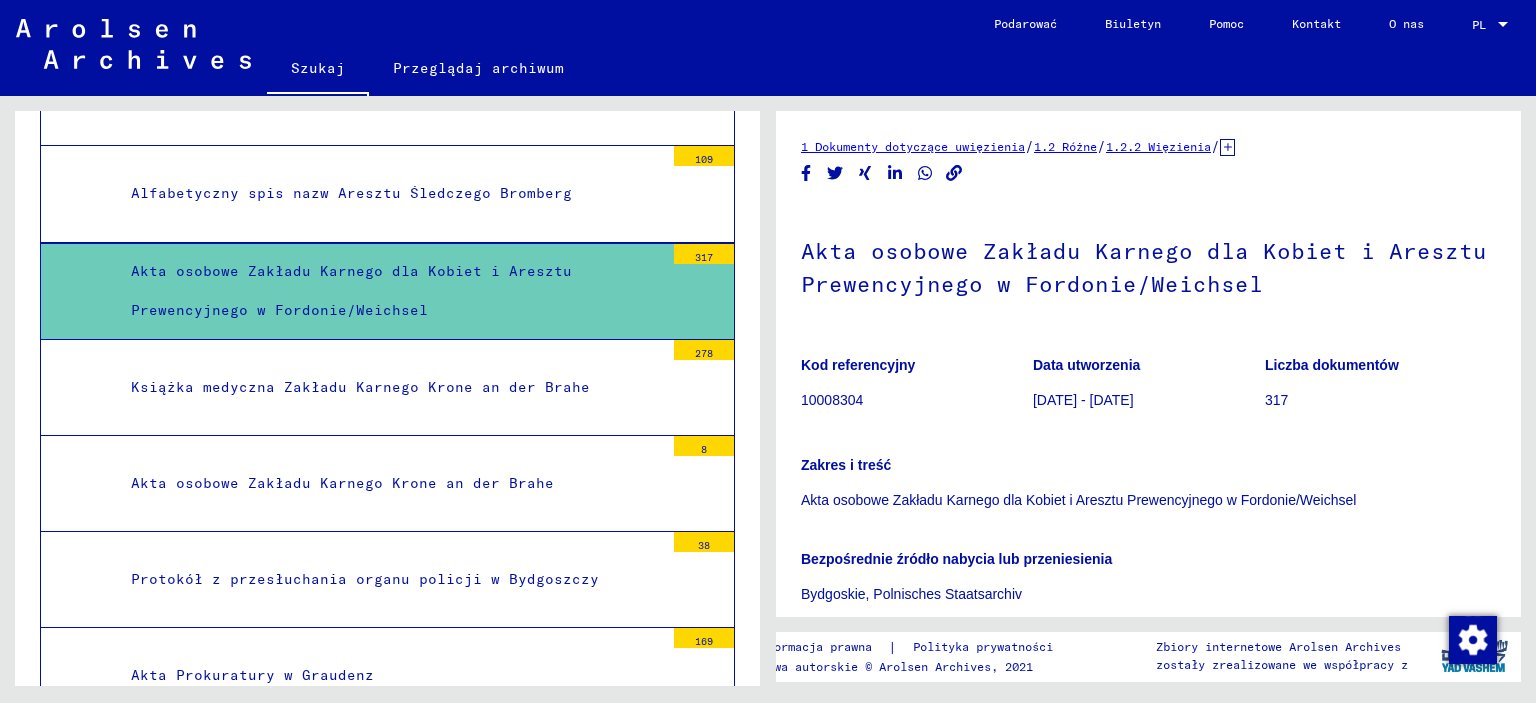 scroll, scrollTop: 2768, scrollLeft: 0, axis: vertical 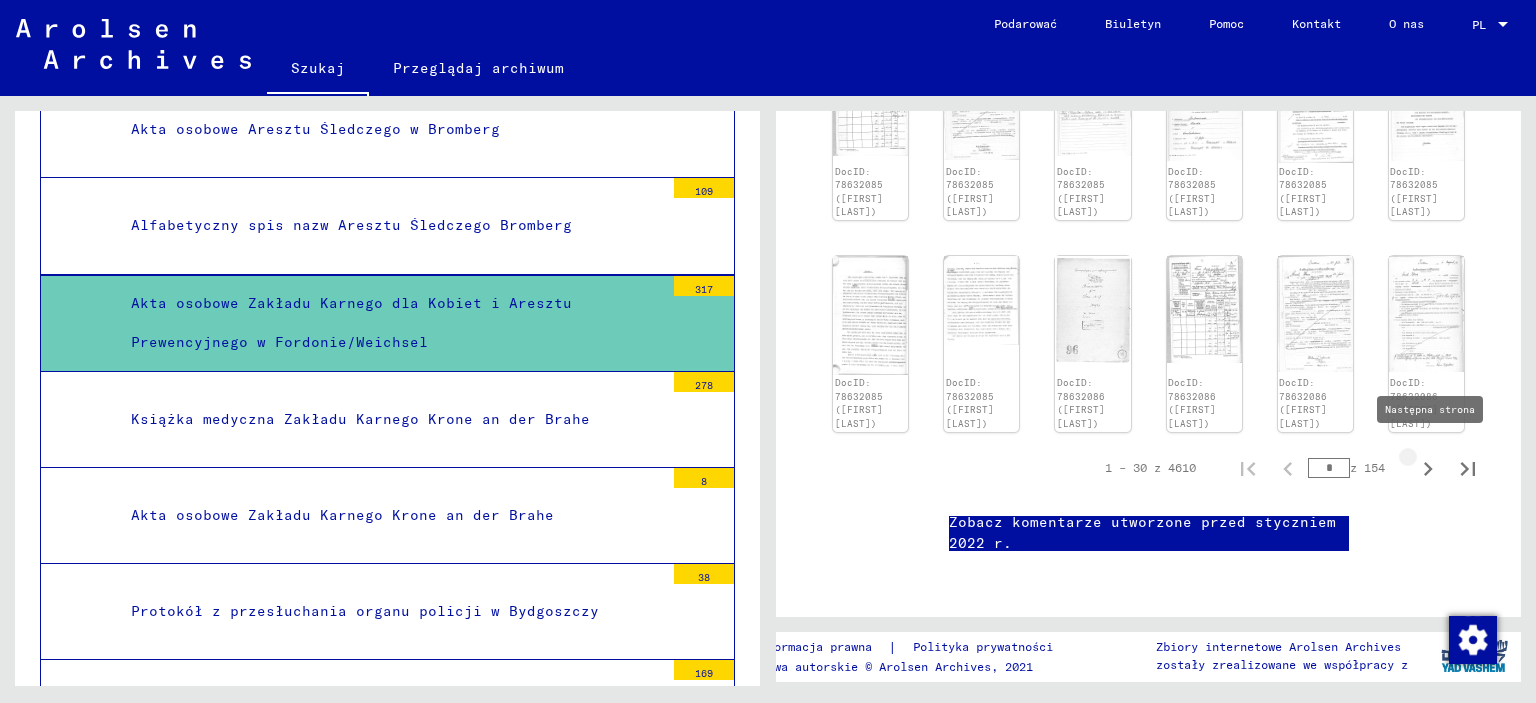 click 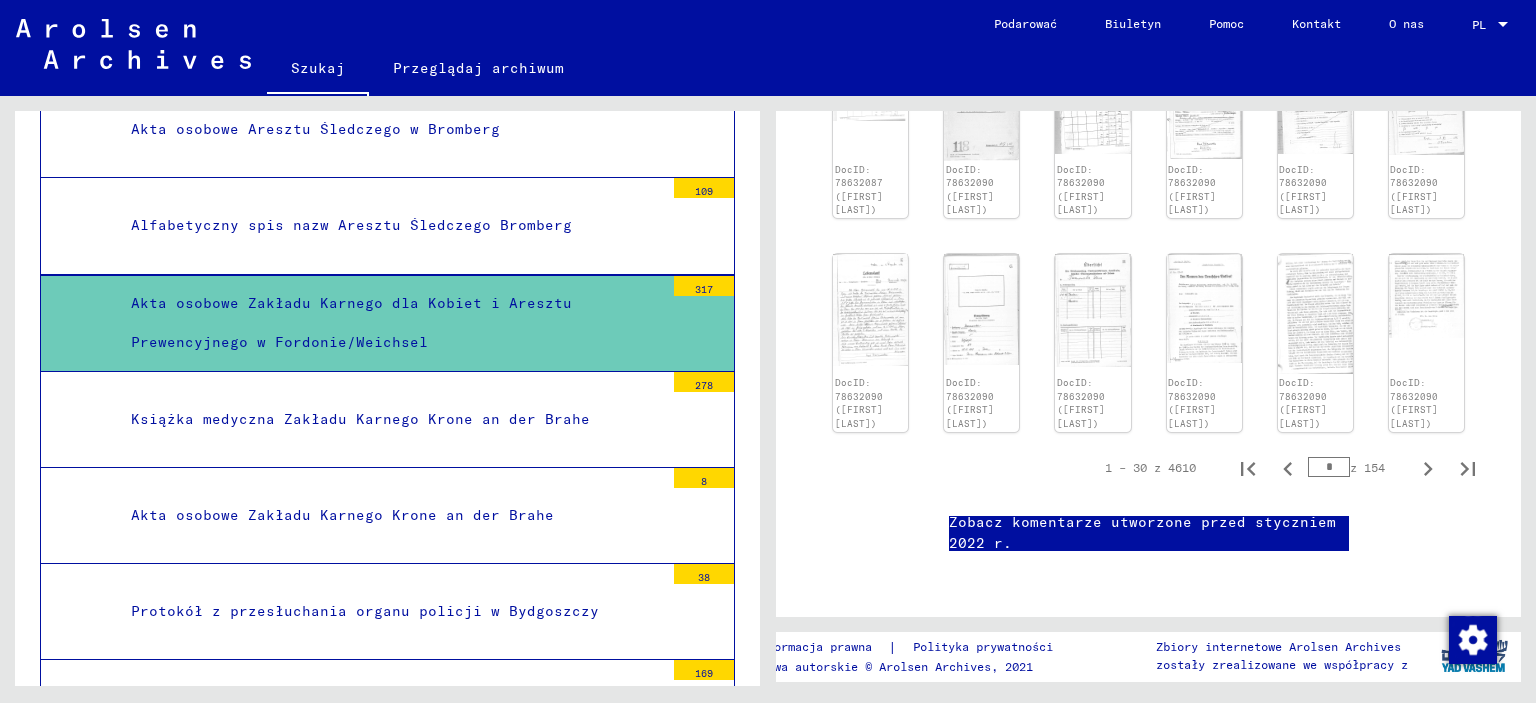 scroll, scrollTop: 1369, scrollLeft: 0, axis: vertical 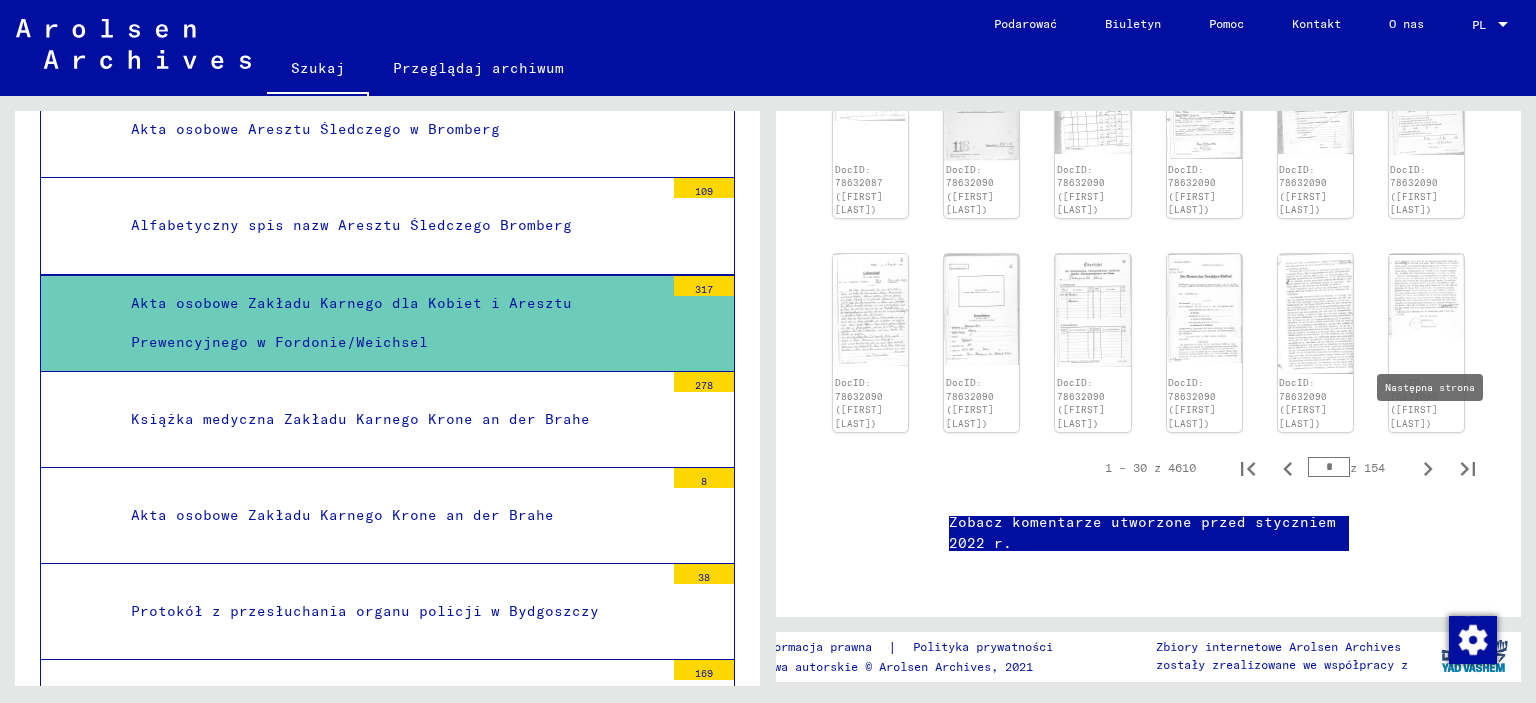 click 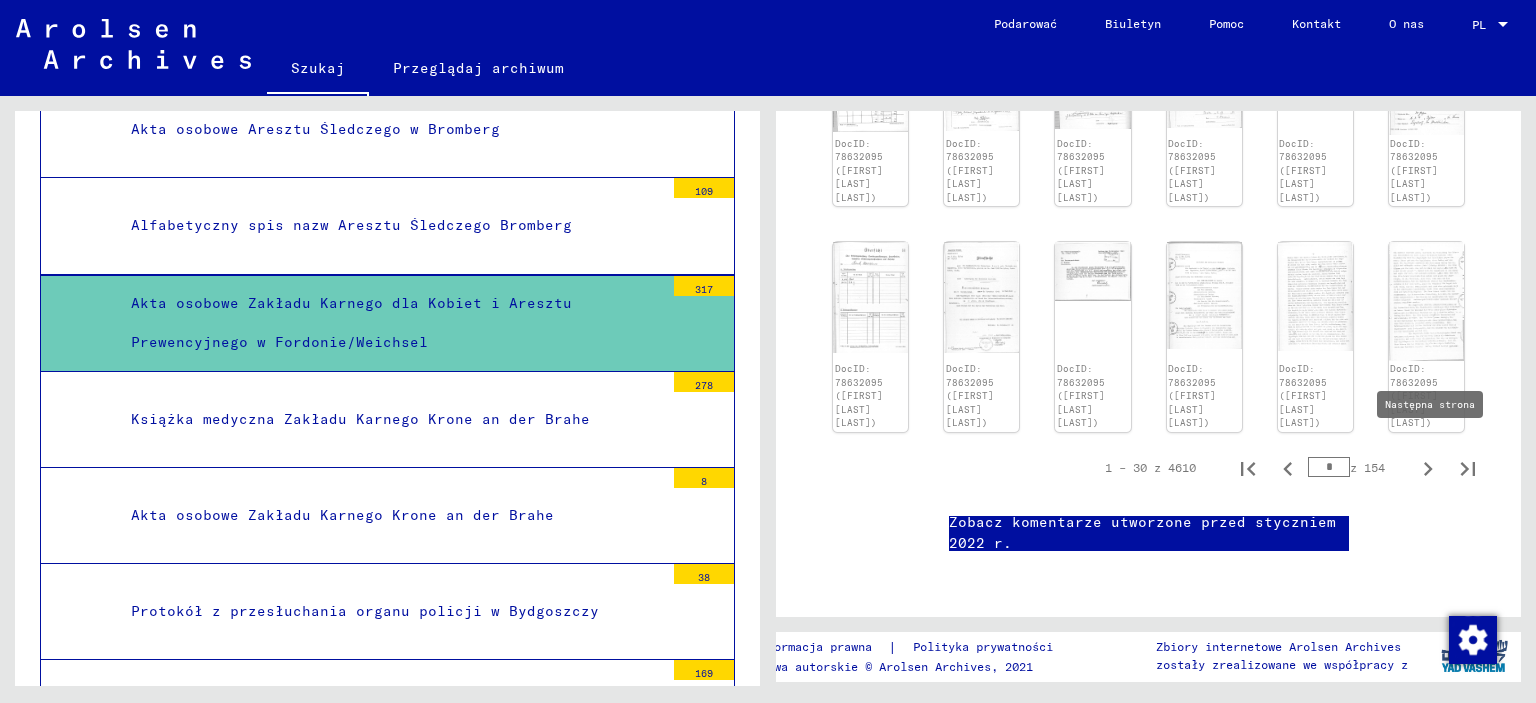 click 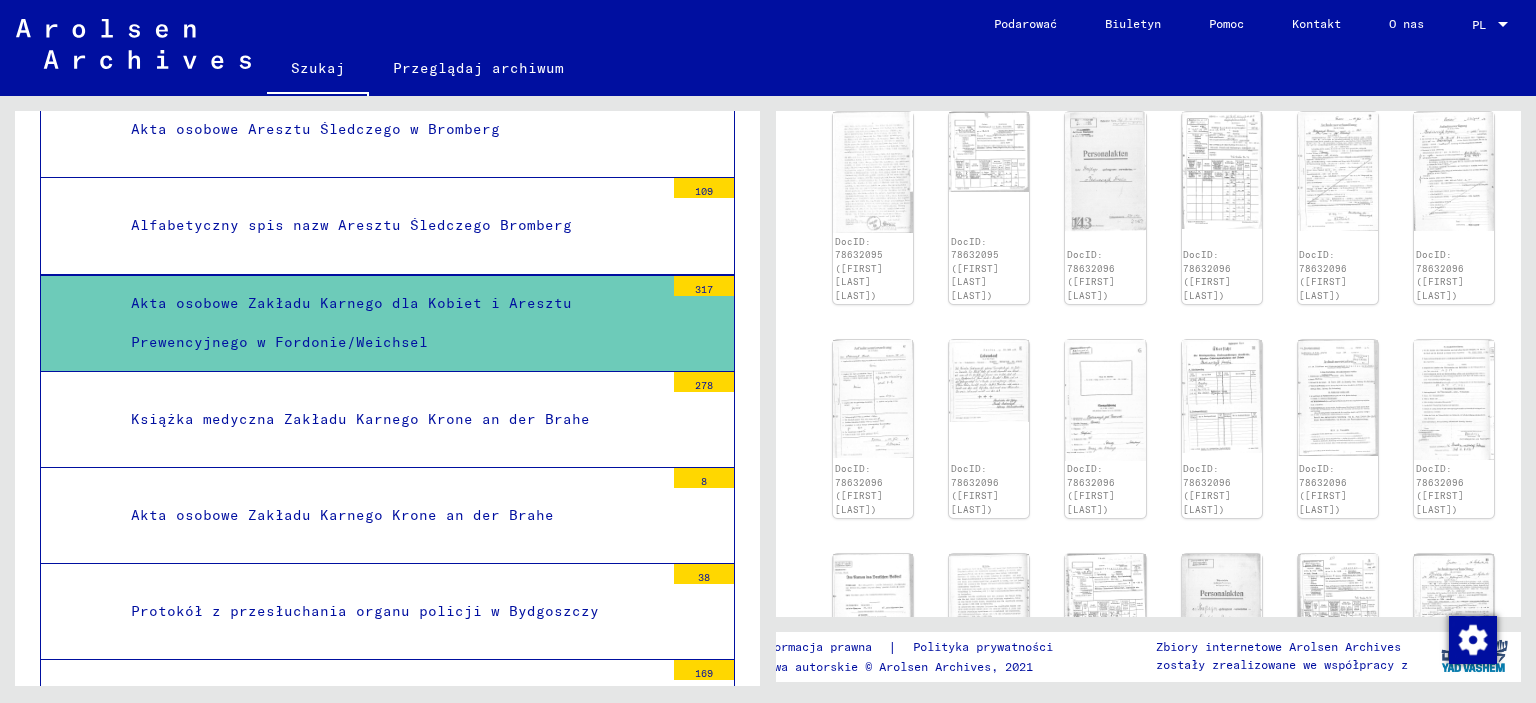 scroll, scrollTop: 569, scrollLeft: 0, axis: vertical 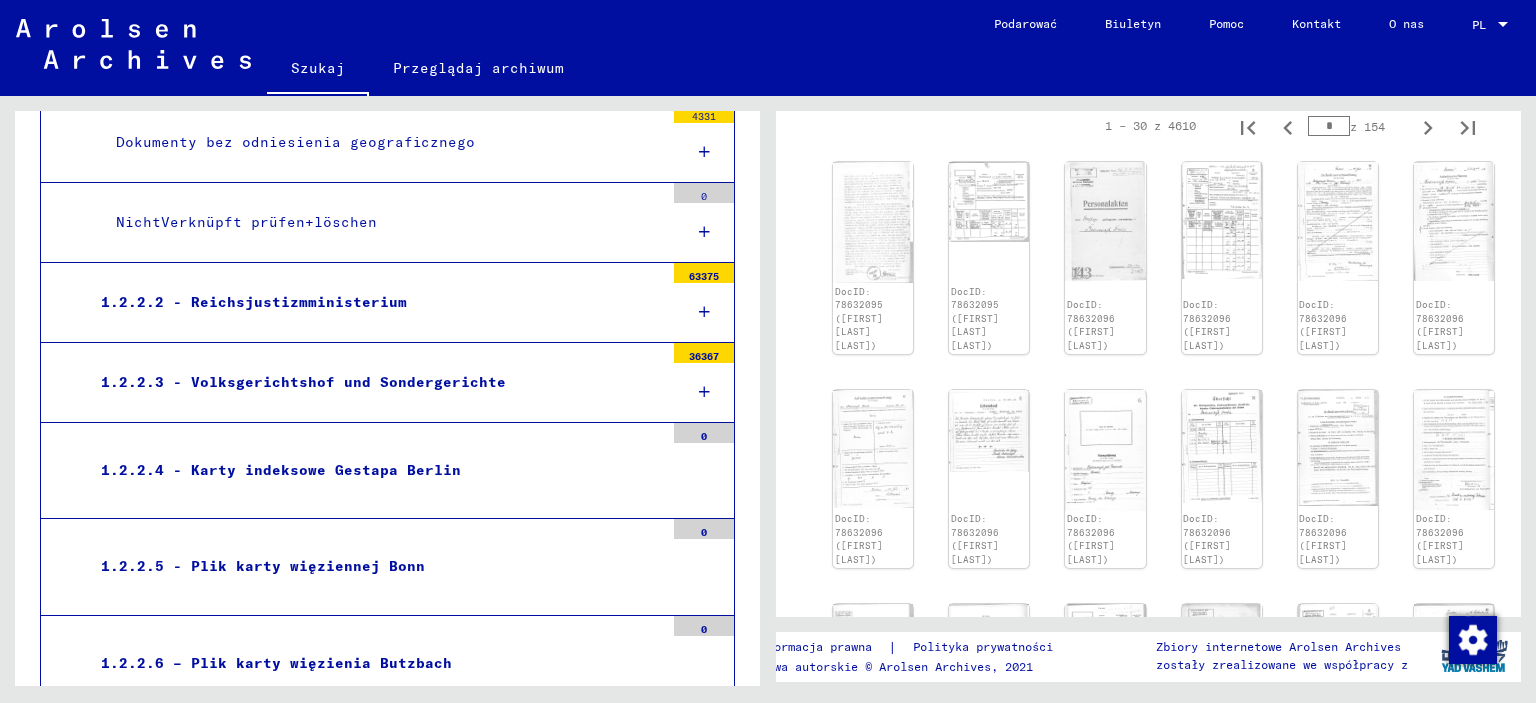 click on "1.2.2.4 - Karty indeksowe Gestapa Berlin" at bounding box center [281, 470] 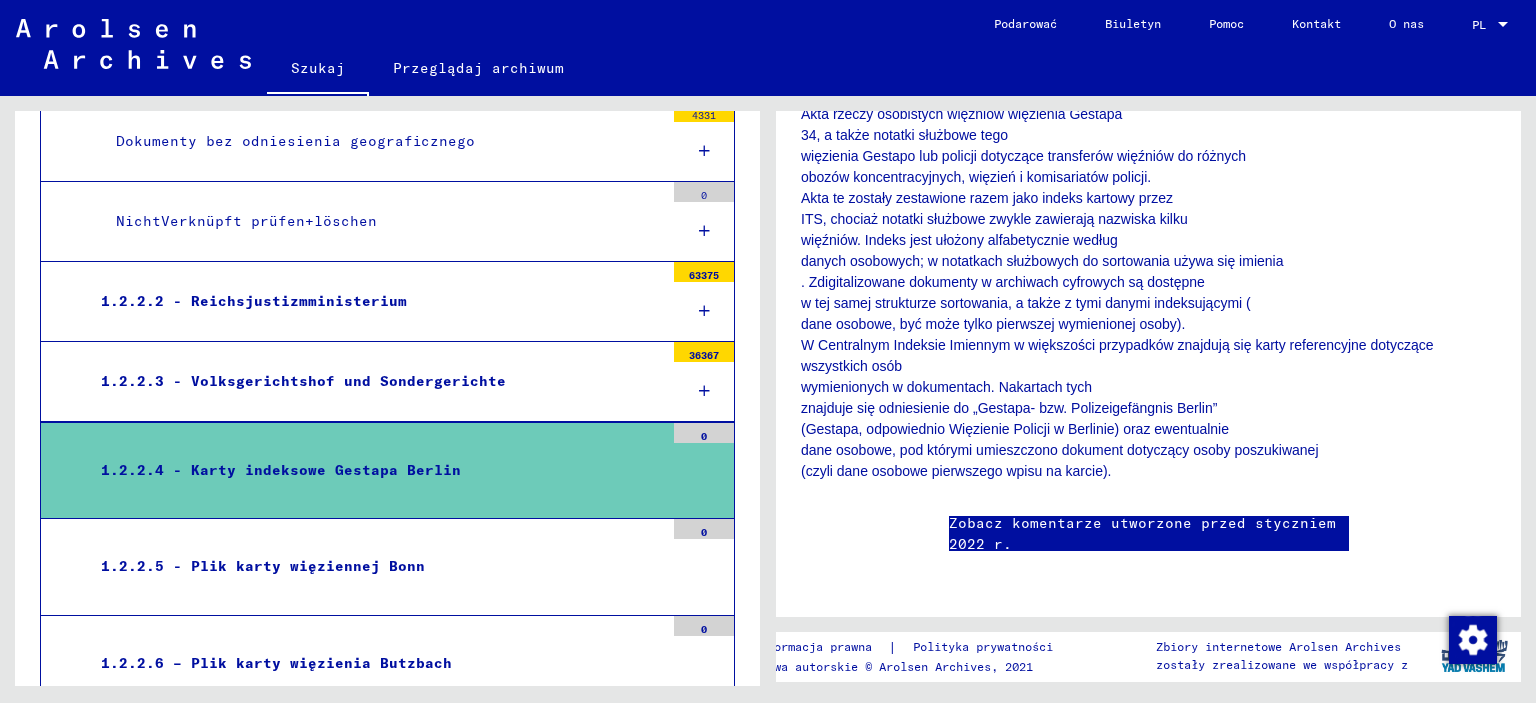 scroll, scrollTop: 549, scrollLeft: 0, axis: vertical 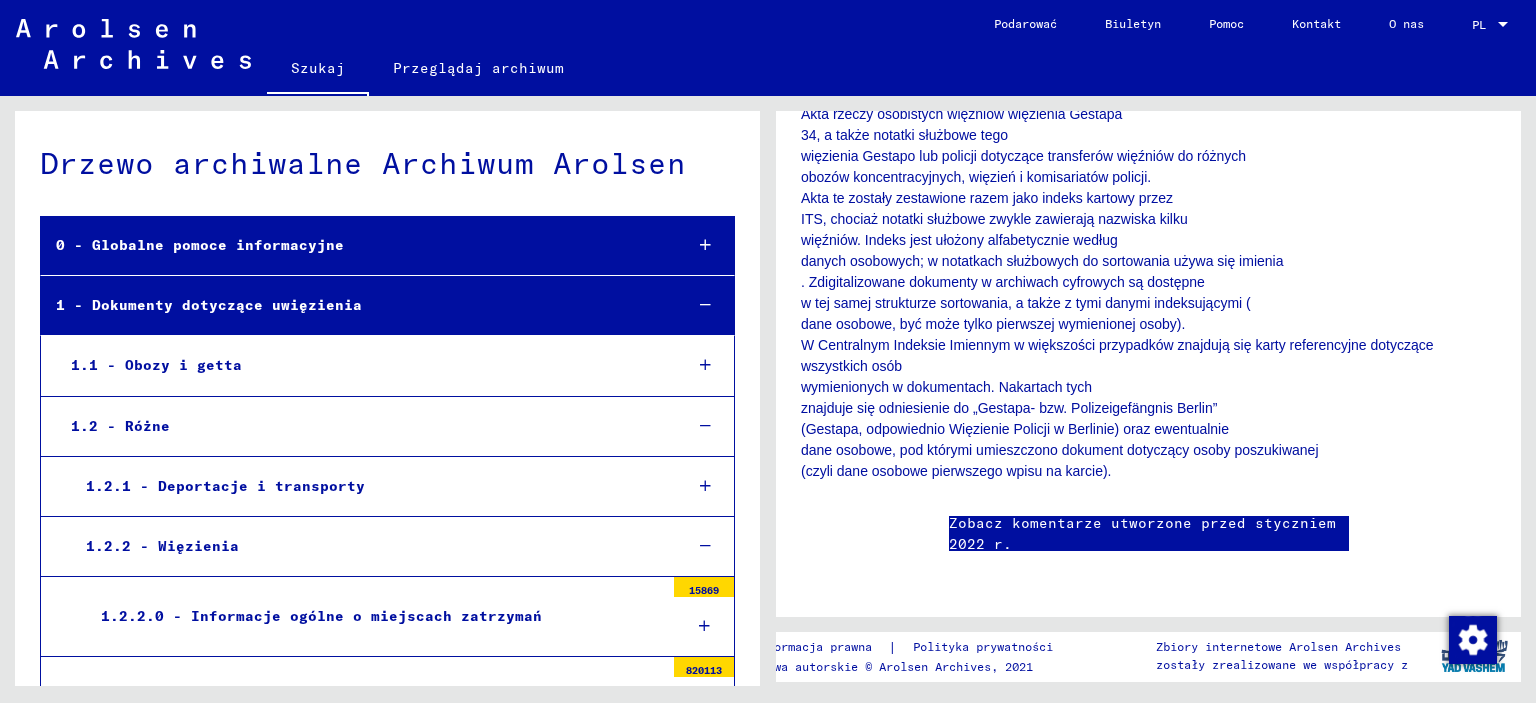 click at bounding box center (705, 365) 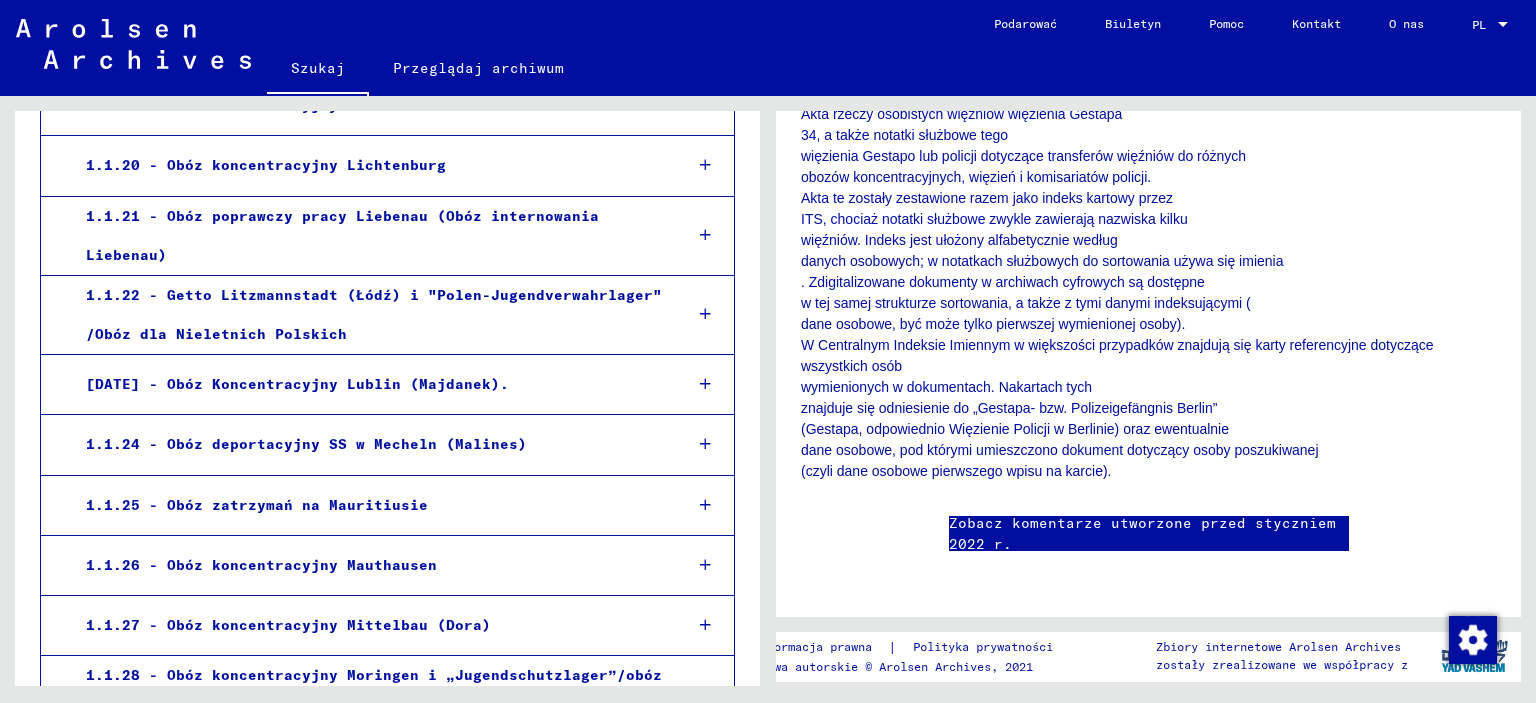 scroll, scrollTop: 1500, scrollLeft: 0, axis: vertical 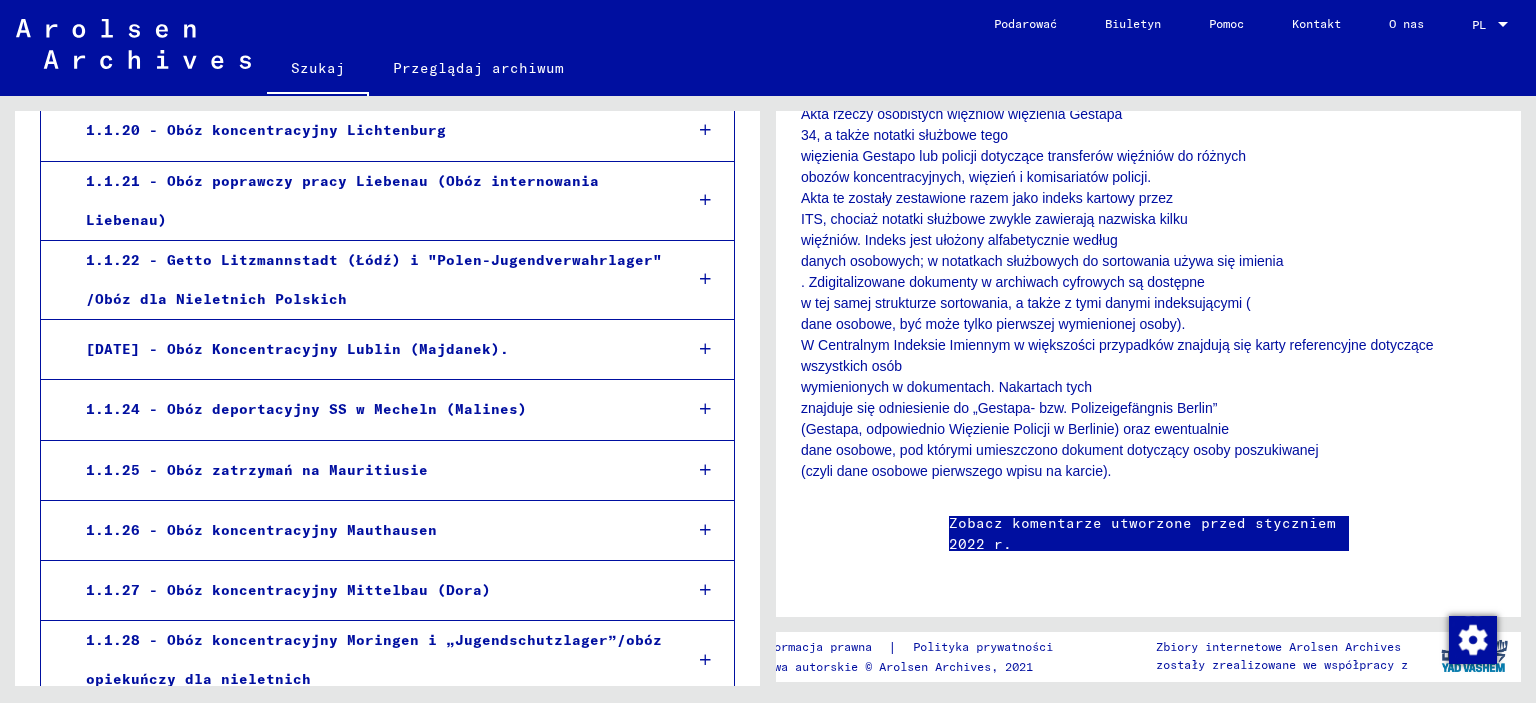 click at bounding box center (705, 530) 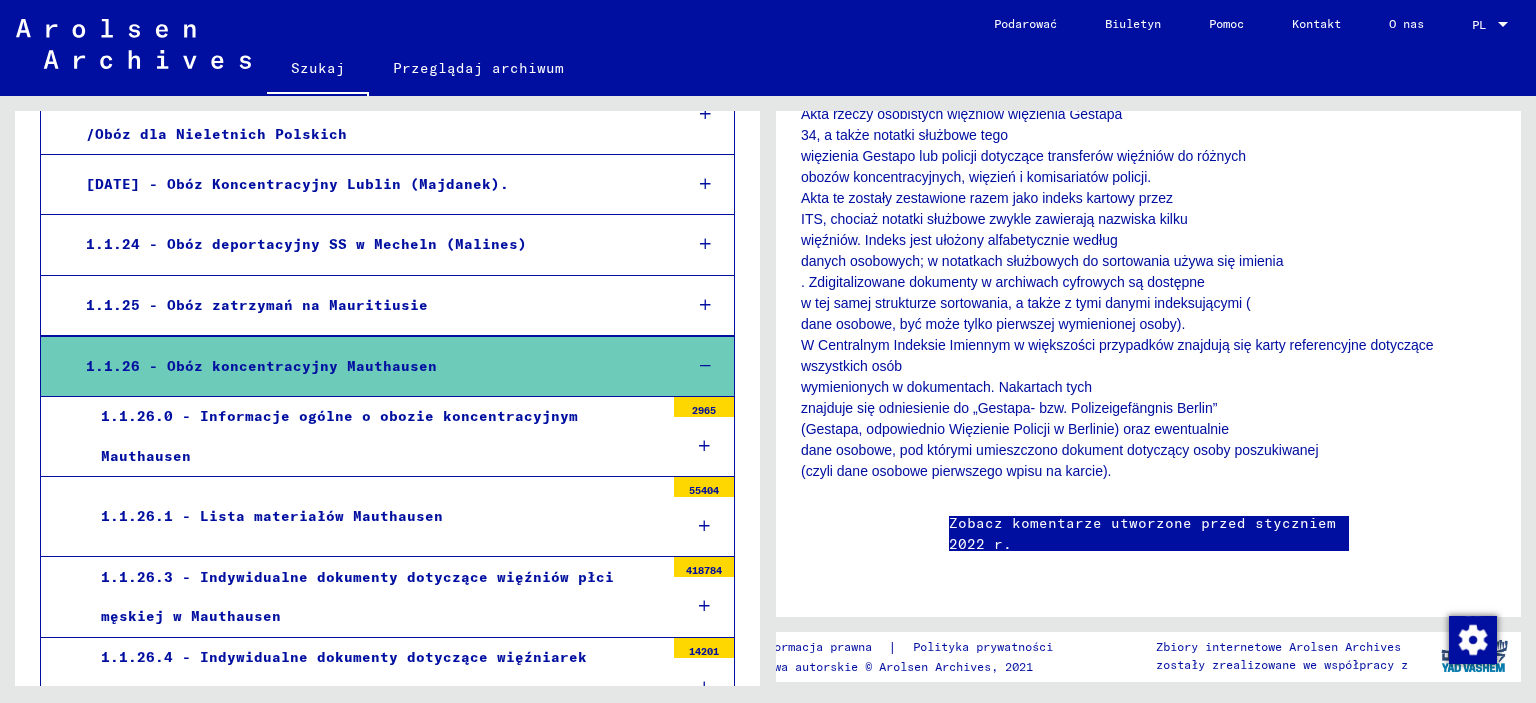 scroll, scrollTop: 1699, scrollLeft: 0, axis: vertical 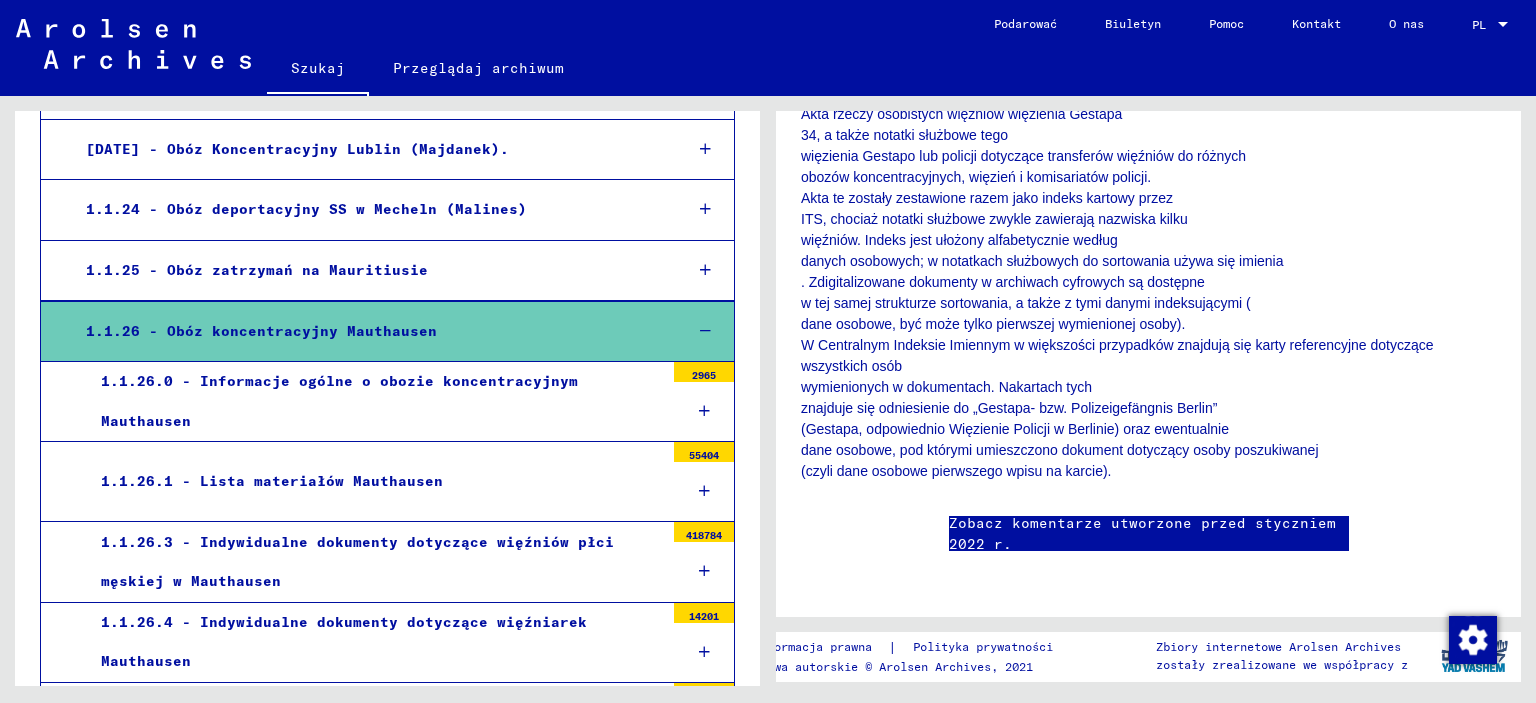 click on "1.1.26.3 - Indywidualne dokumenty dotyczące więźniów płci męskiej w Mauthausen" at bounding box center [357, 561] 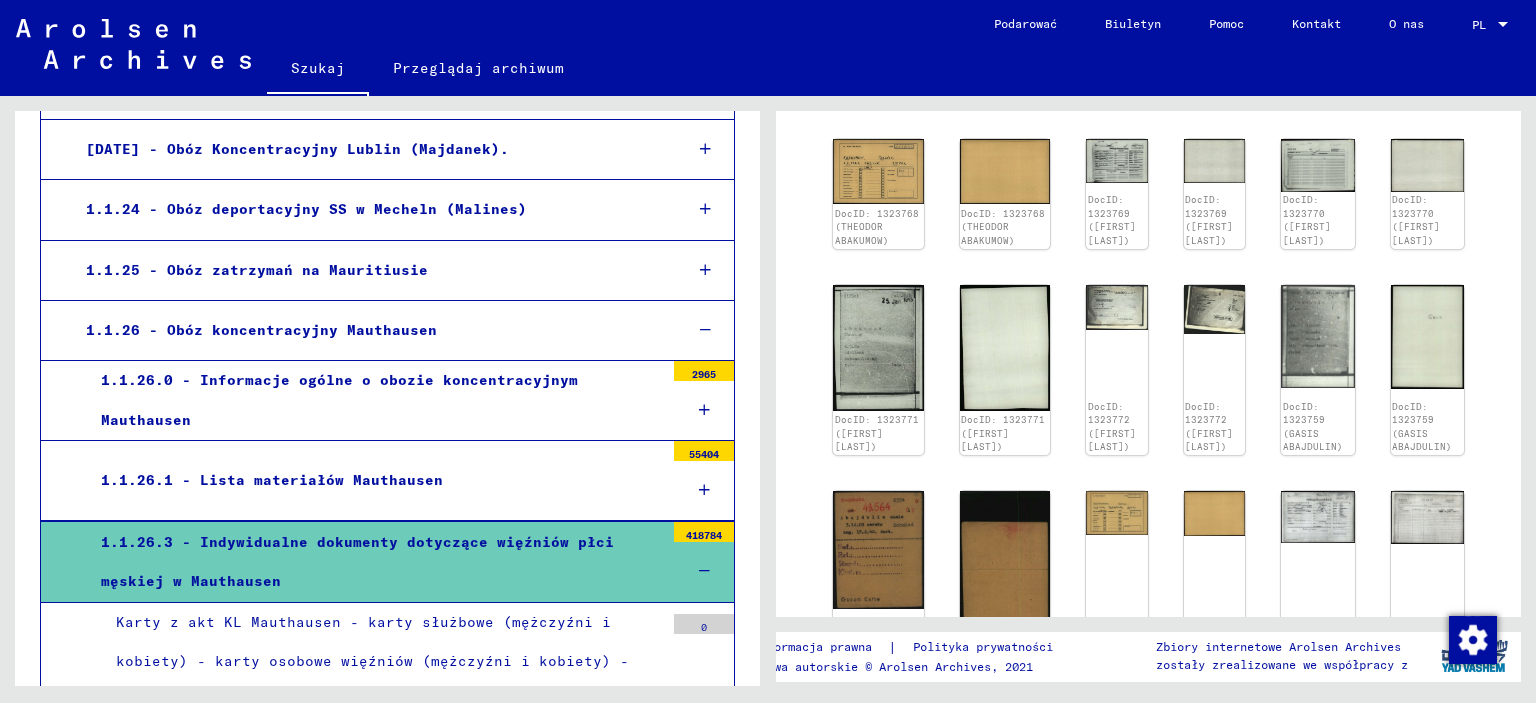 scroll, scrollTop: 1000, scrollLeft: 0, axis: vertical 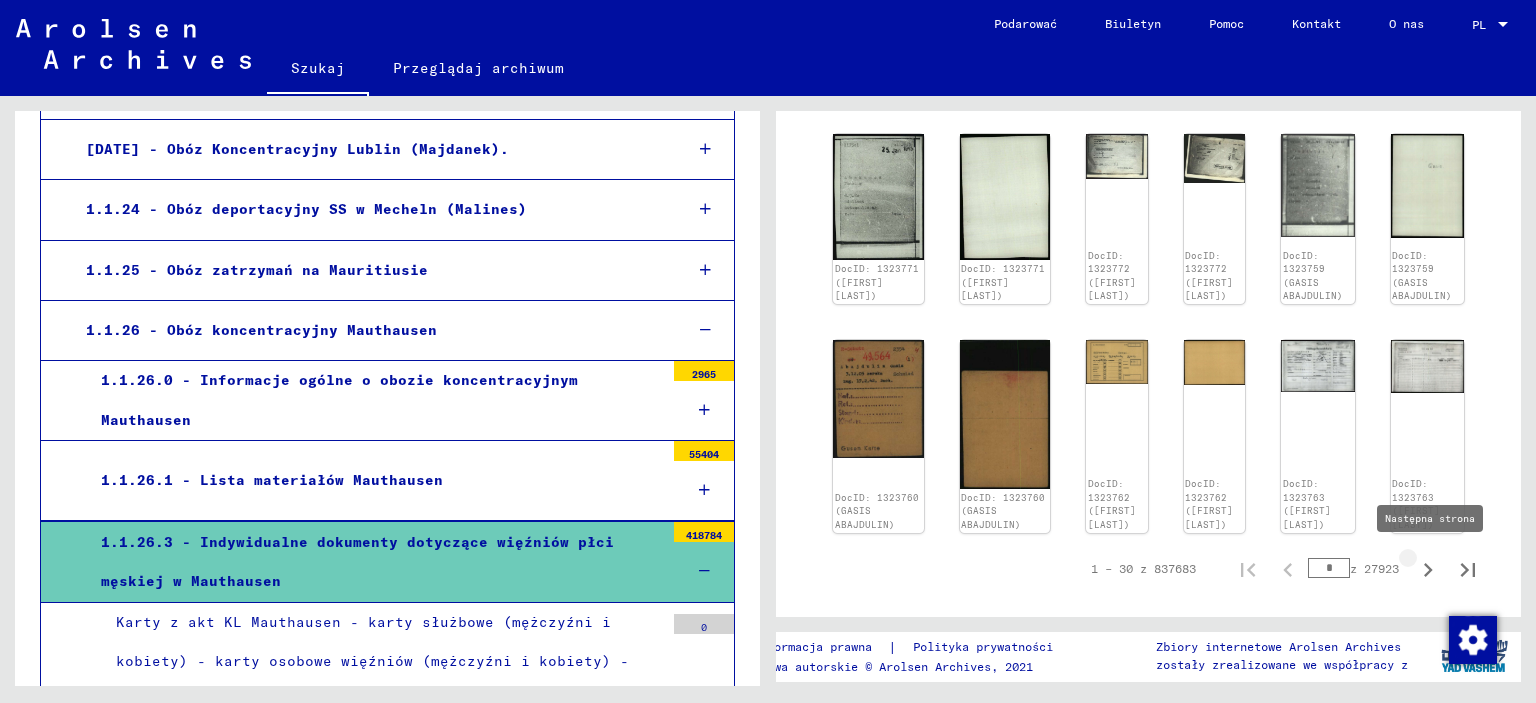 click 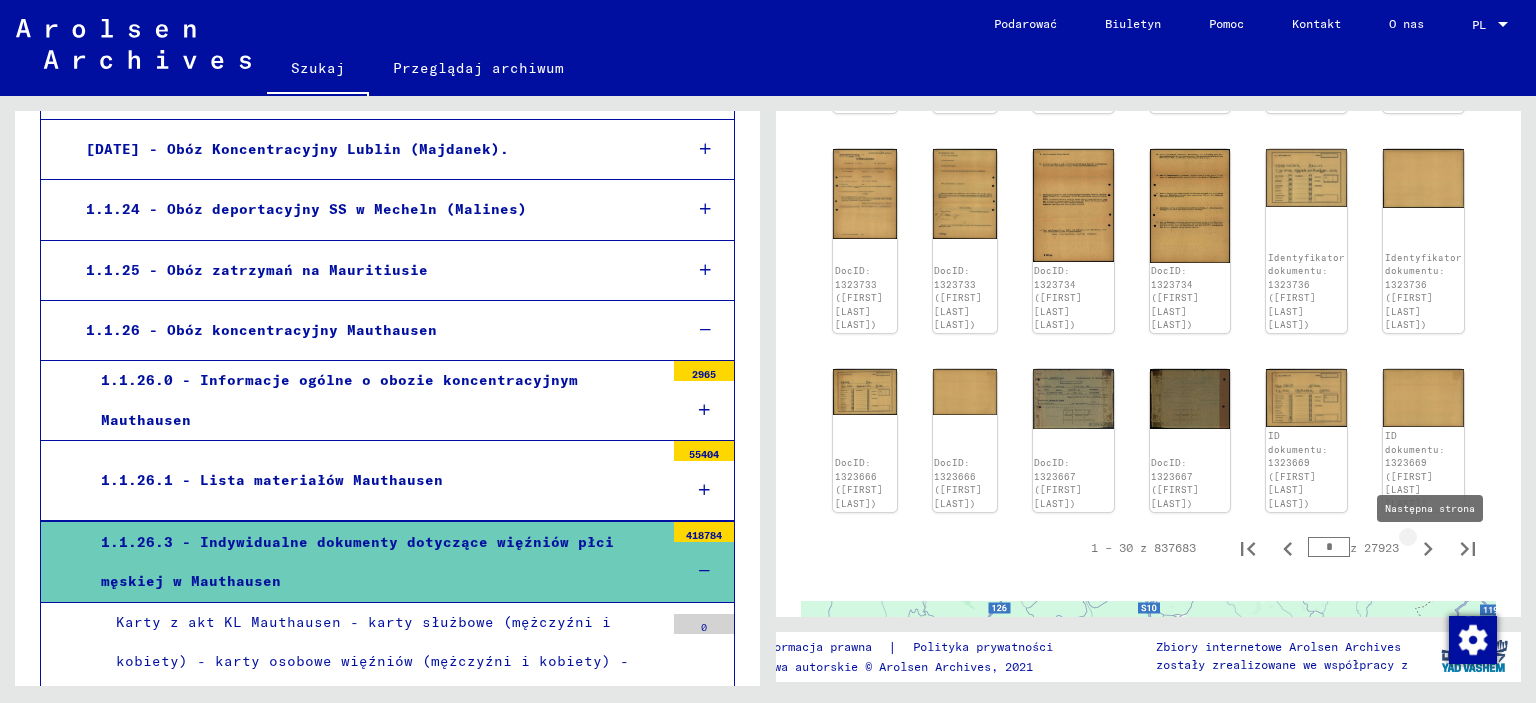click 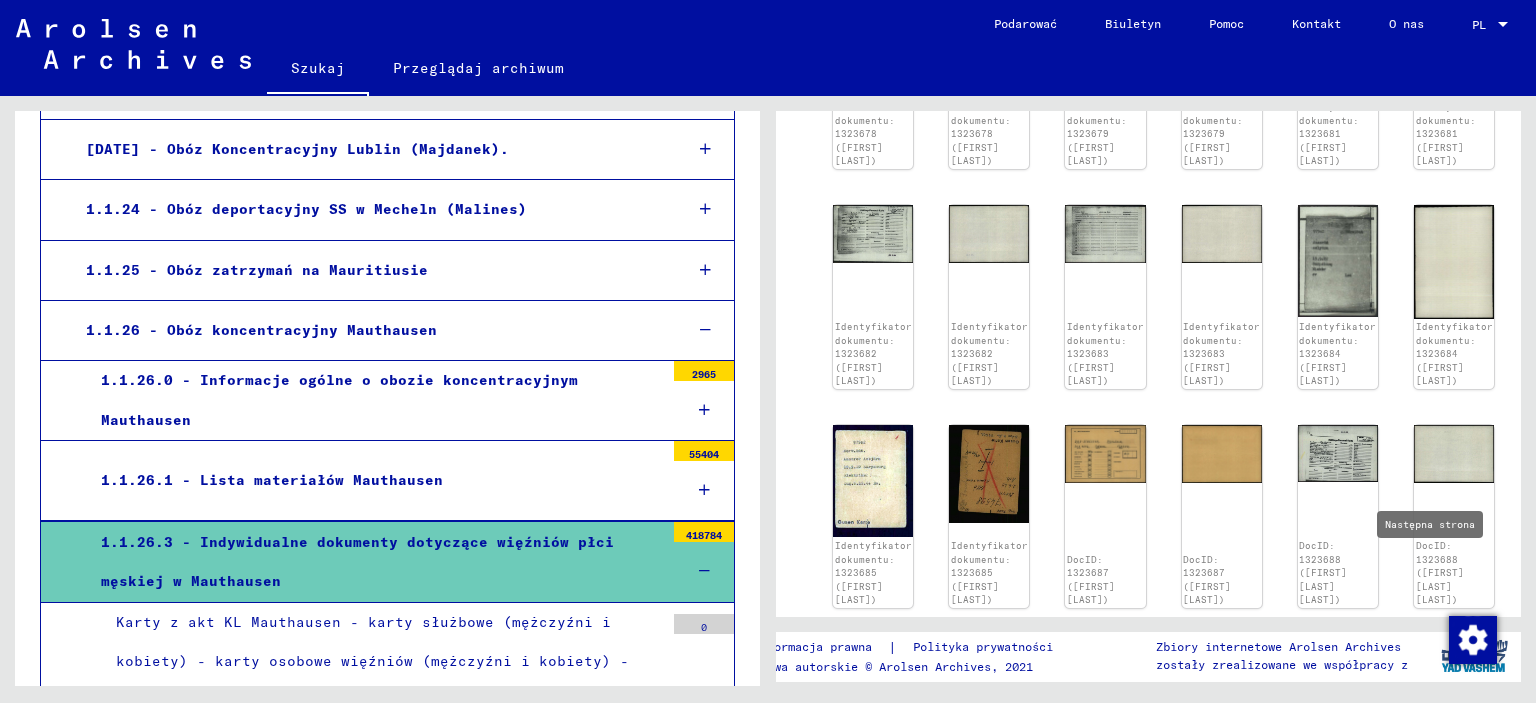 click 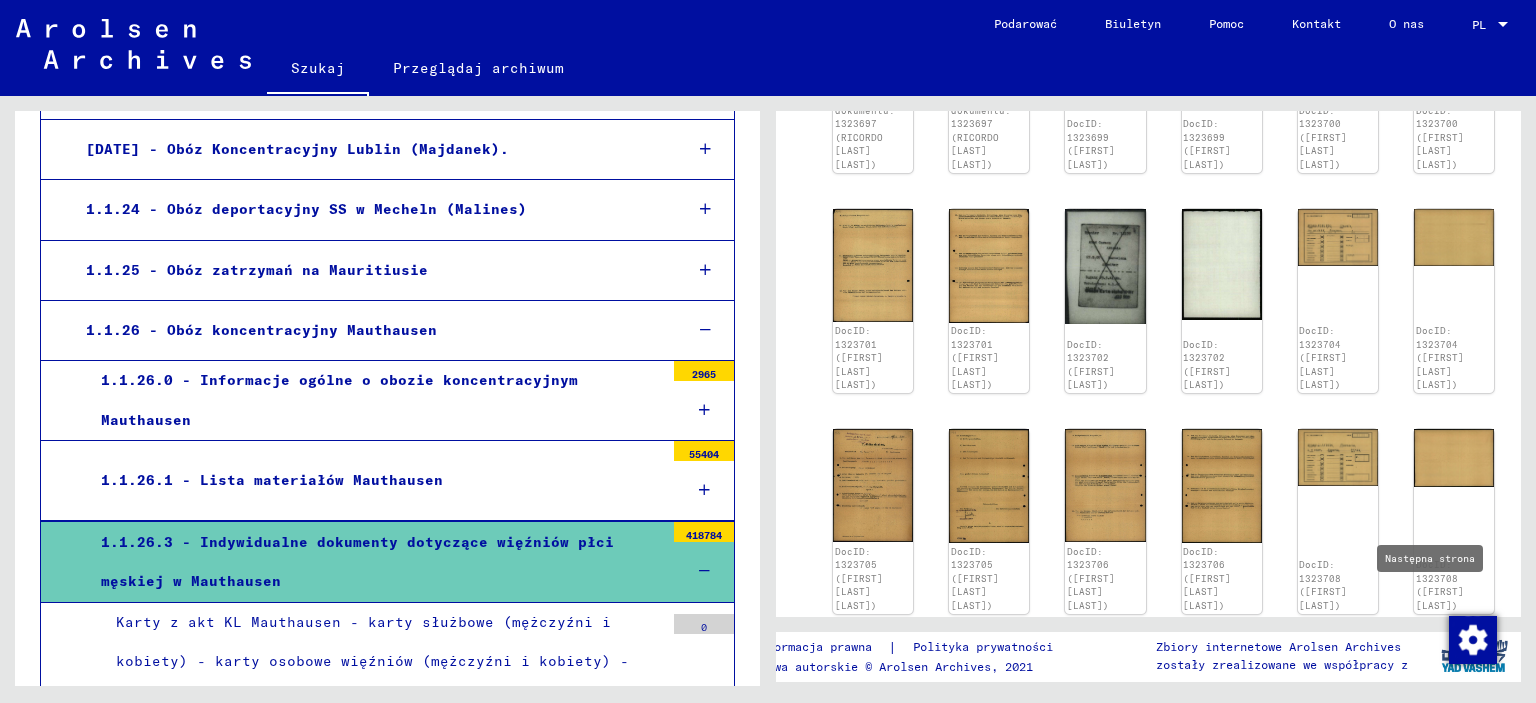 click 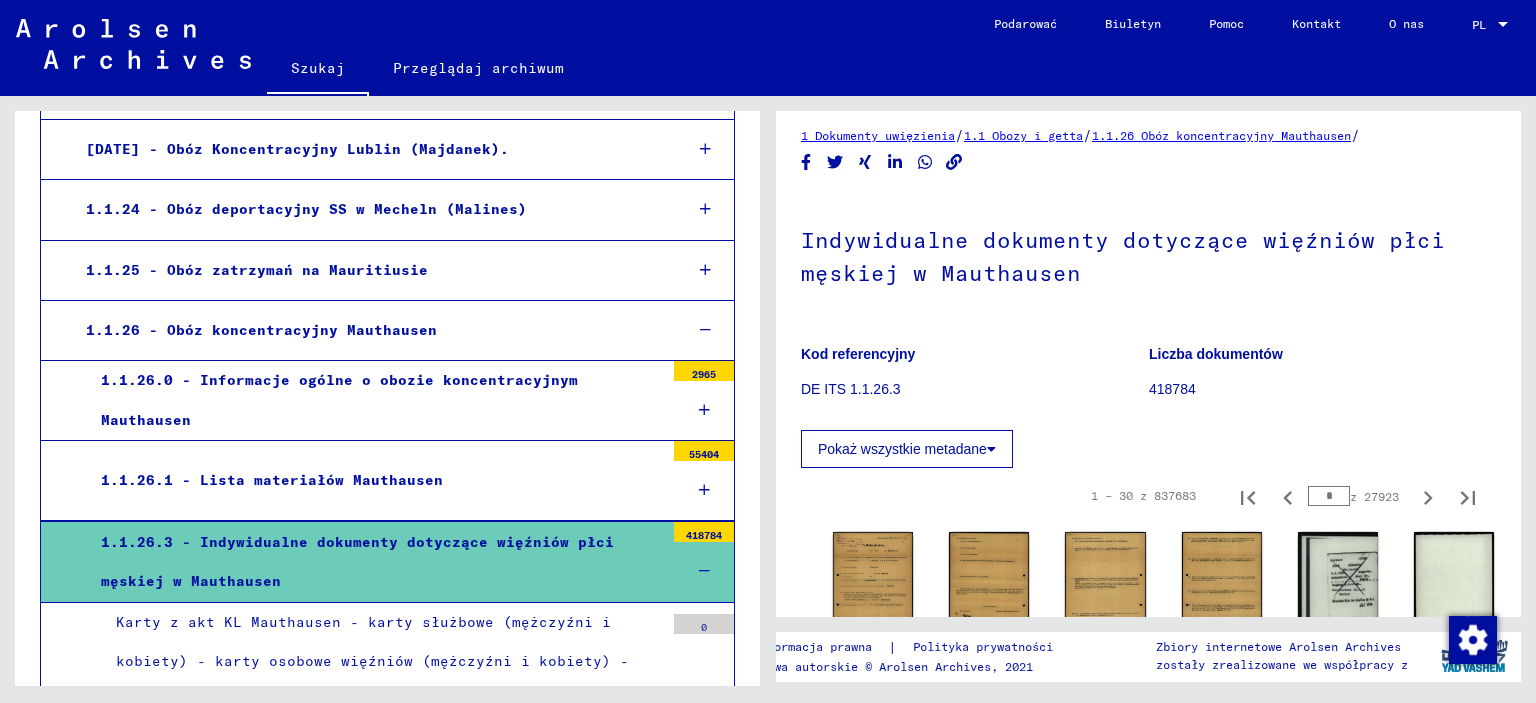 scroll, scrollTop: 0, scrollLeft: 0, axis: both 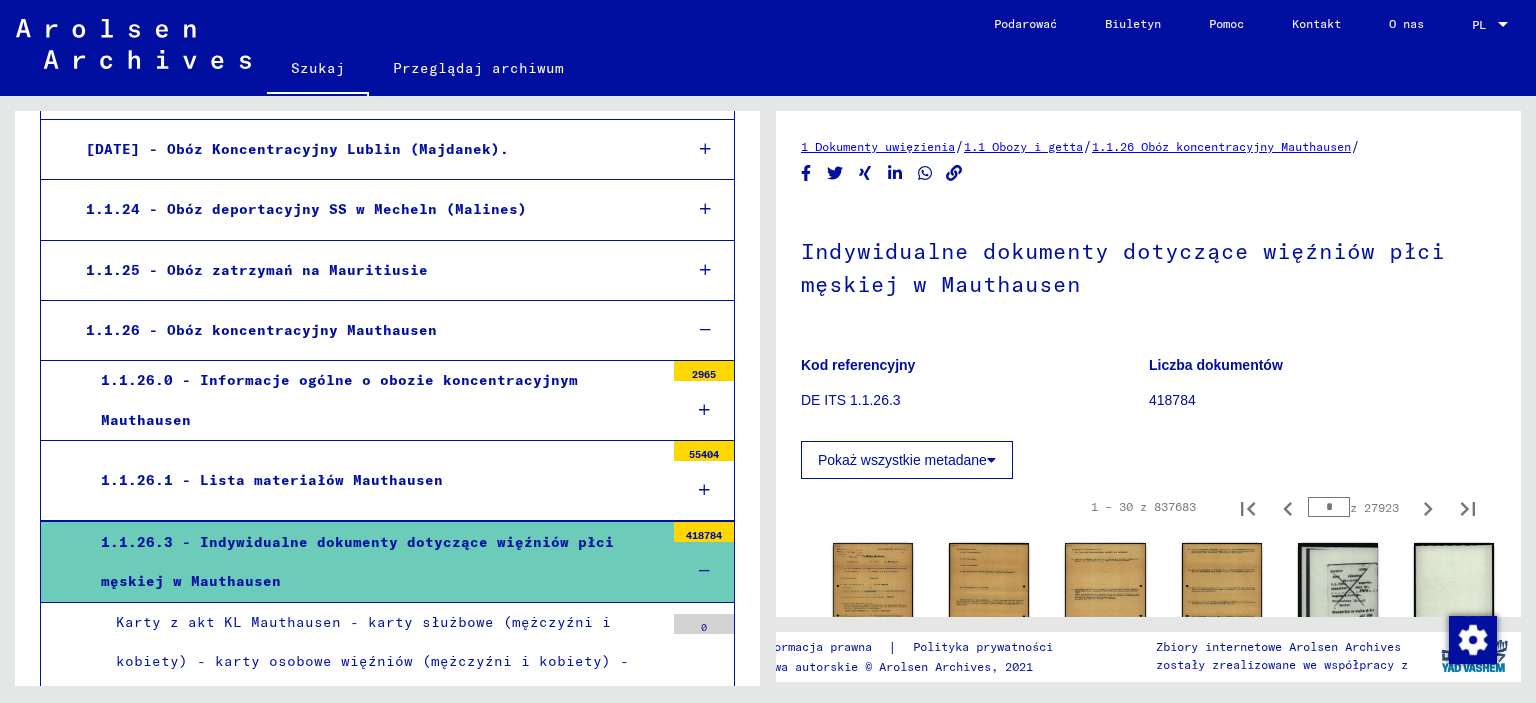 click 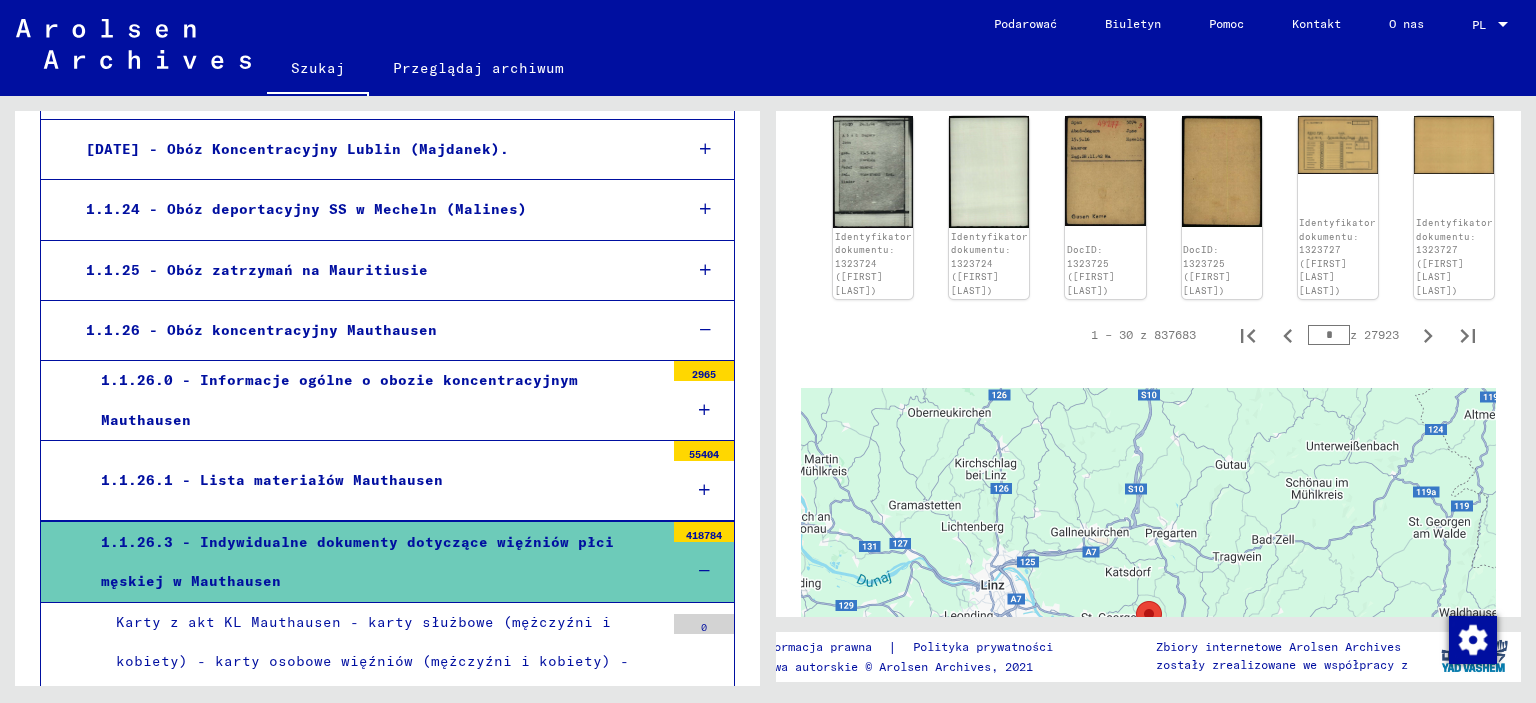 scroll, scrollTop: 1700, scrollLeft: 0, axis: vertical 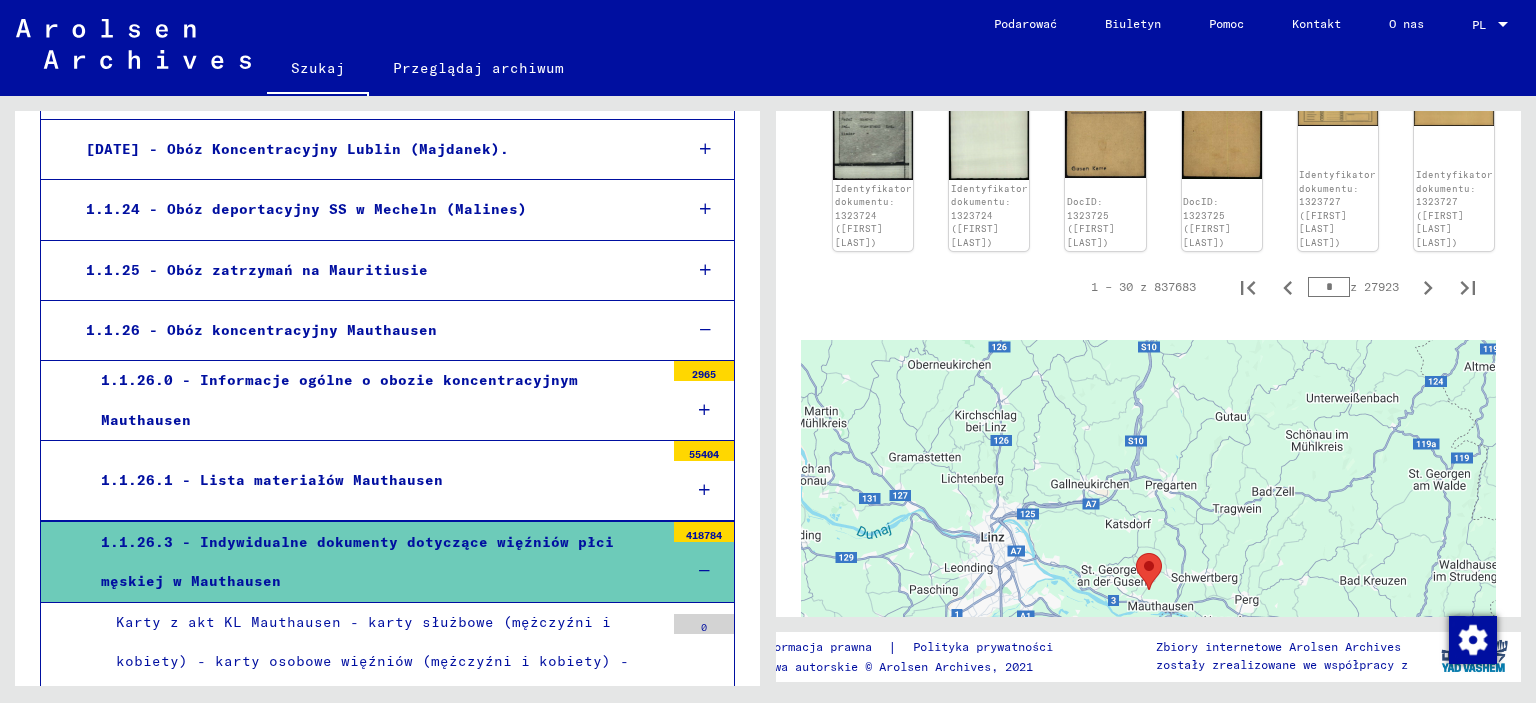 click on "*" at bounding box center [1329, 287] 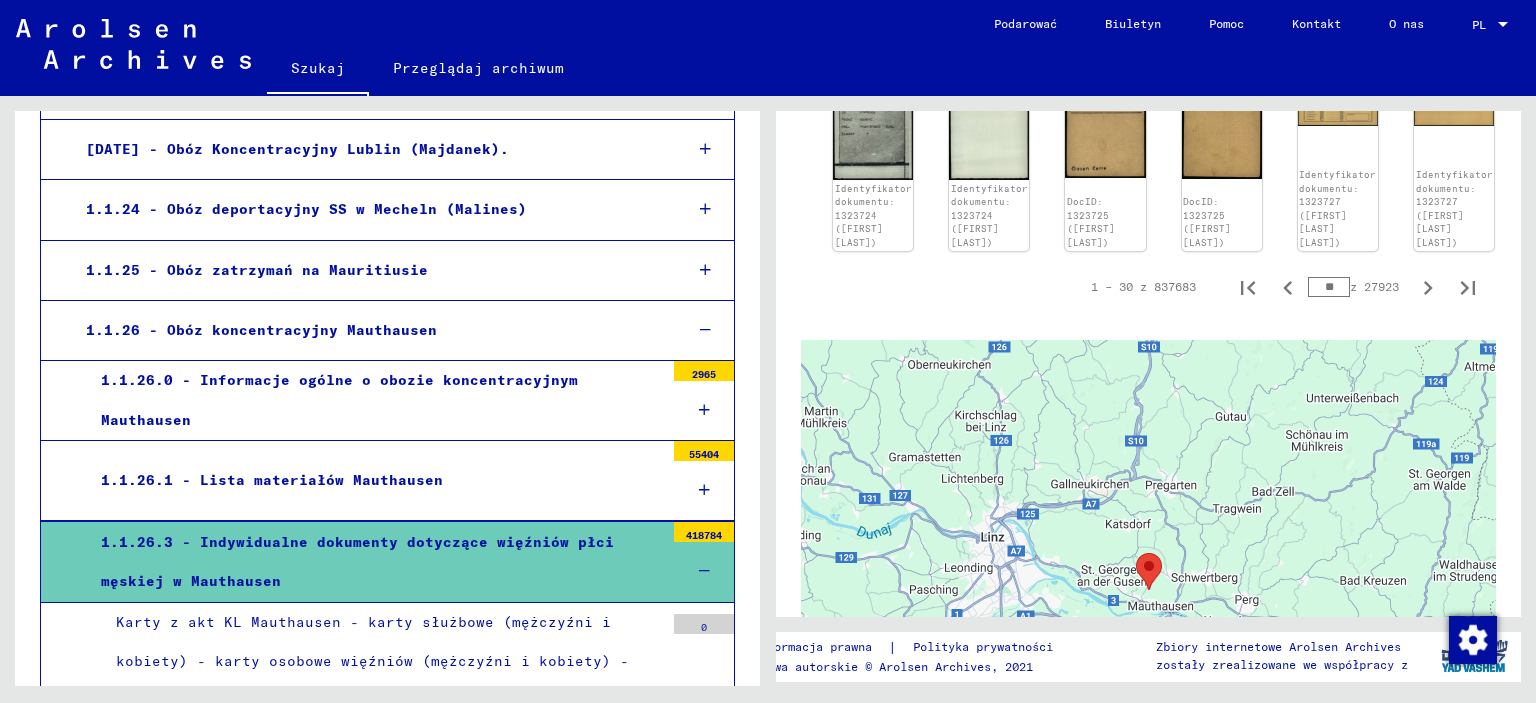 type on "**" 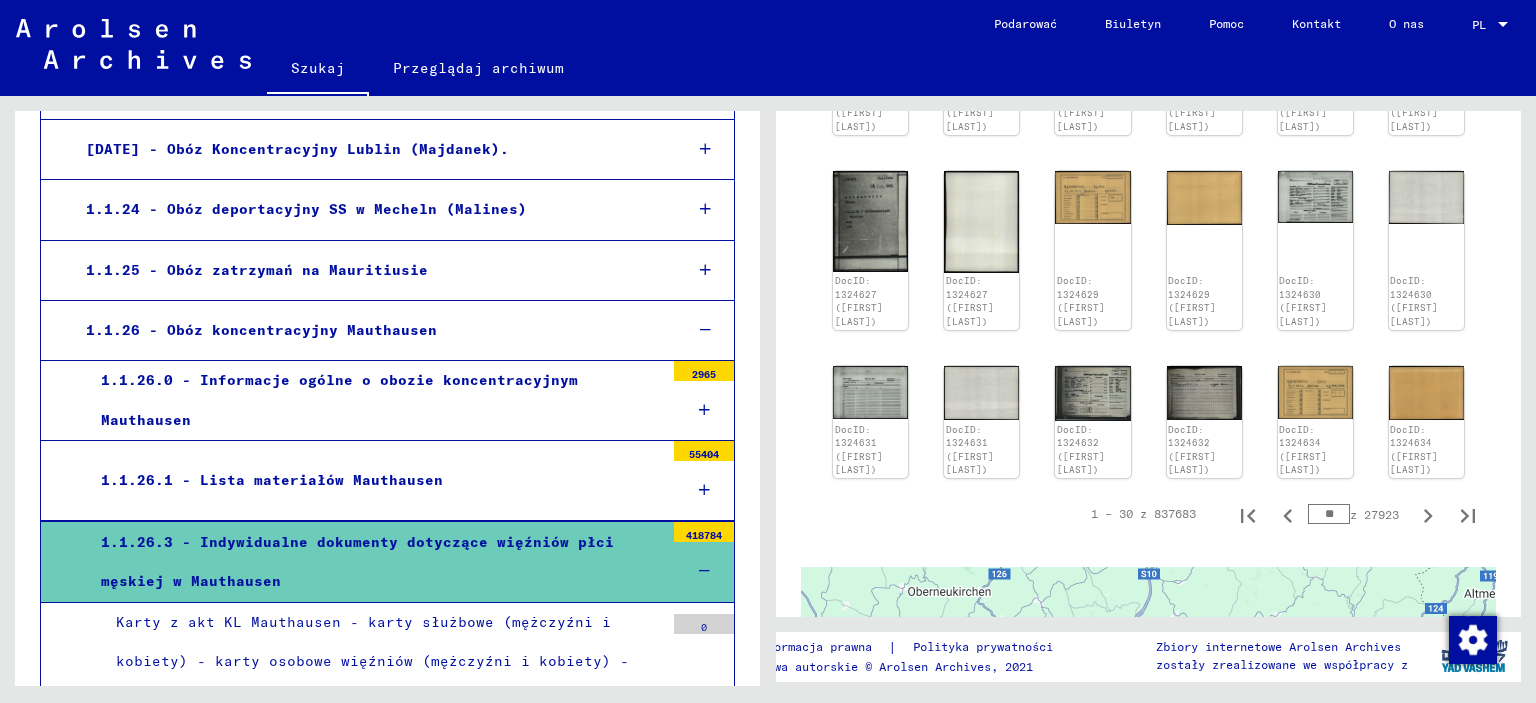 scroll, scrollTop: 1208, scrollLeft: 0, axis: vertical 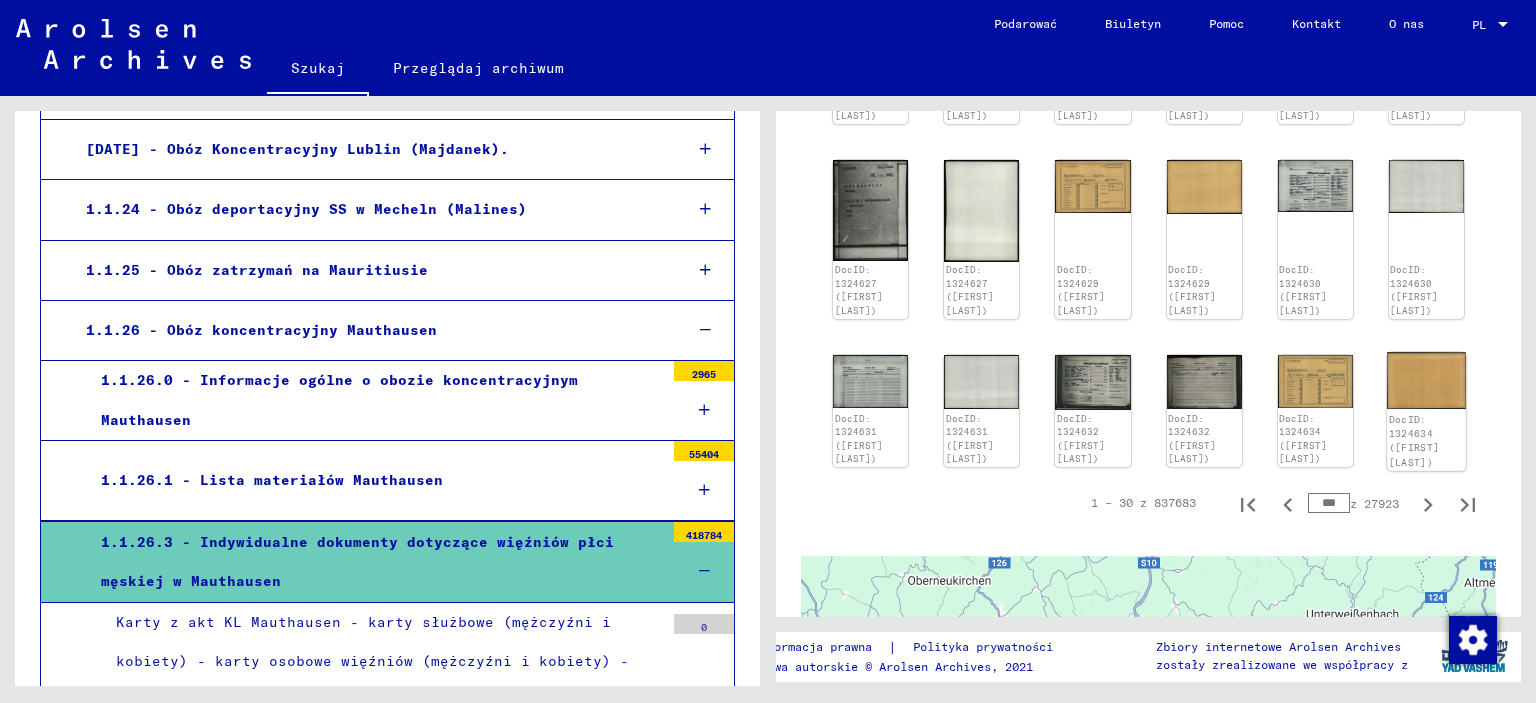 type on "***" 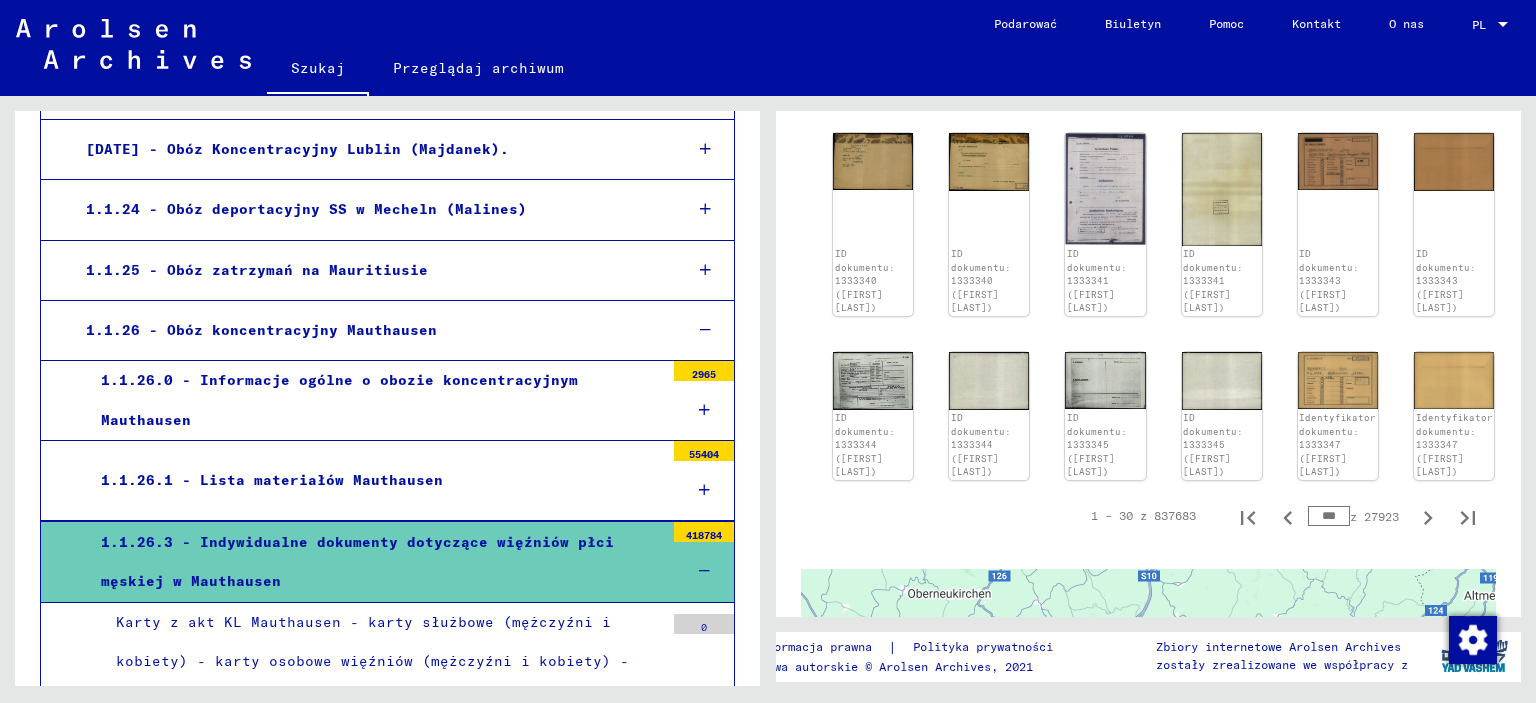 scroll, scrollTop: 1379, scrollLeft: 0, axis: vertical 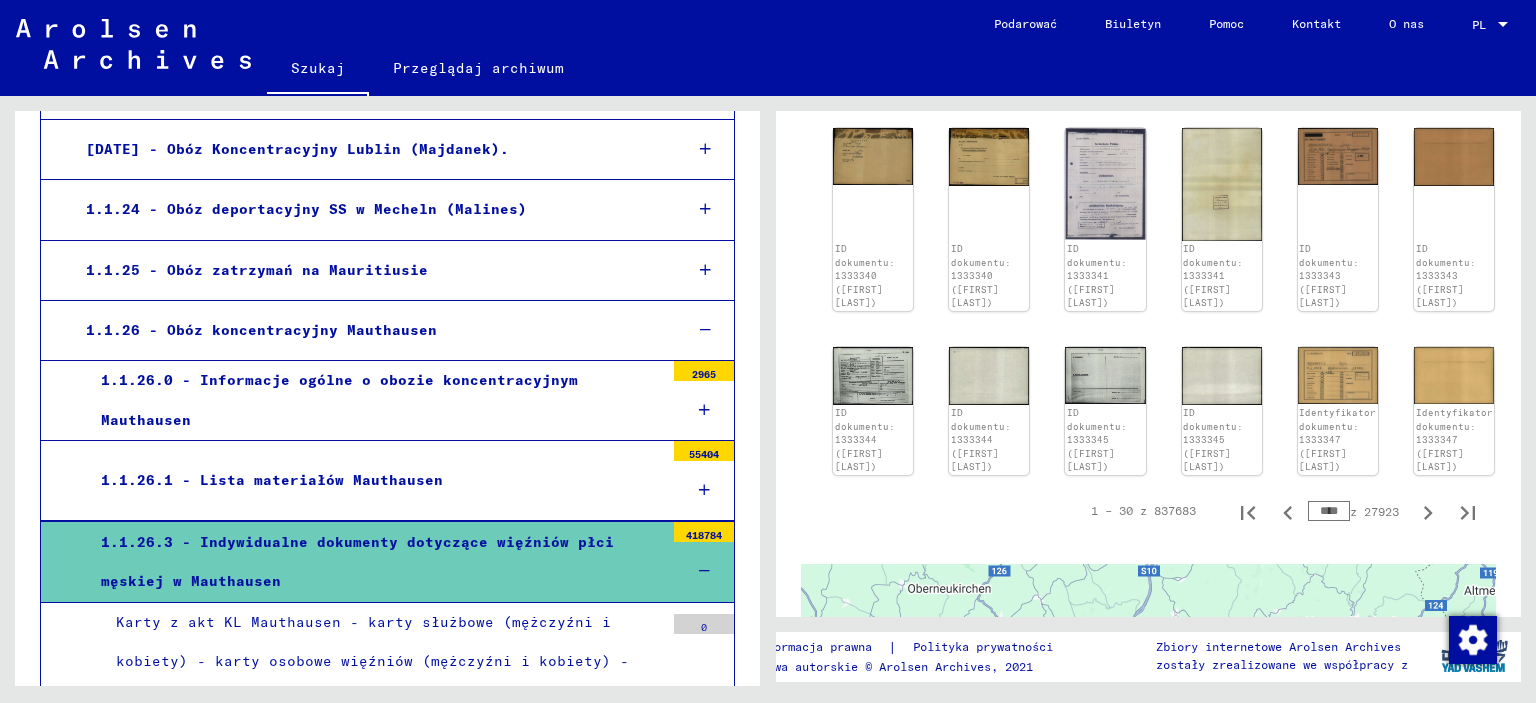 type on "****" 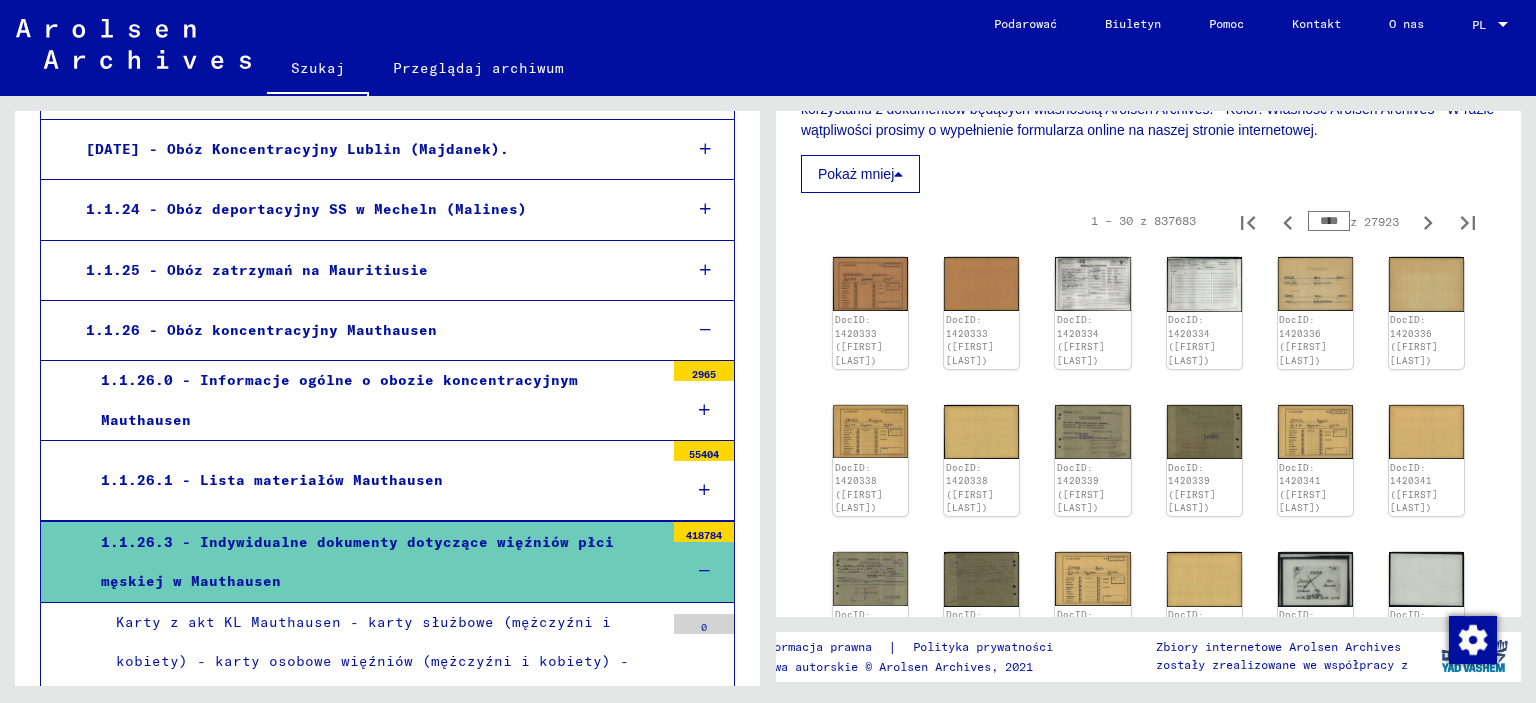 scroll, scrollTop: 562, scrollLeft: 0, axis: vertical 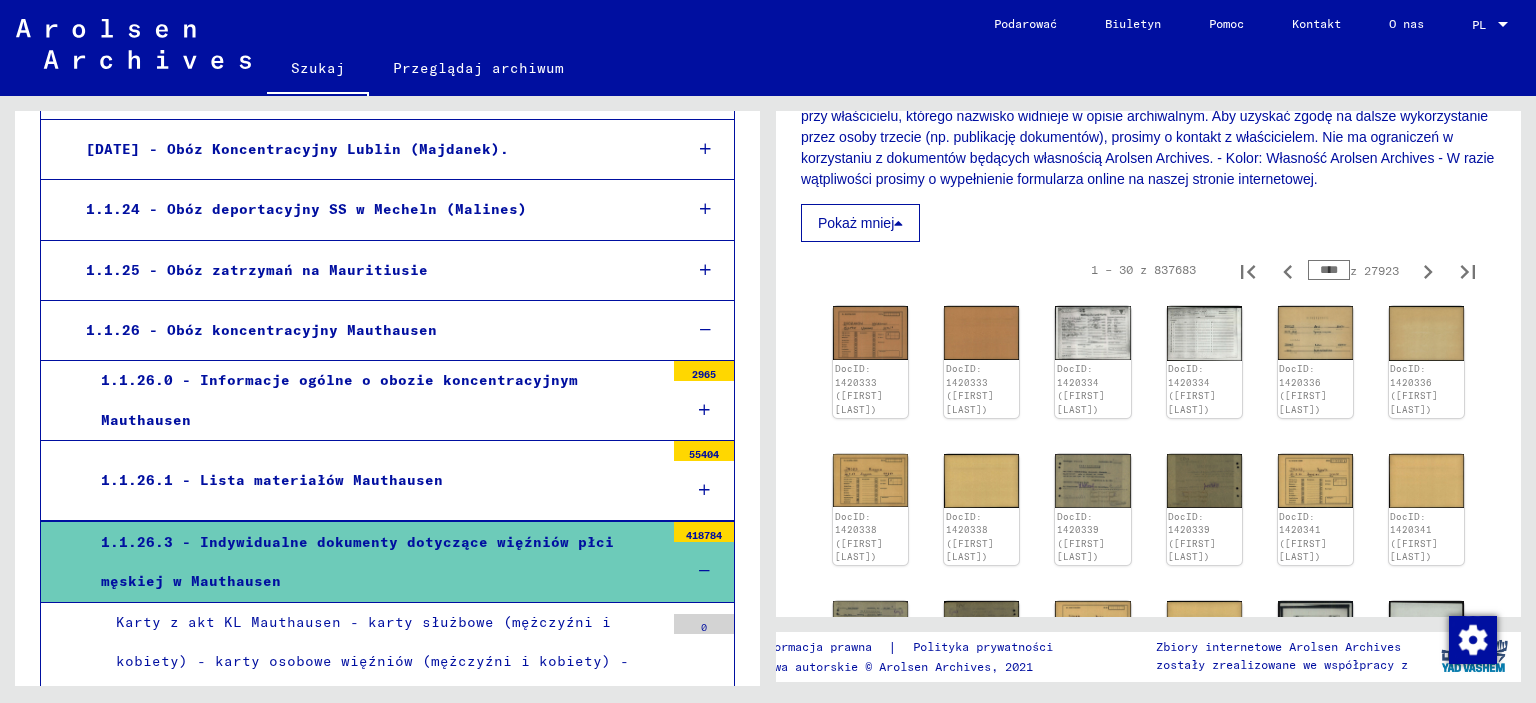 click on "****" at bounding box center (1329, 270) 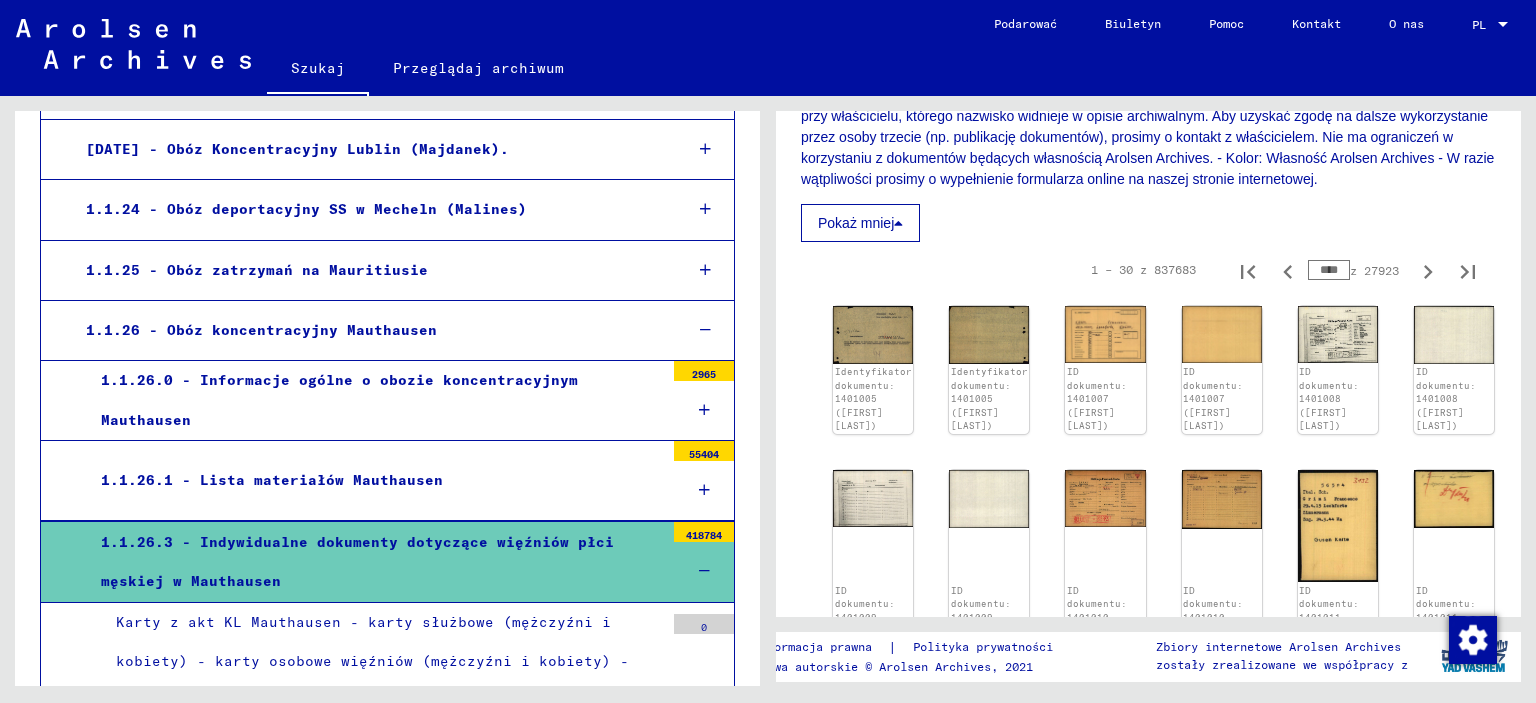 type on "****" 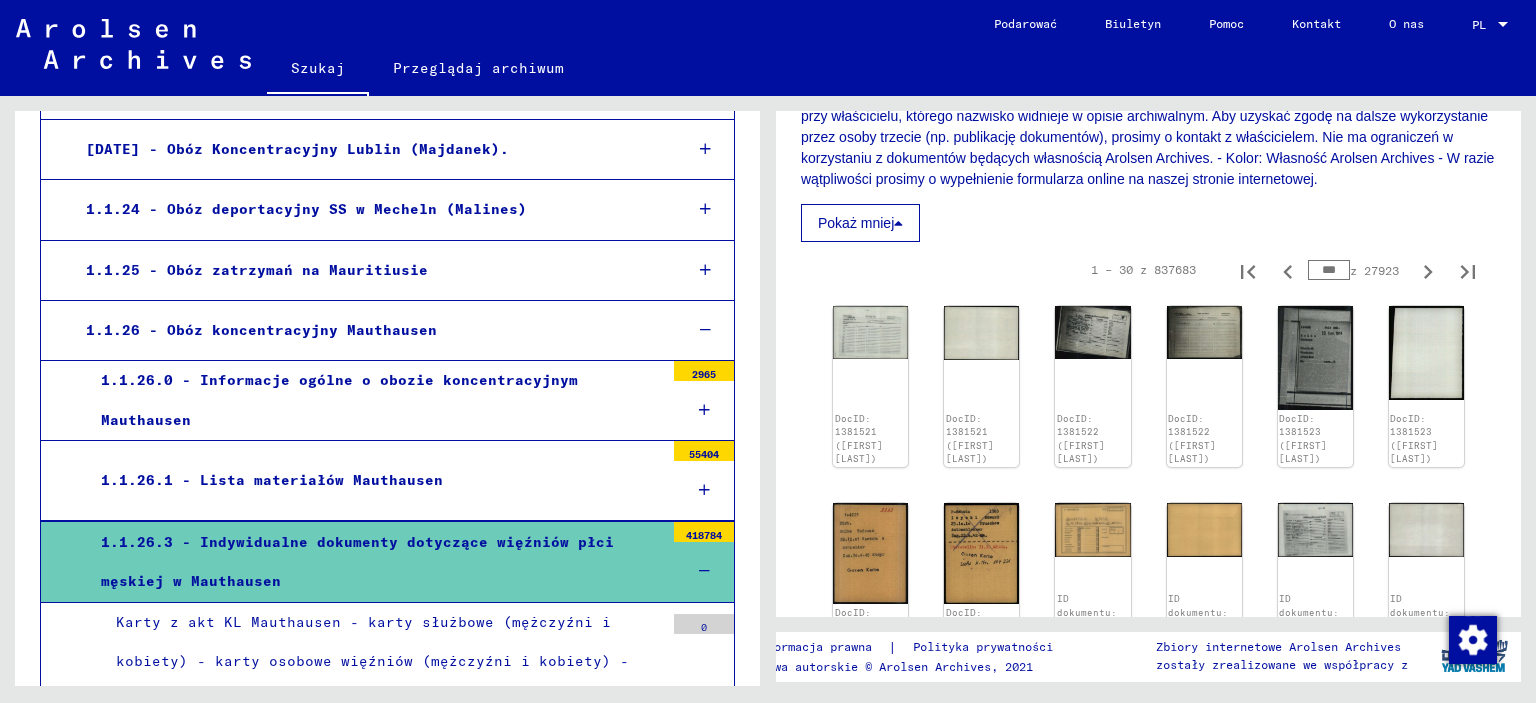 type on "*" 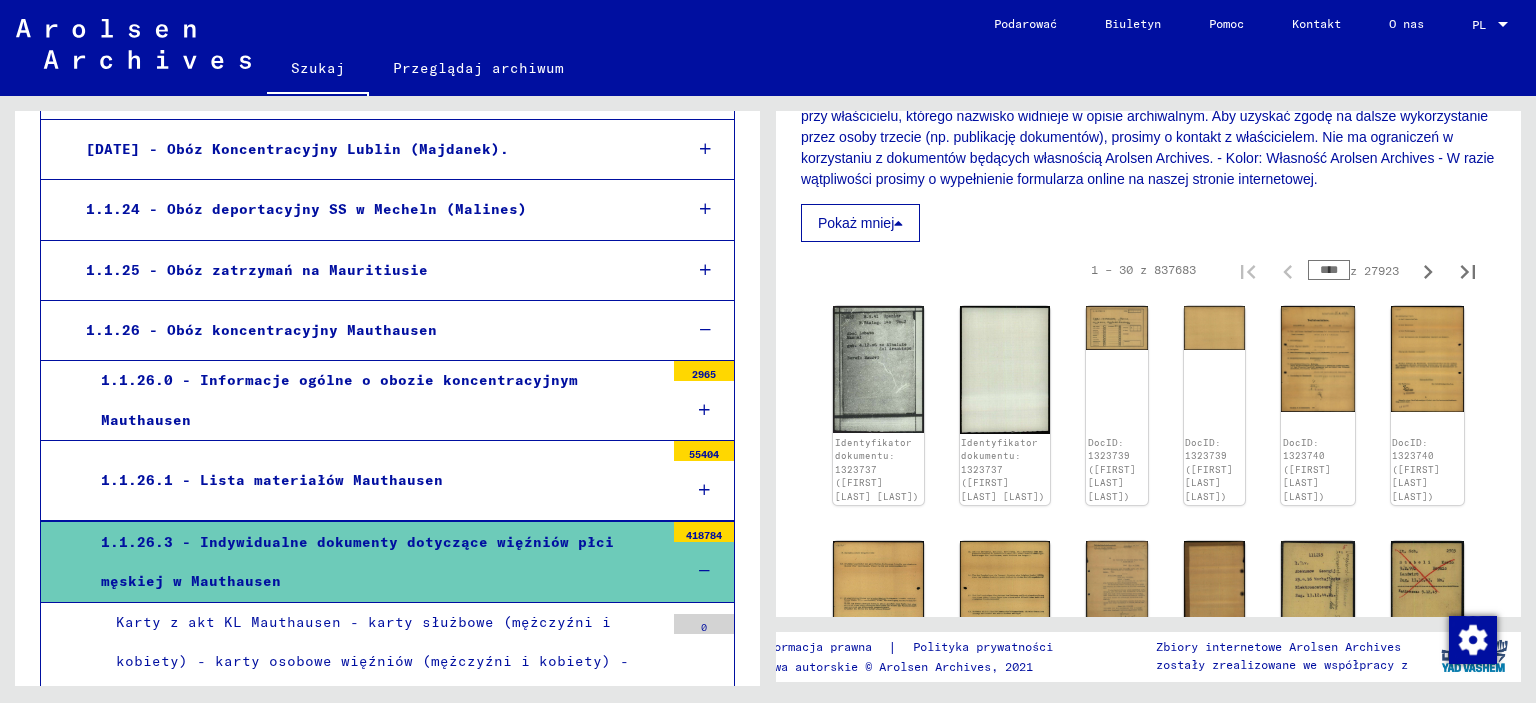 type on "****" 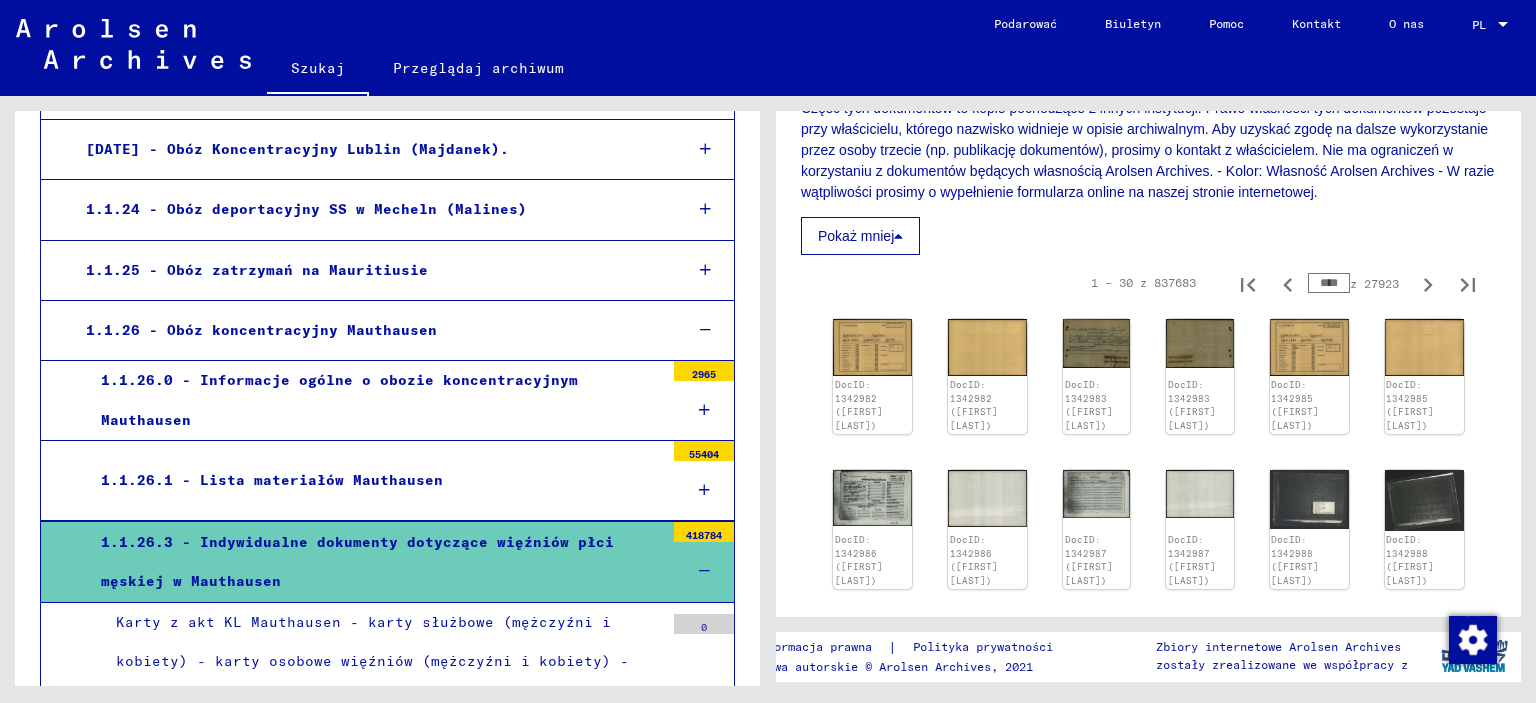 scroll, scrollTop: 564, scrollLeft: 0, axis: vertical 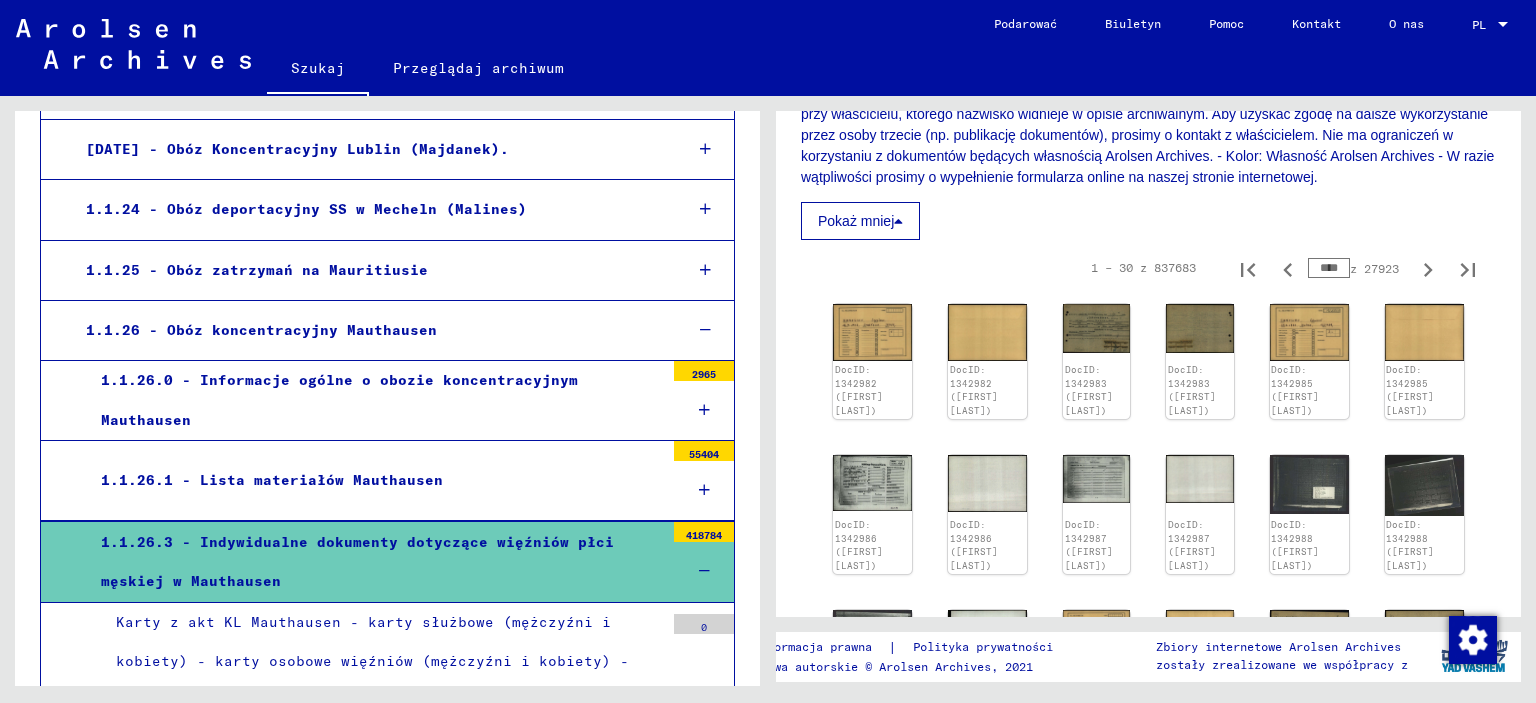 type on "****" 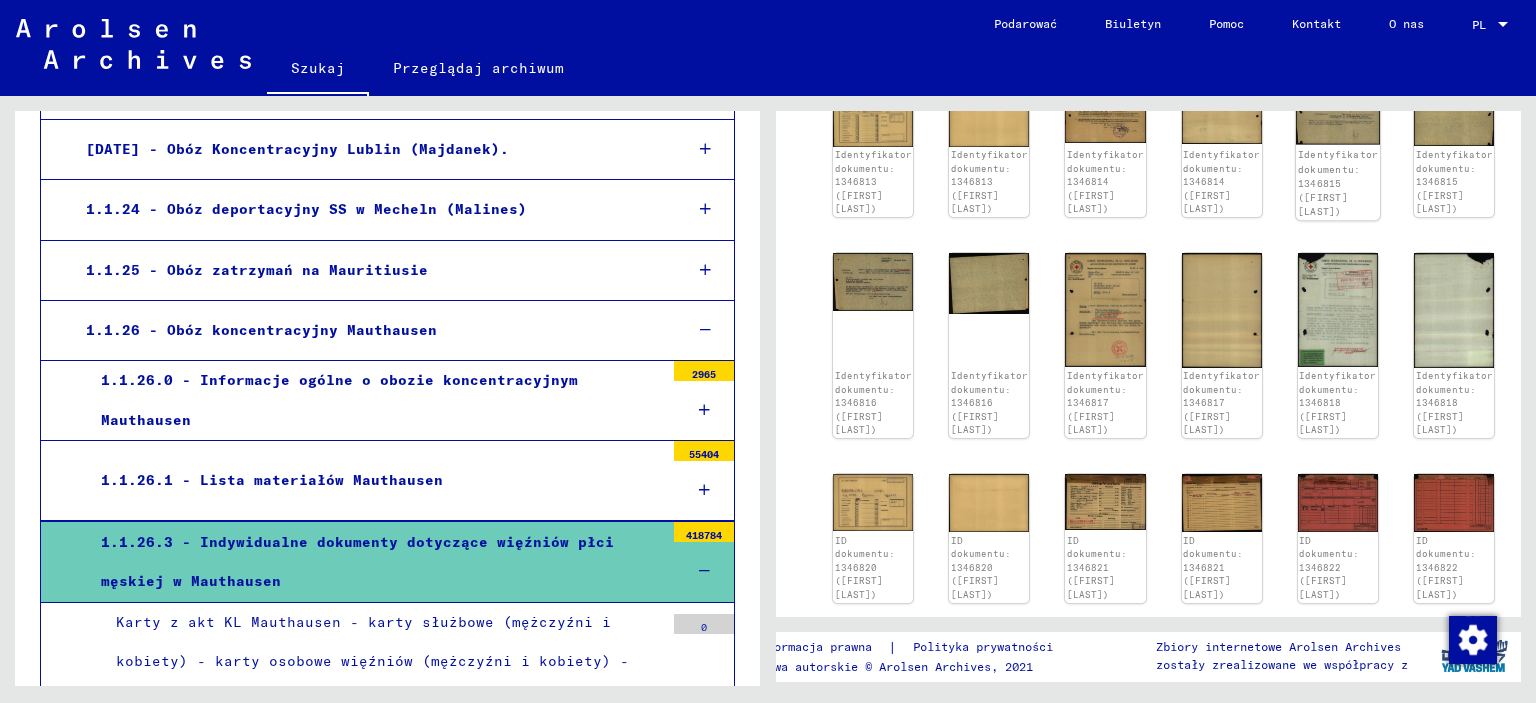 scroll, scrollTop: 664, scrollLeft: 0, axis: vertical 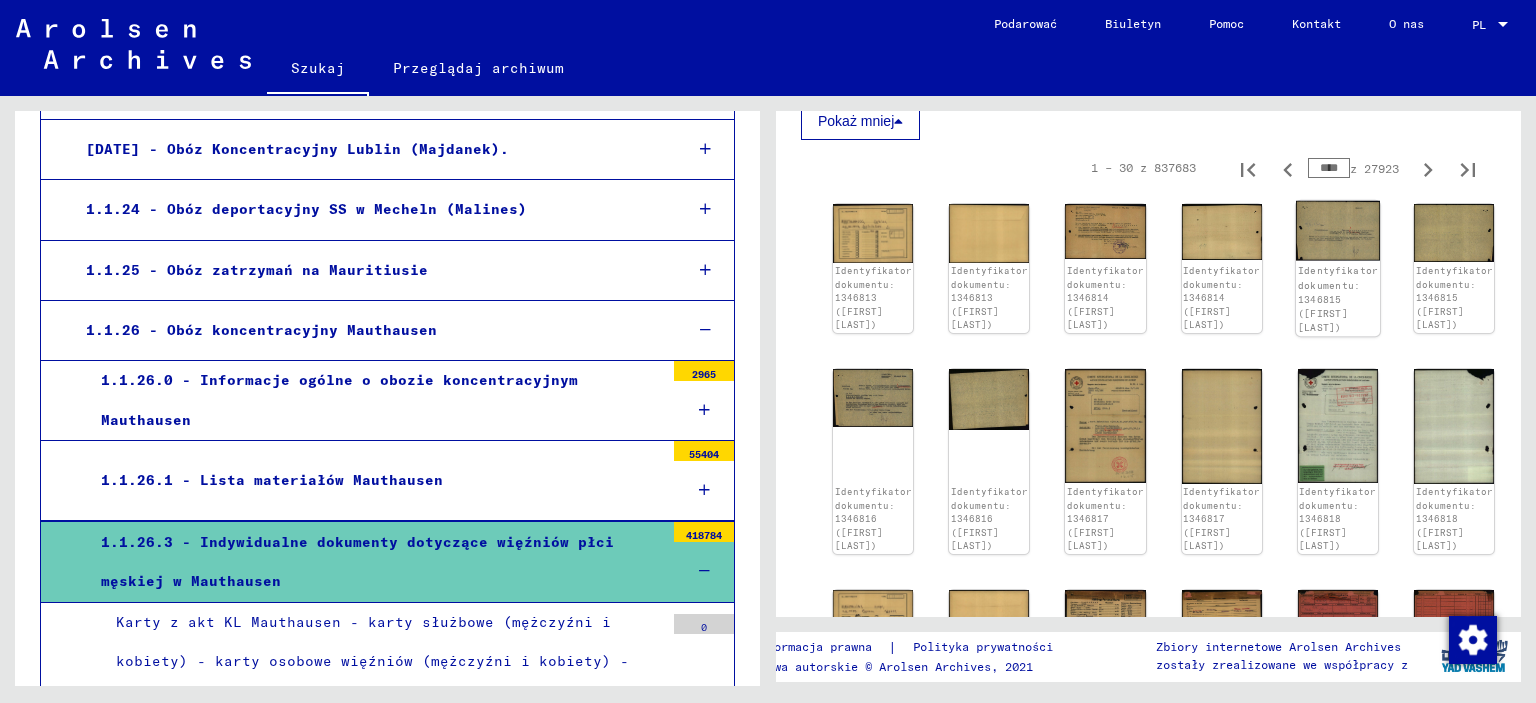 type on "****" 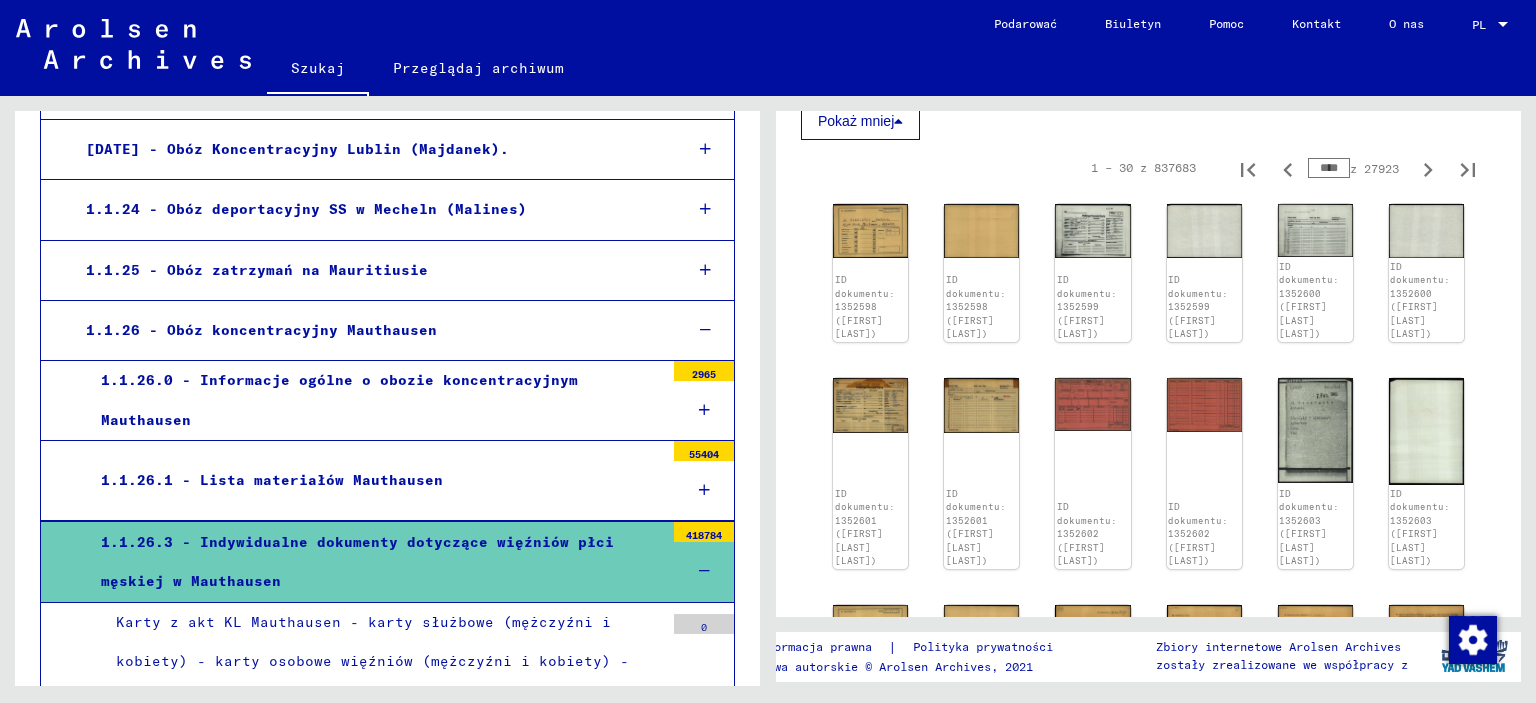 type on "****" 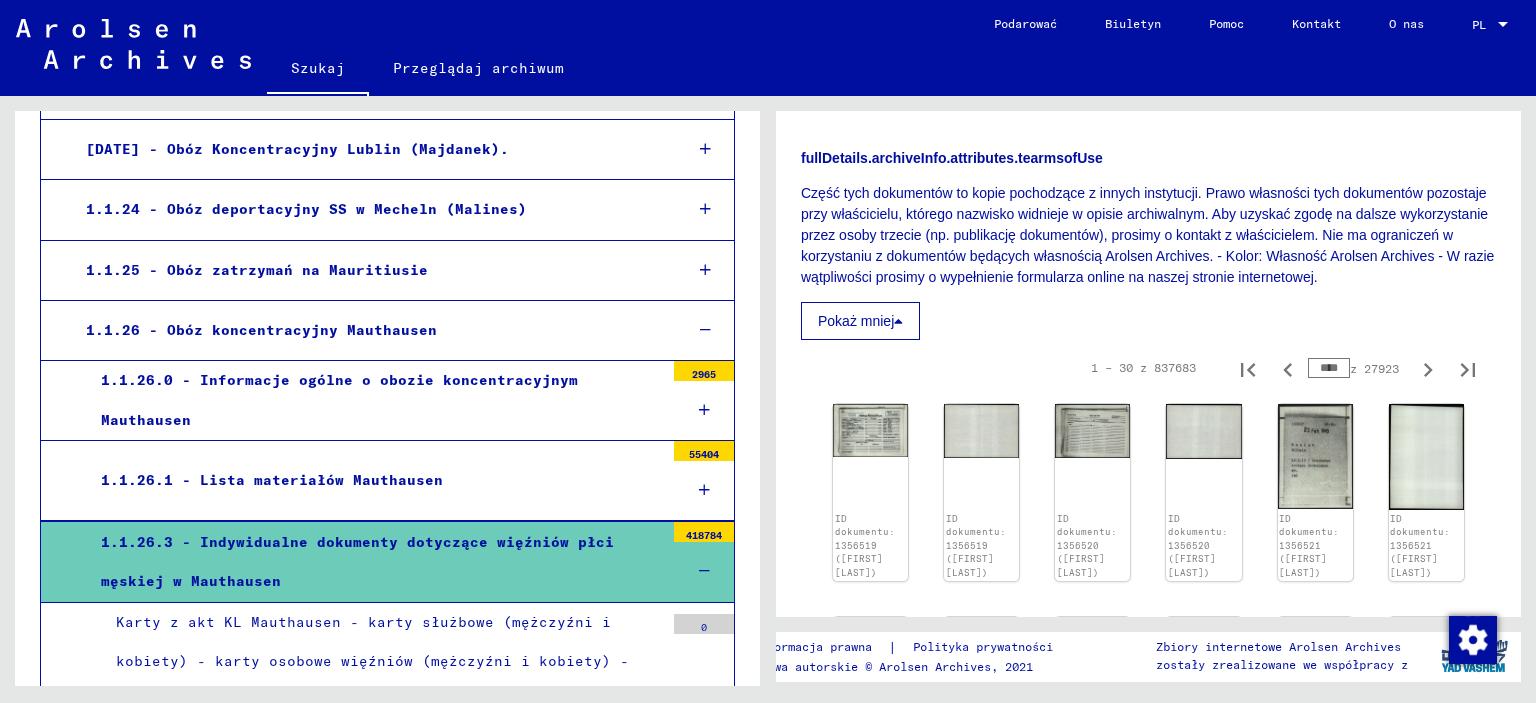 scroll, scrollTop: 364, scrollLeft: 0, axis: vertical 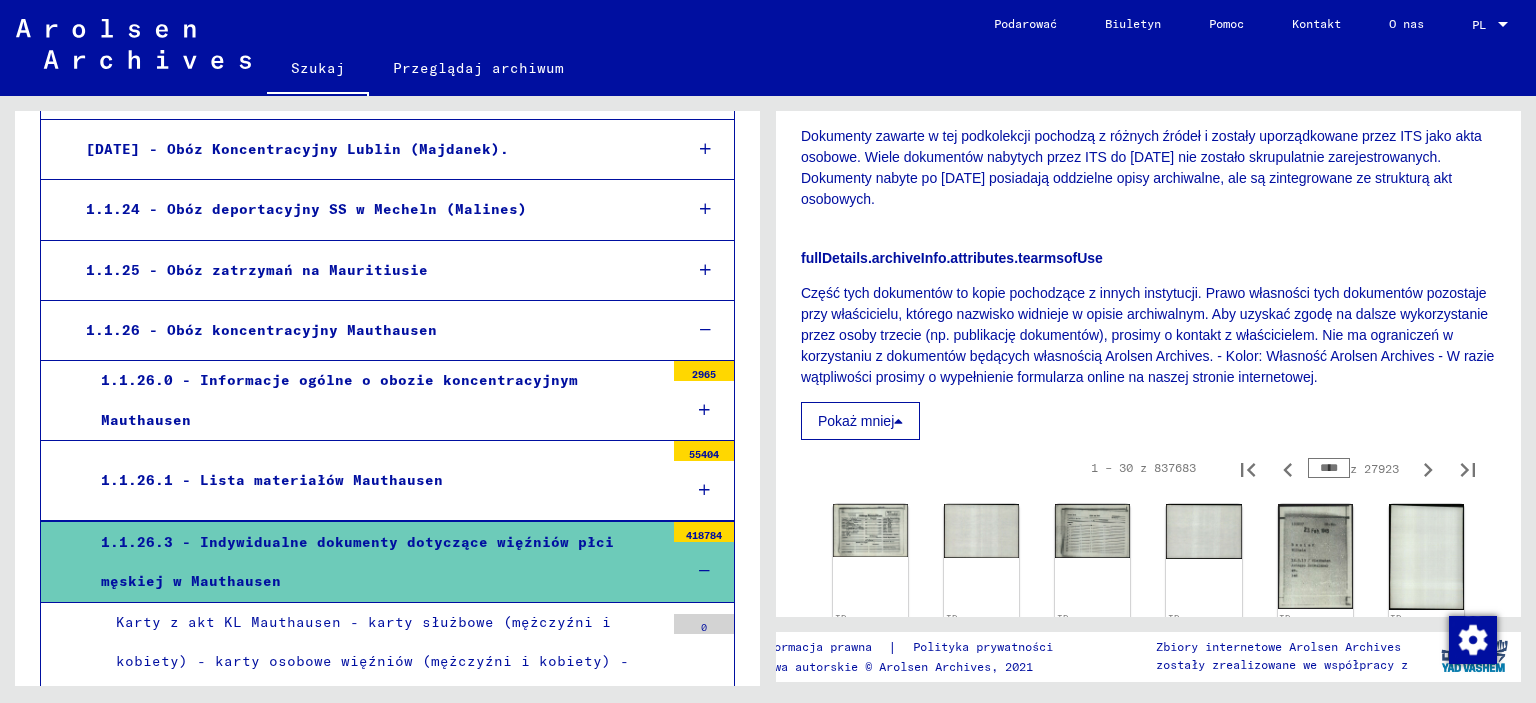 type on "****" 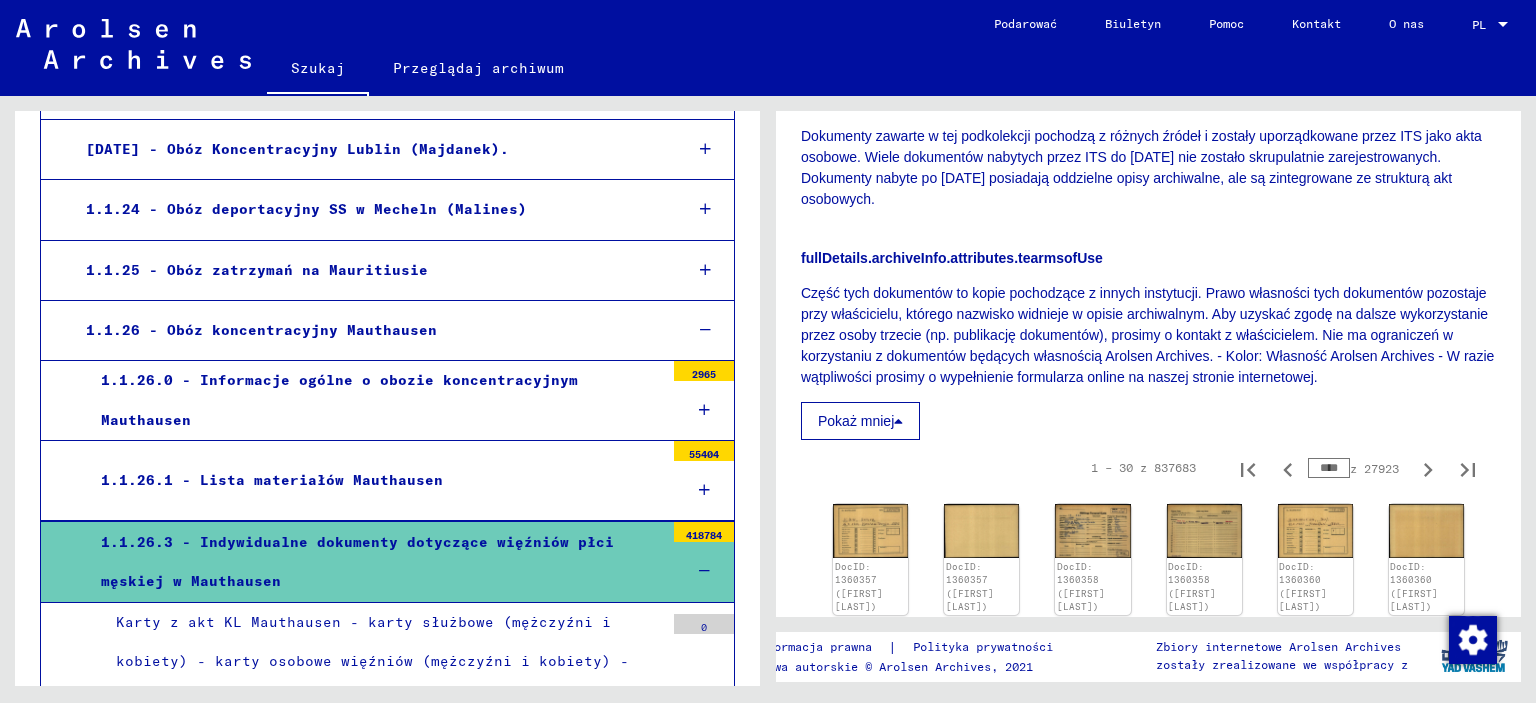 type on "****" 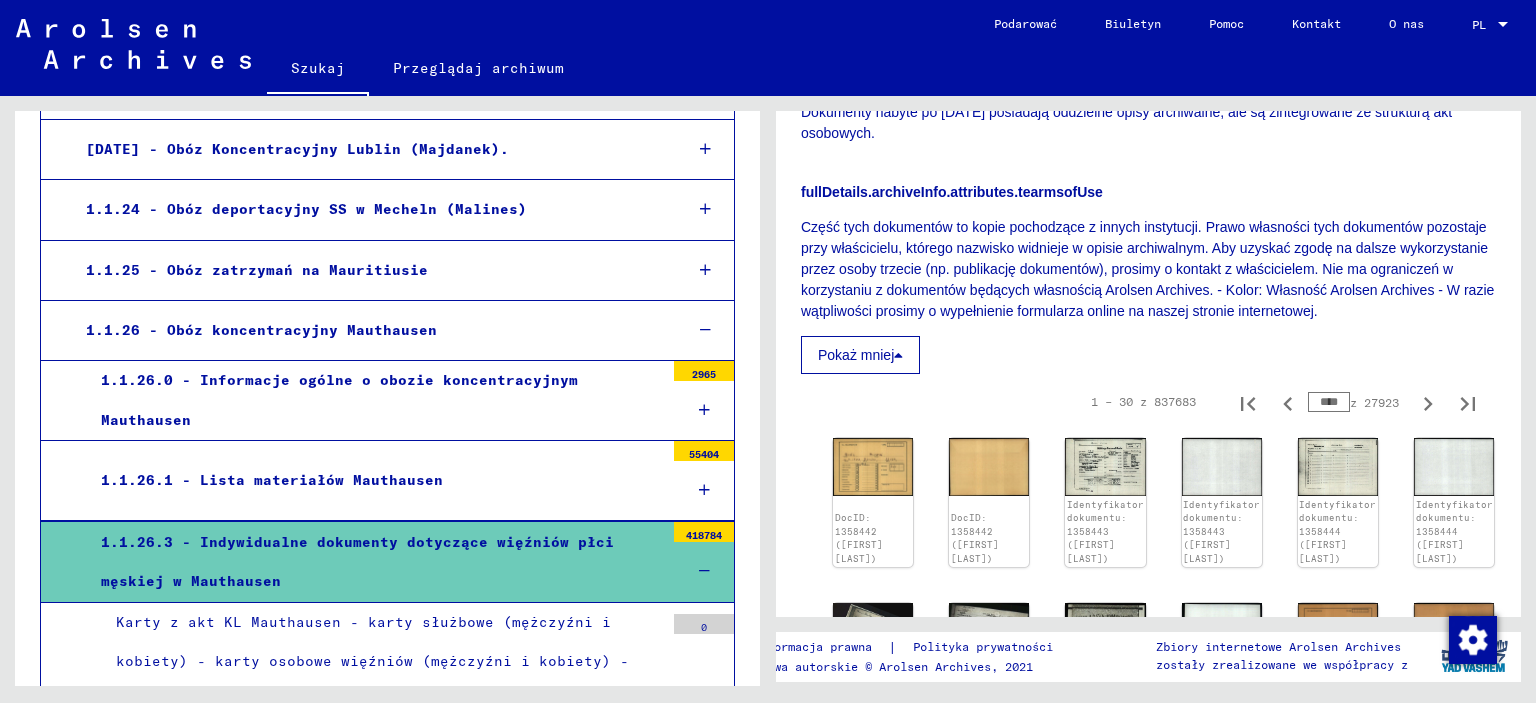 scroll, scrollTop: 464, scrollLeft: 0, axis: vertical 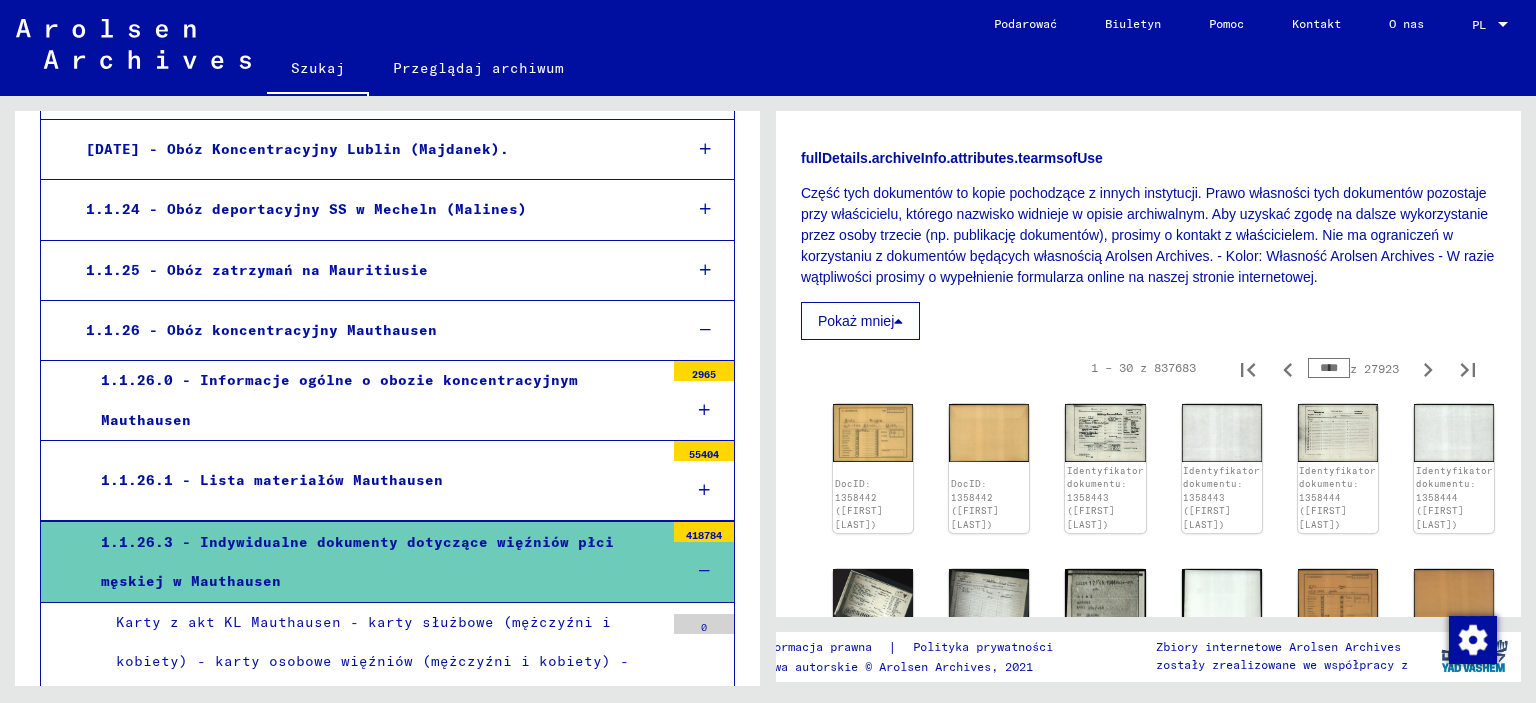 type on "****" 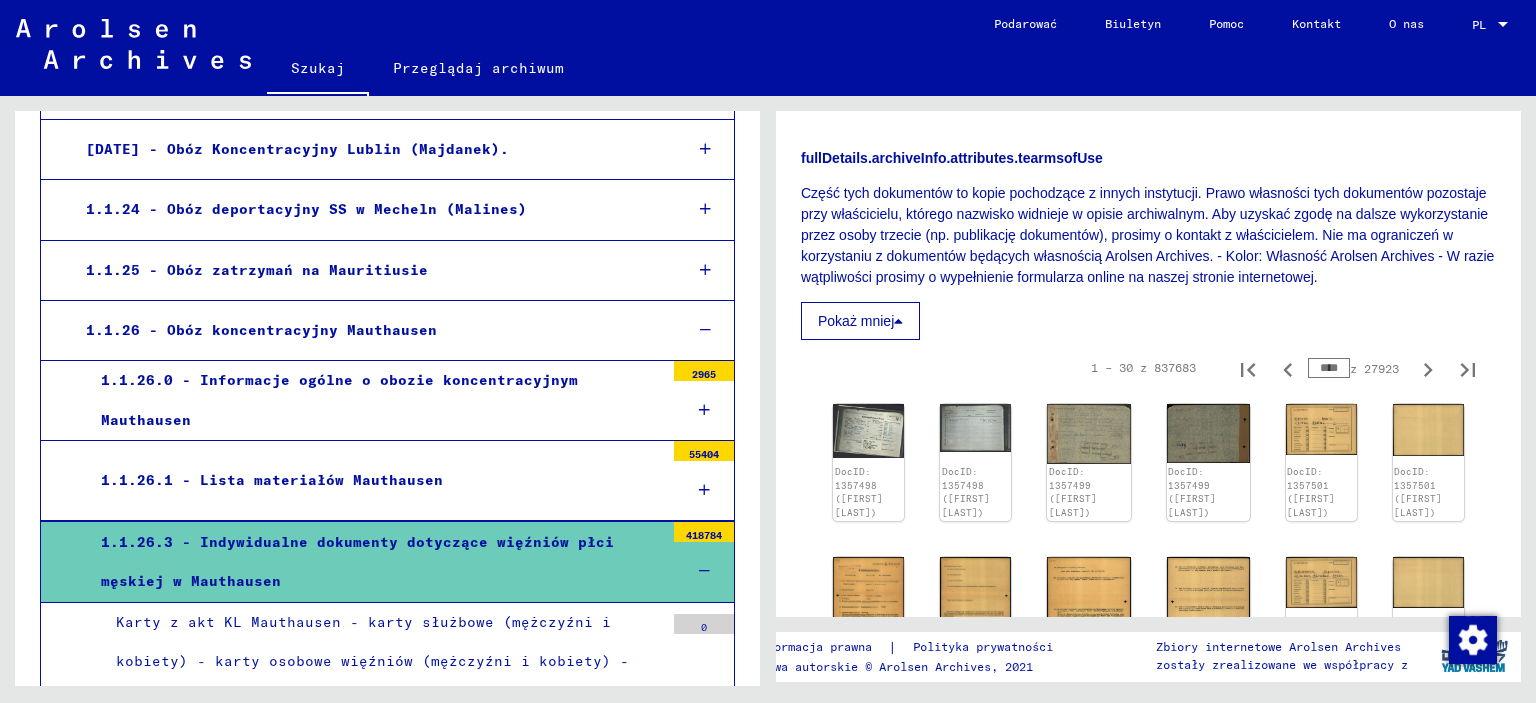 type on "****" 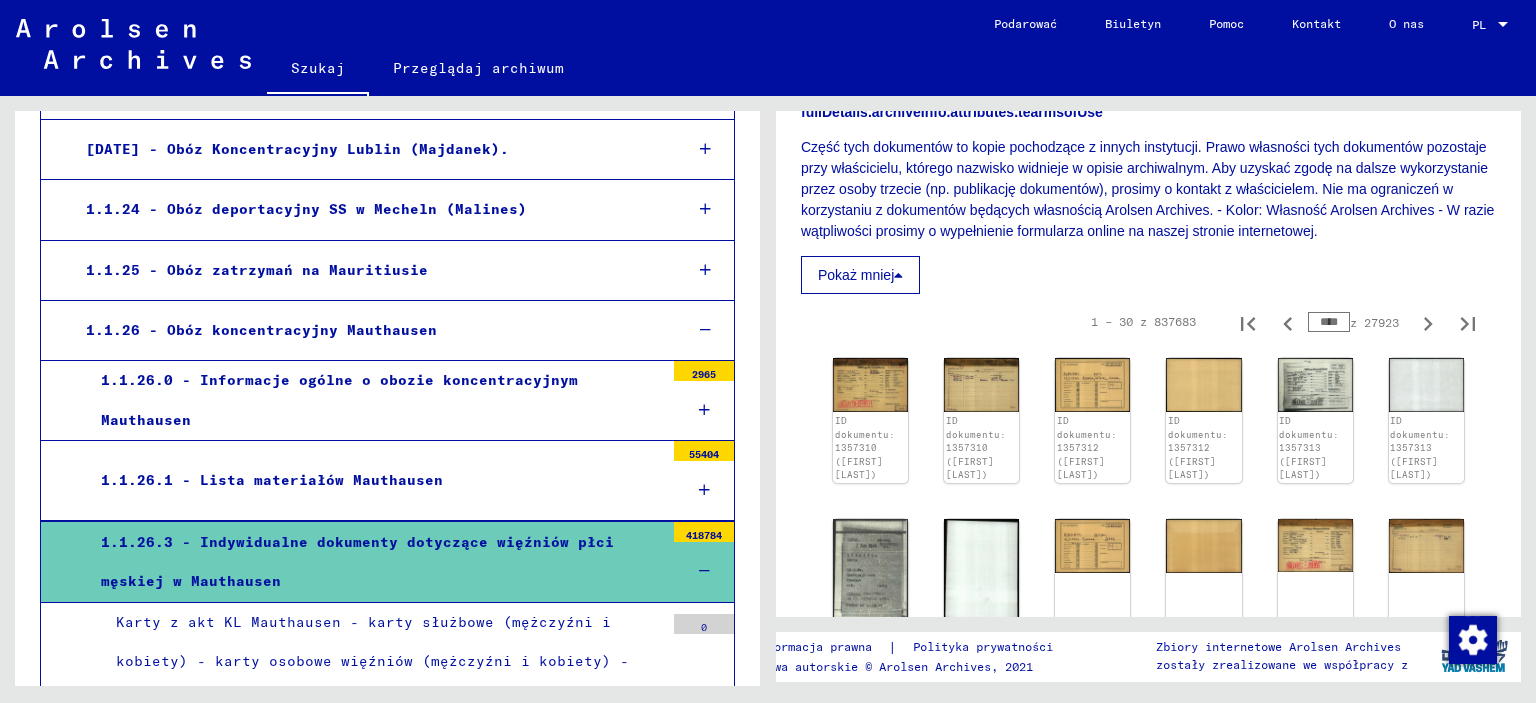 scroll, scrollTop: 464, scrollLeft: 0, axis: vertical 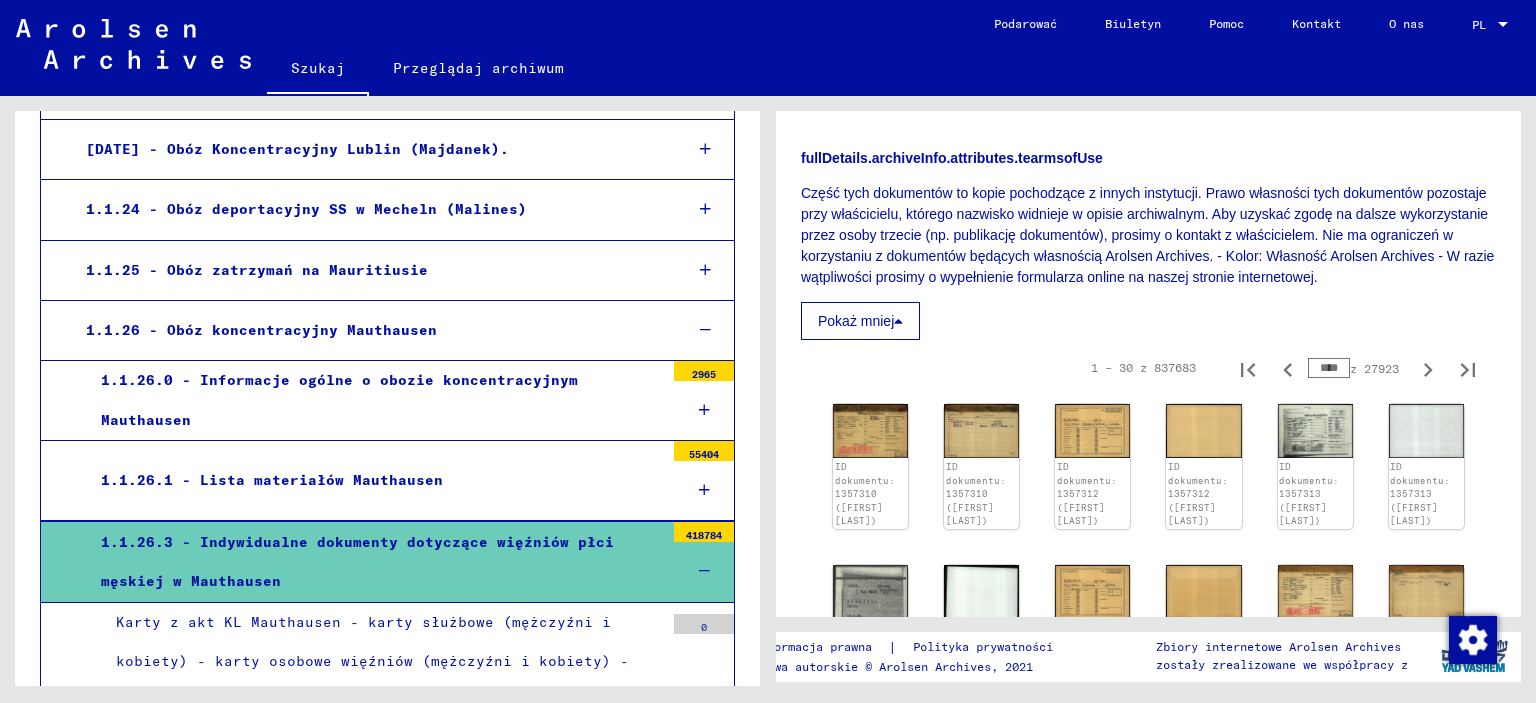 type on "****" 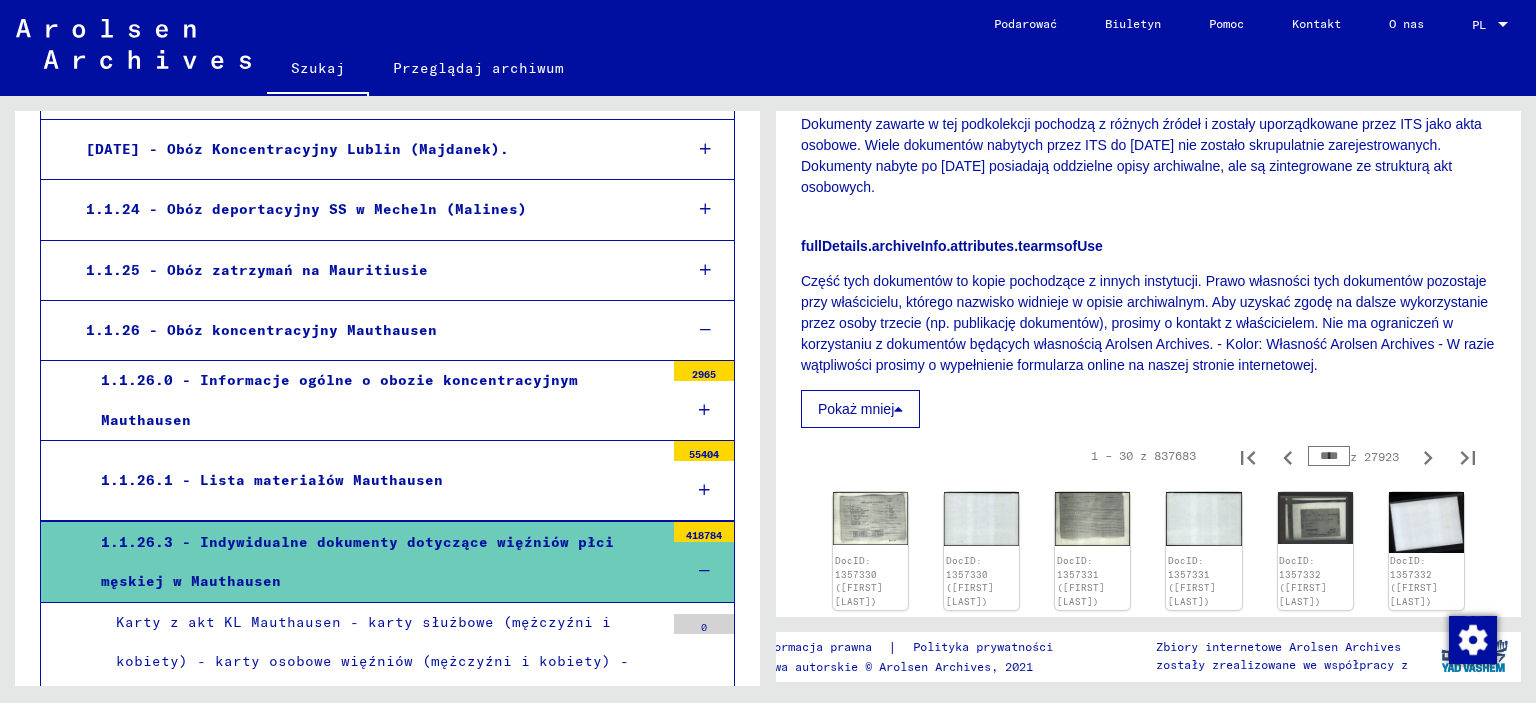 scroll, scrollTop: 364, scrollLeft: 0, axis: vertical 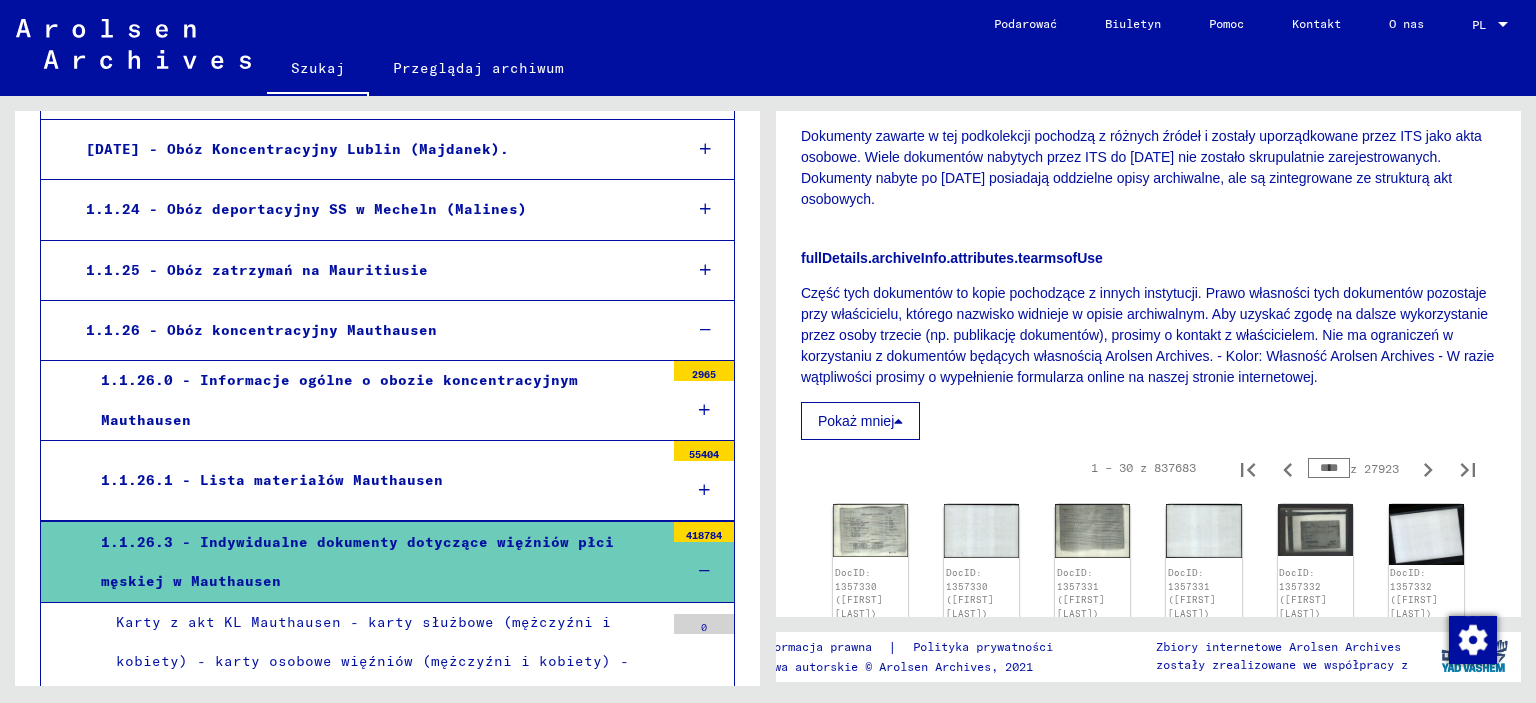 type on "****" 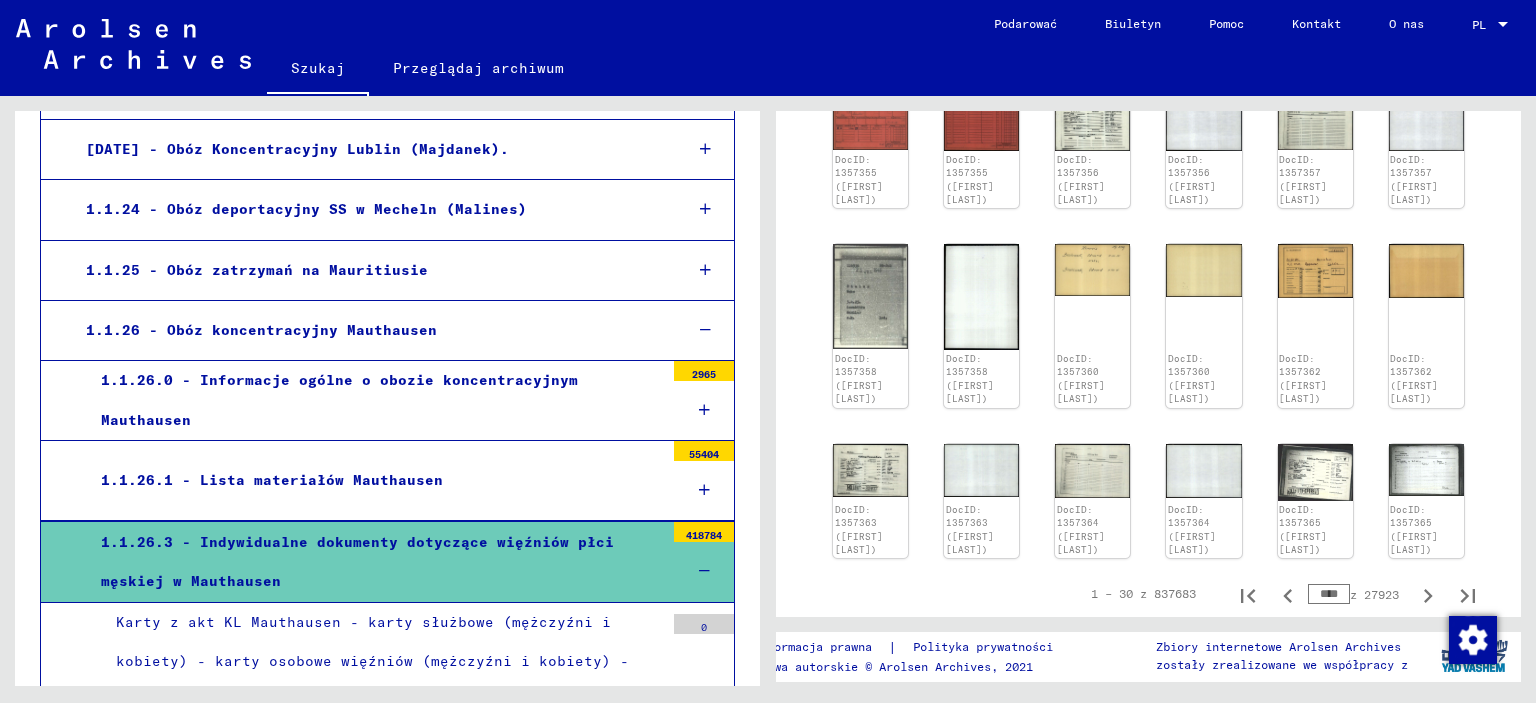 scroll, scrollTop: 712, scrollLeft: 0, axis: vertical 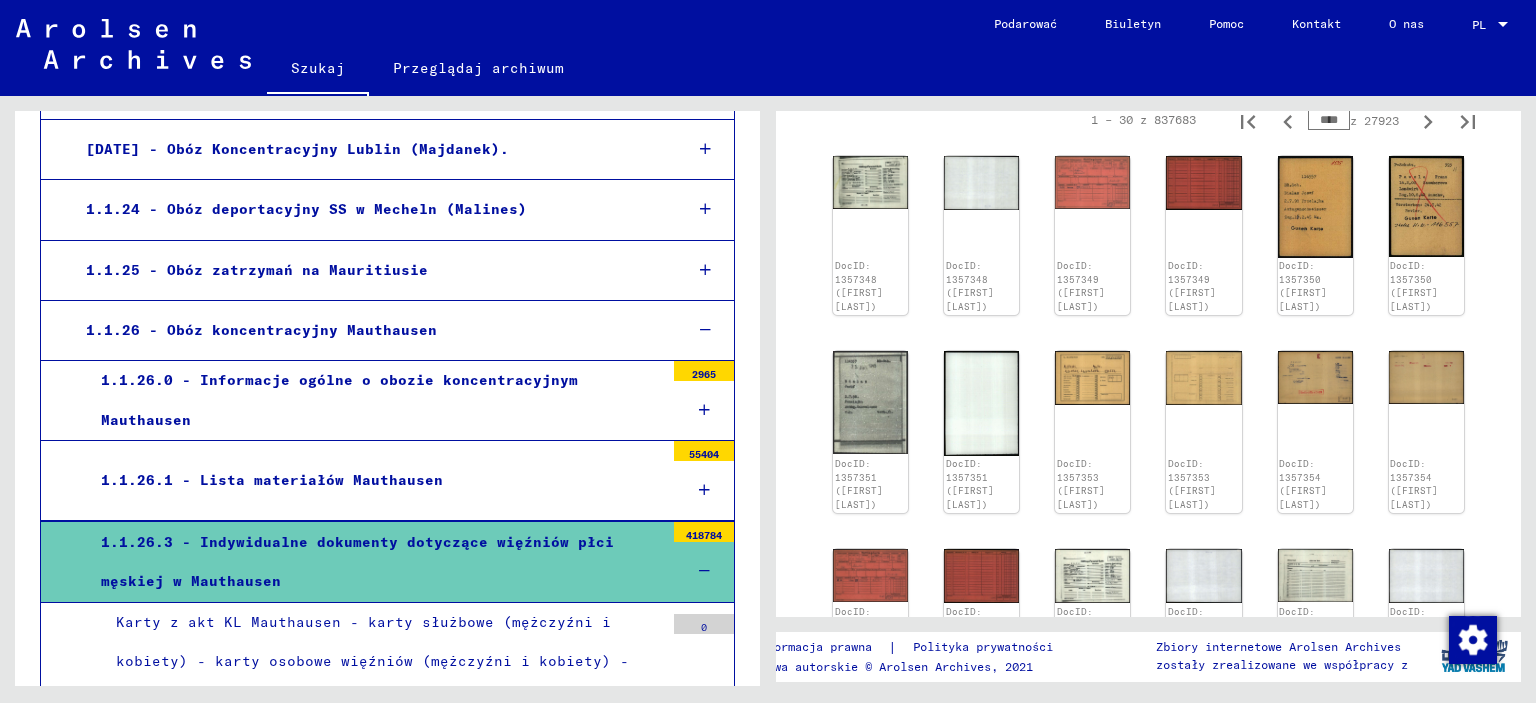 type on "****" 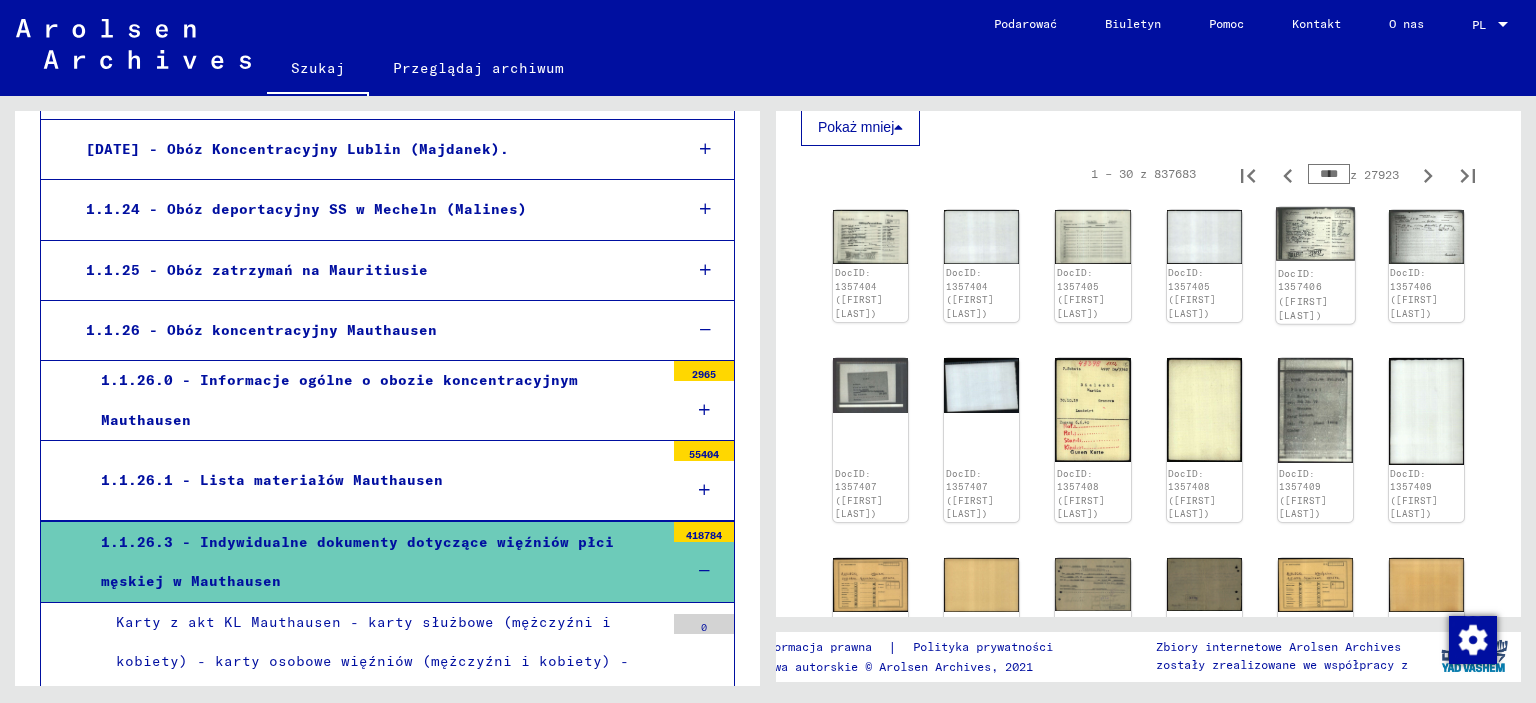scroll, scrollTop: 612, scrollLeft: 0, axis: vertical 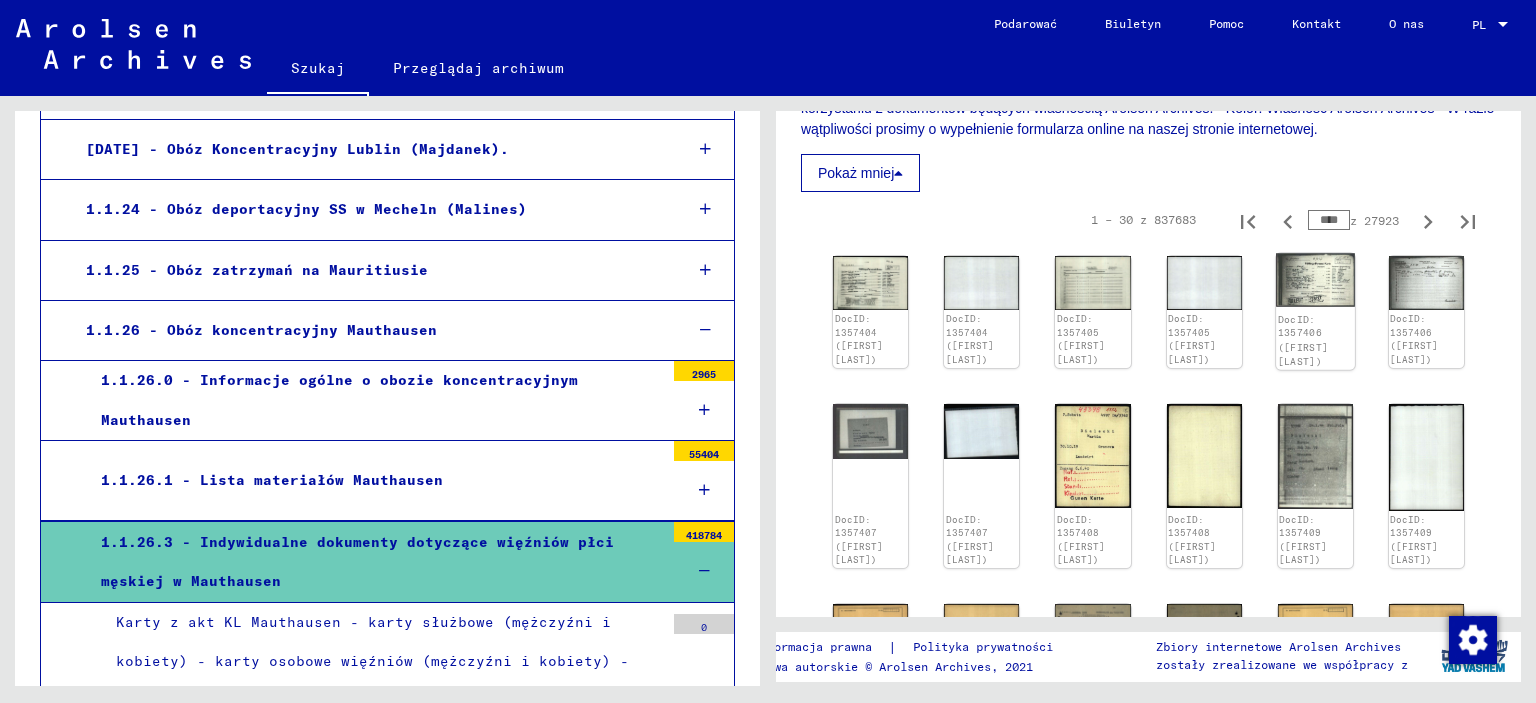 type on "****" 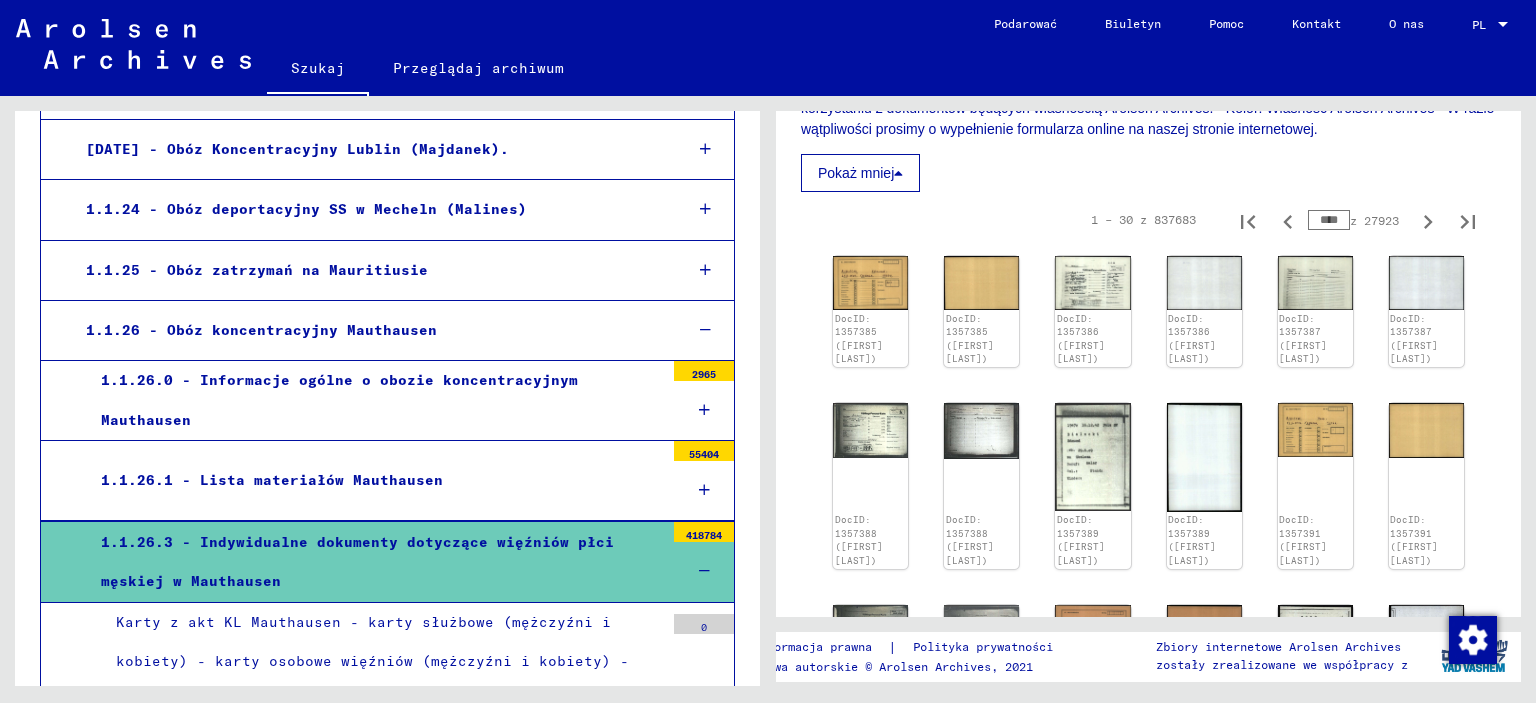 scroll, scrollTop: 1744, scrollLeft: 0, axis: vertical 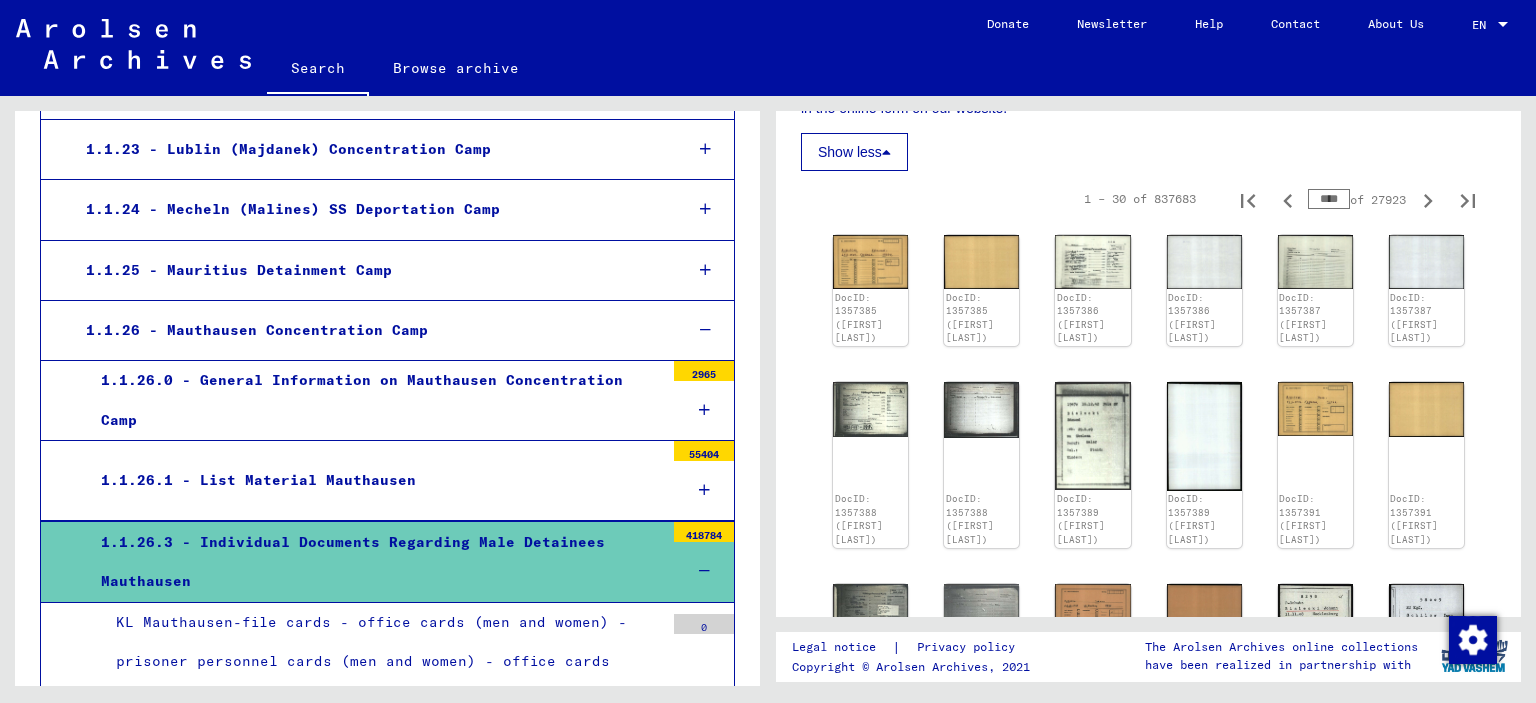 type on "****" 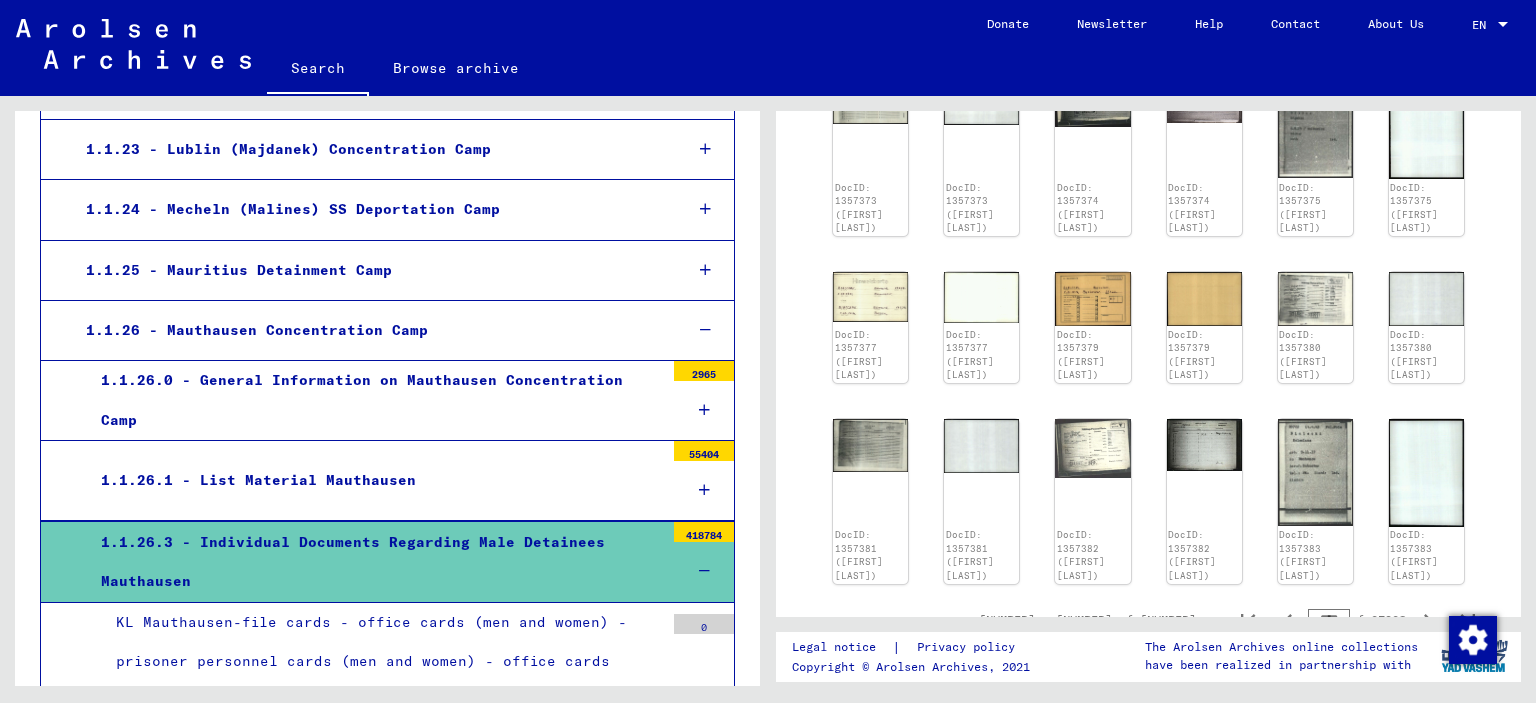 scroll, scrollTop: 1212, scrollLeft: 0, axis: vertical 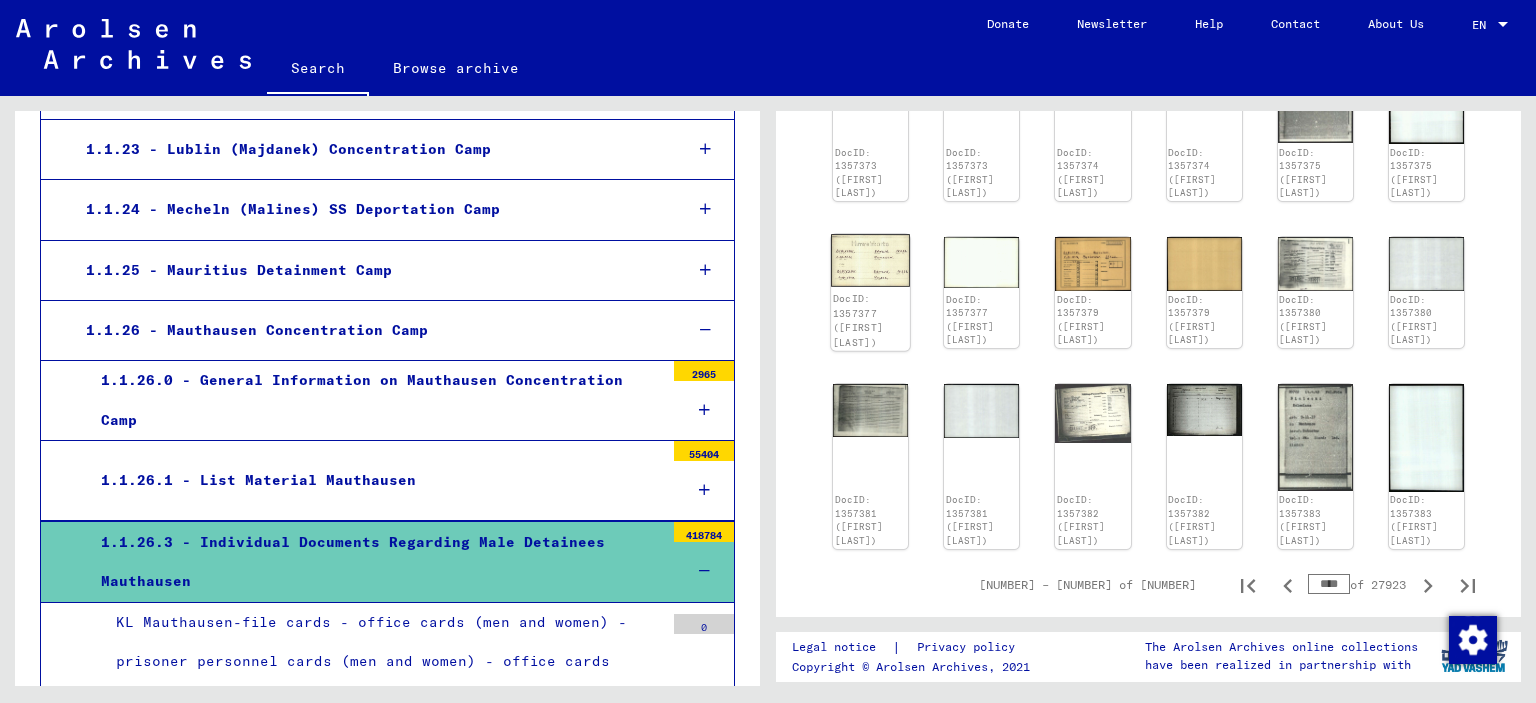 click 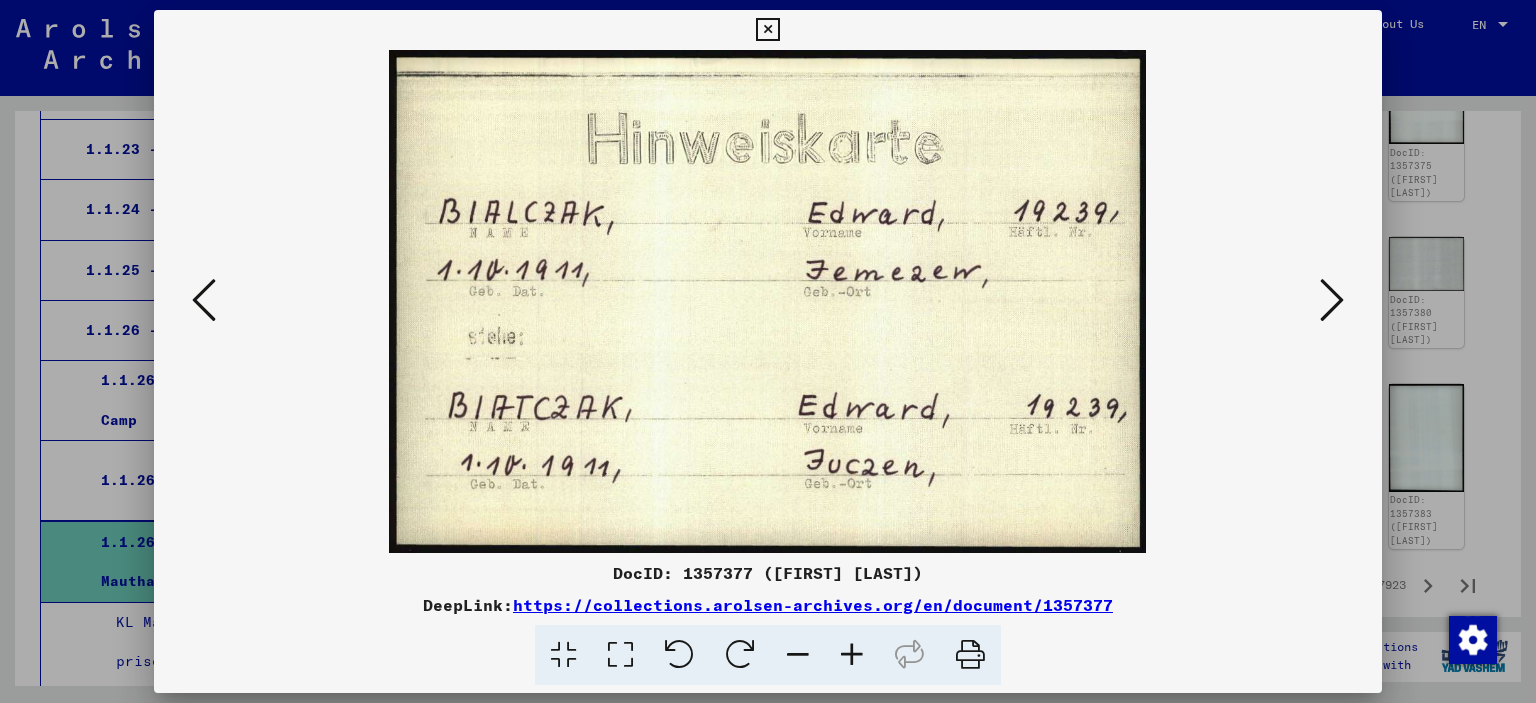 click at bounding box center (1332, 300) 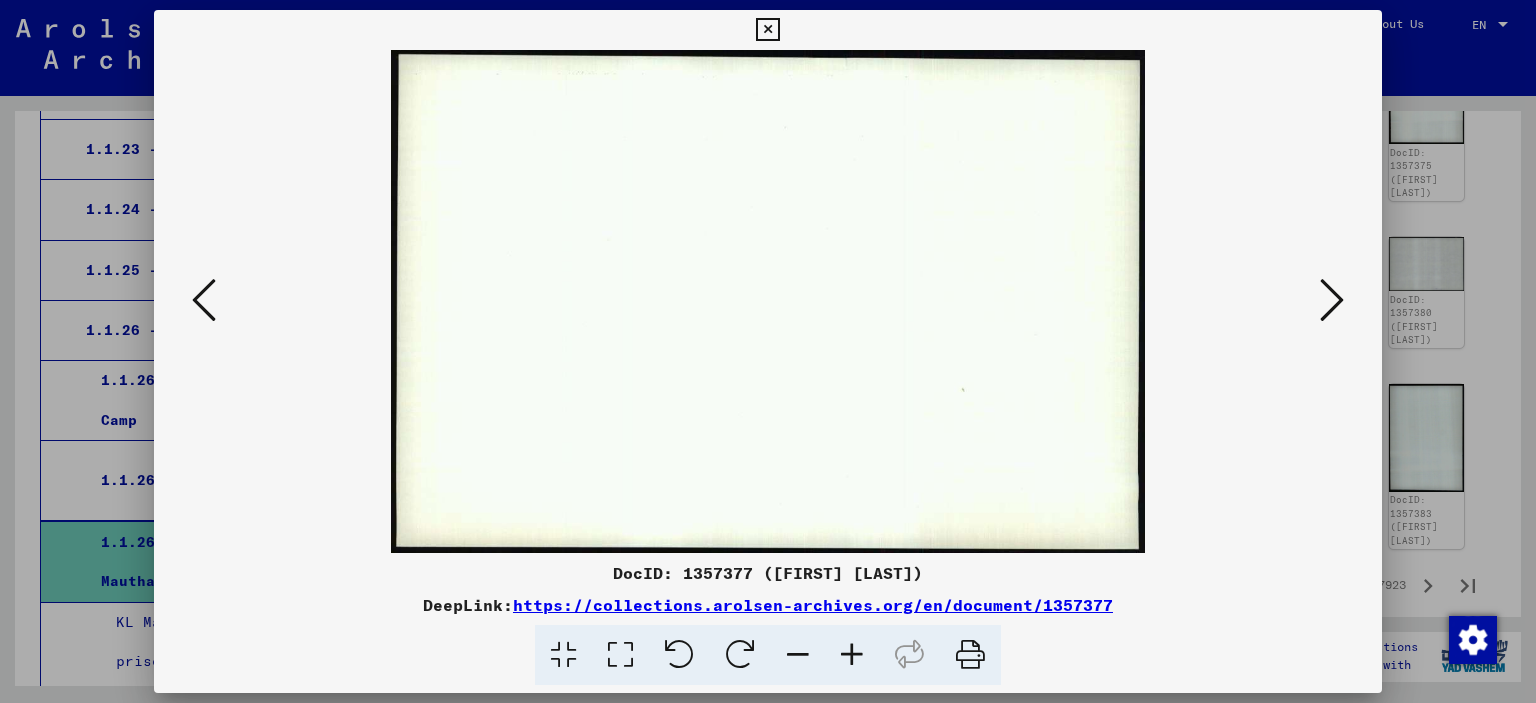 click at bounding box center [1332, 300] 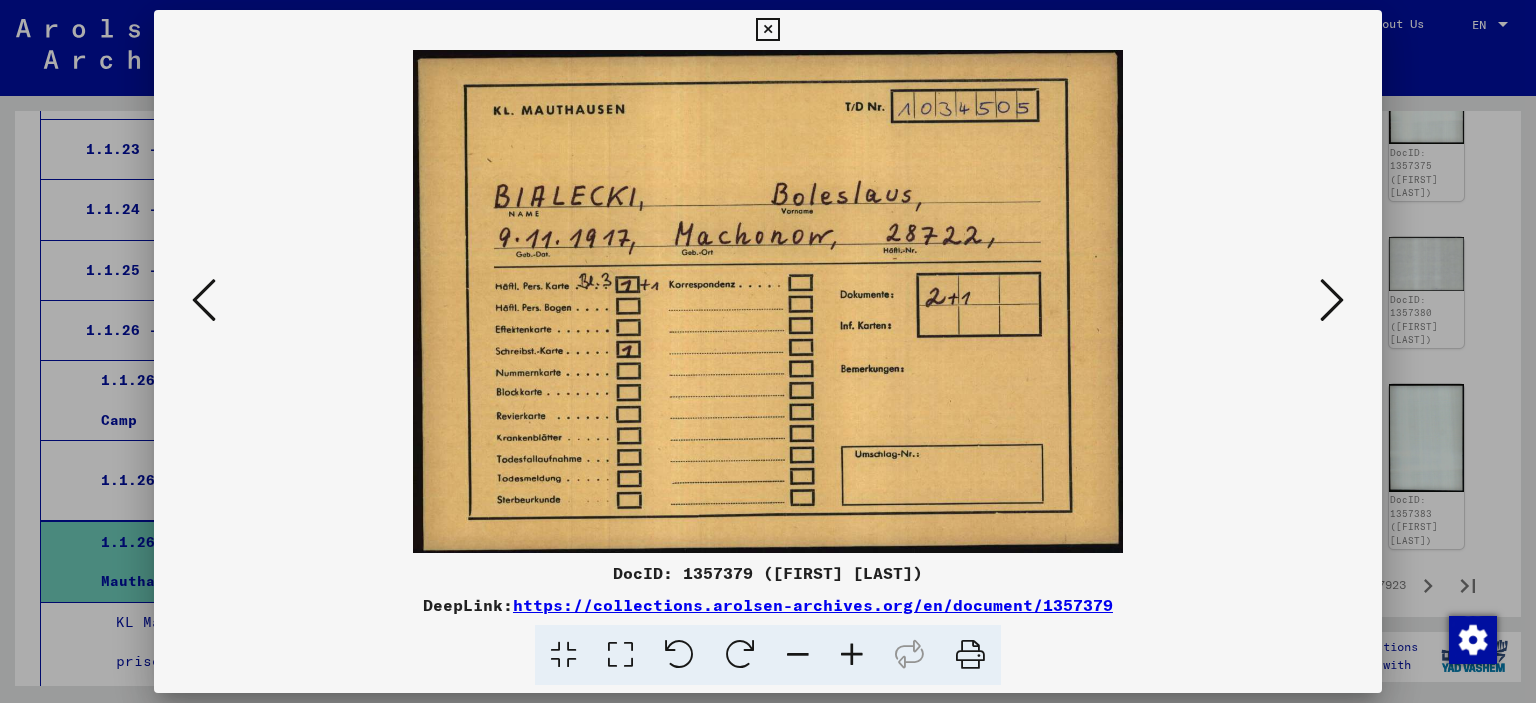 click at bounding box center [1332, 300] 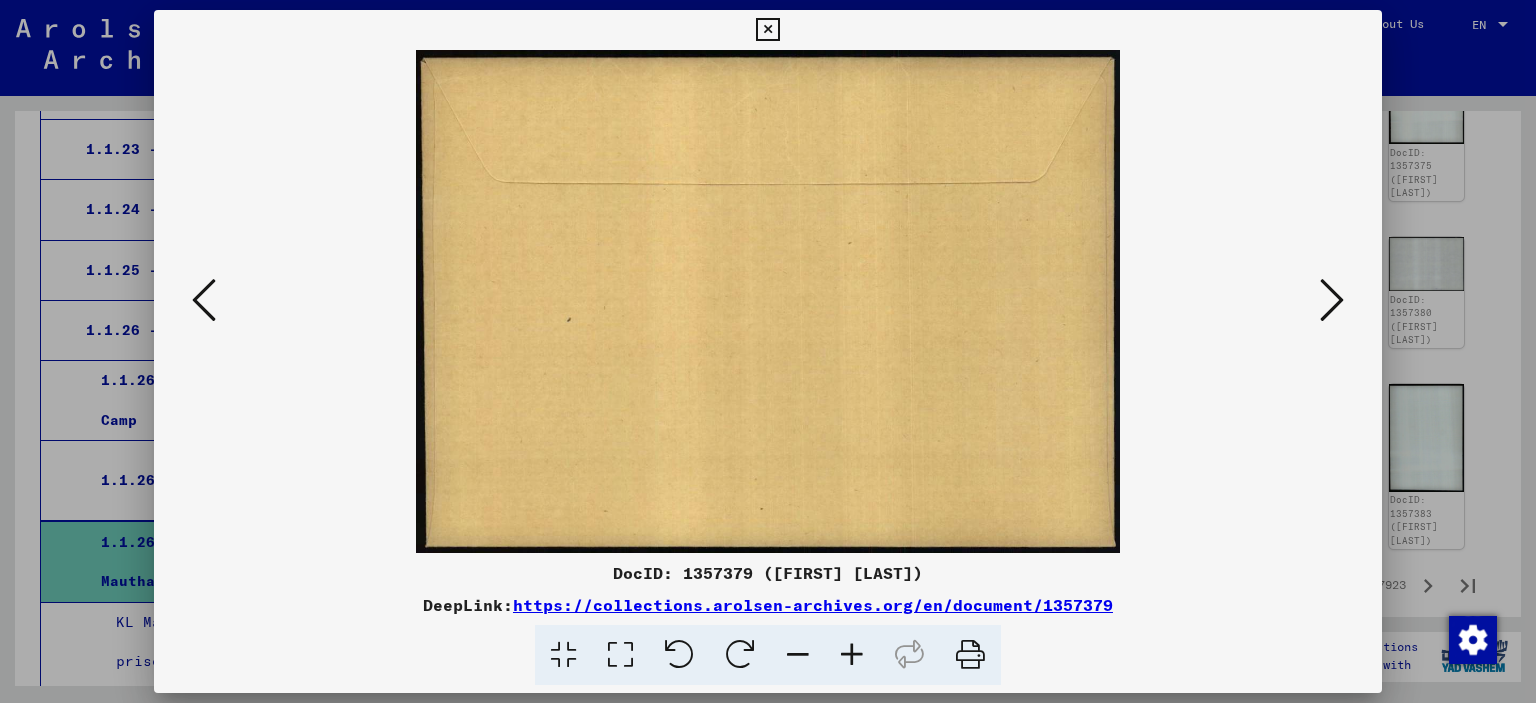 click at bounding box center [1332, 300] 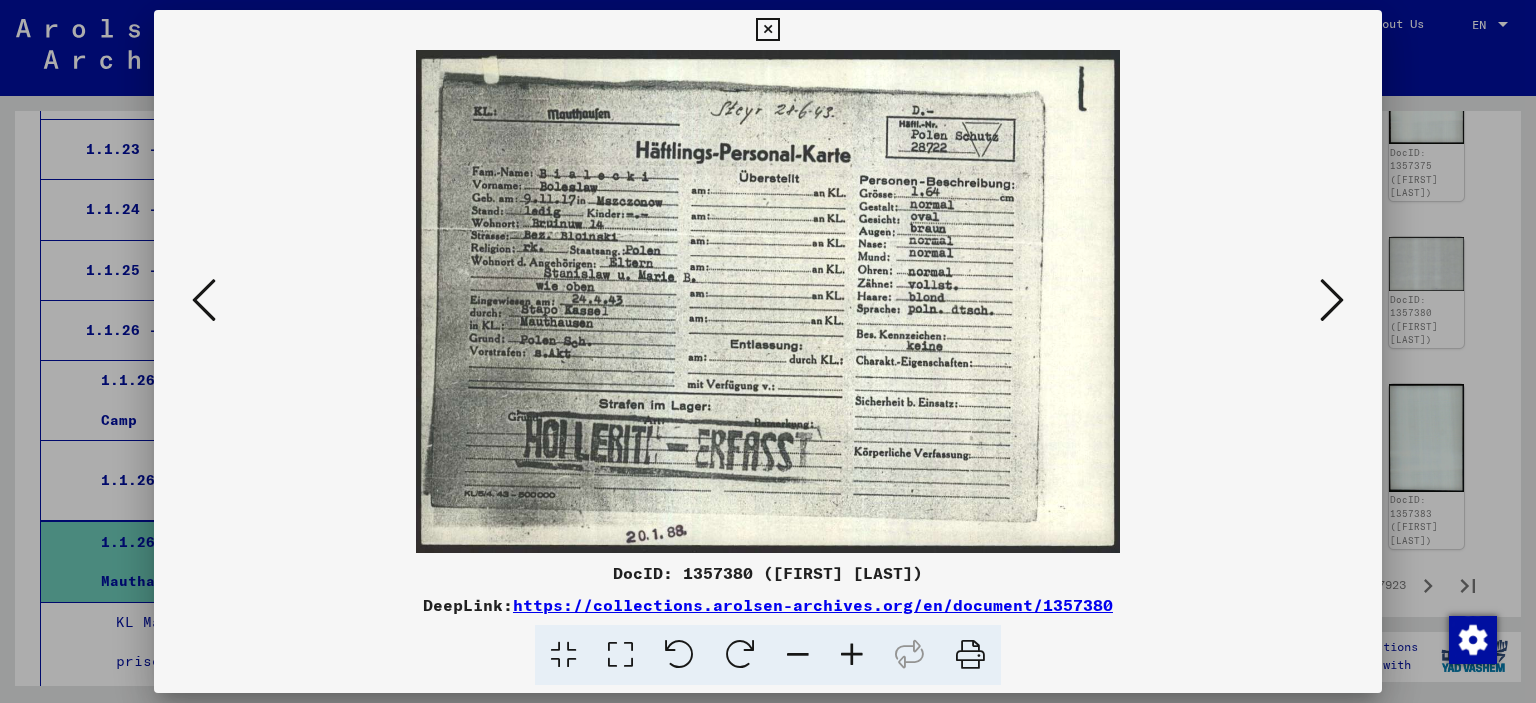 click at bounding box center (1332, 300) 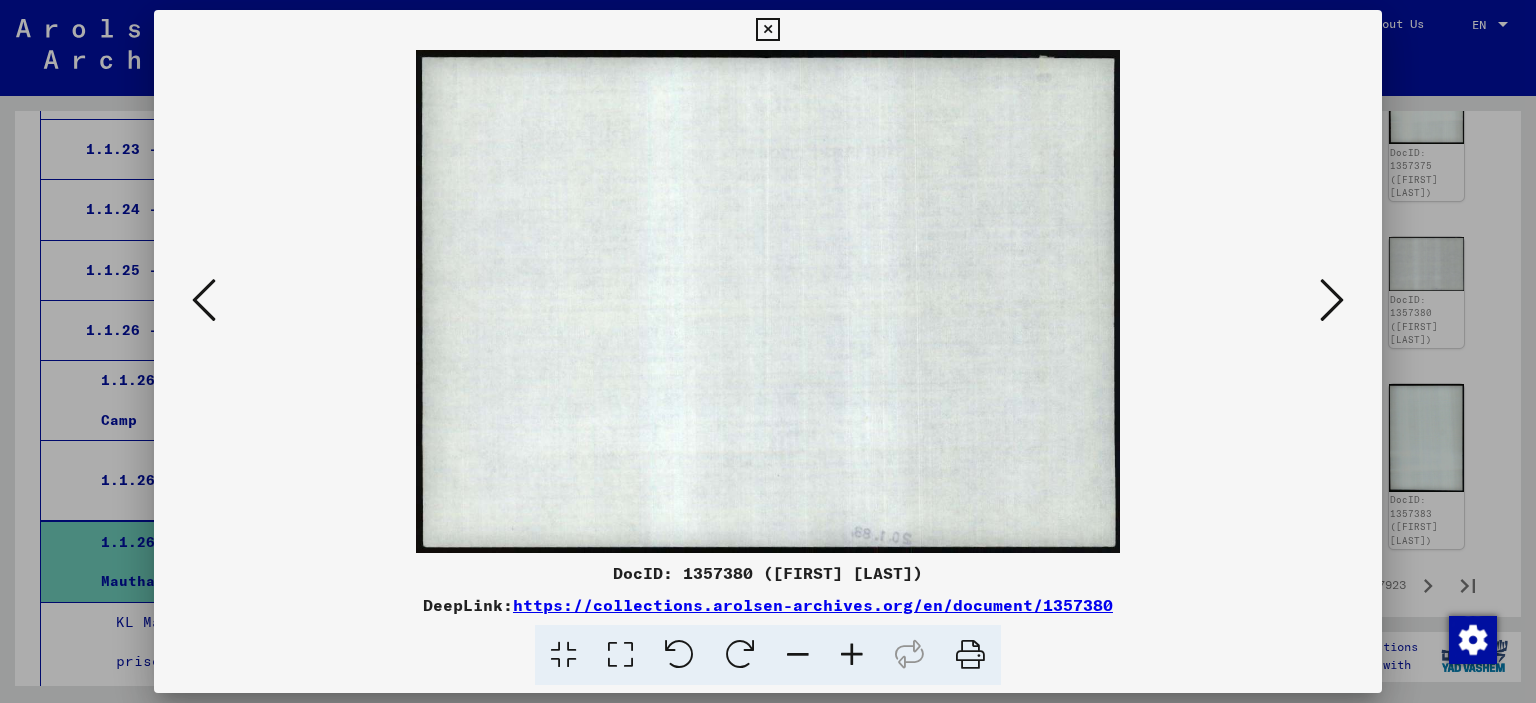 click at bounding box center [1332, 300] 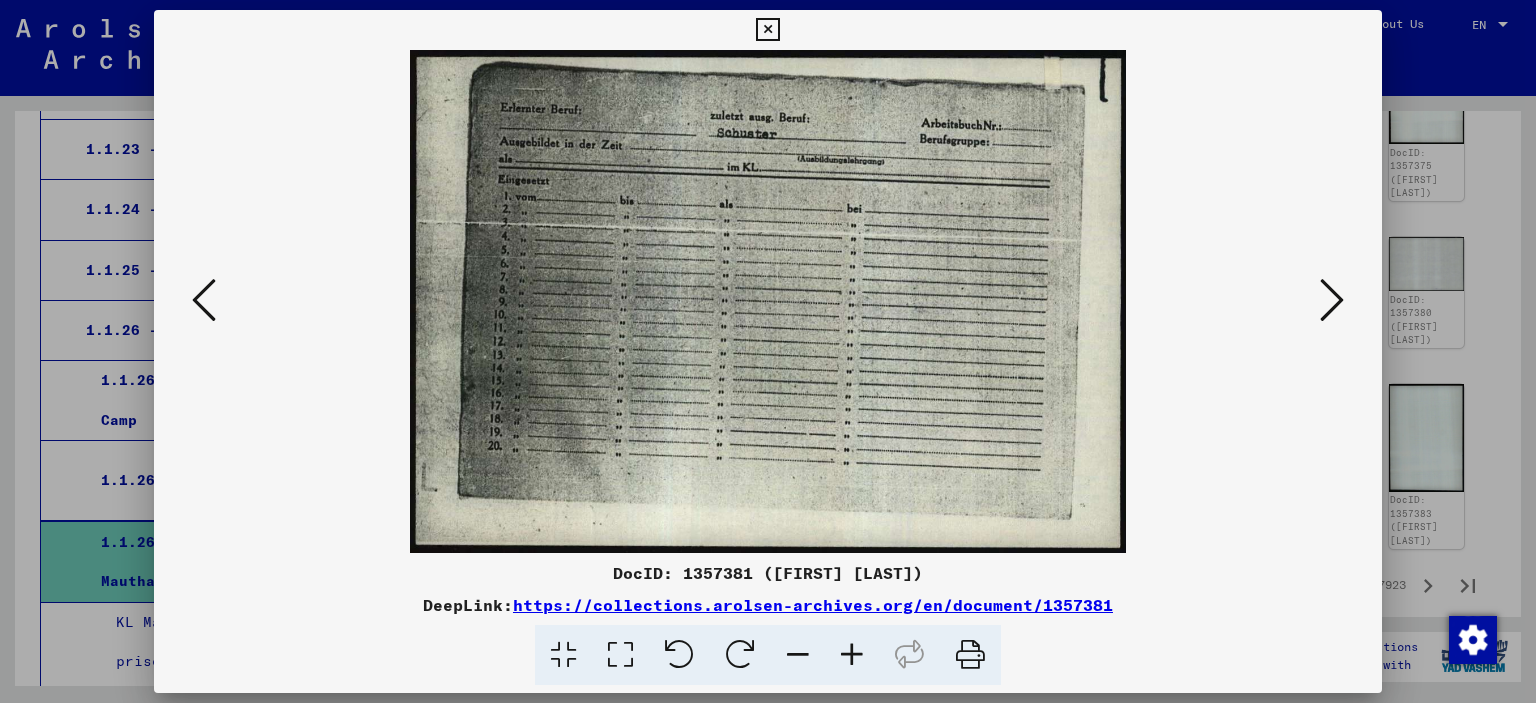 click at bounding box center [1332, 300] 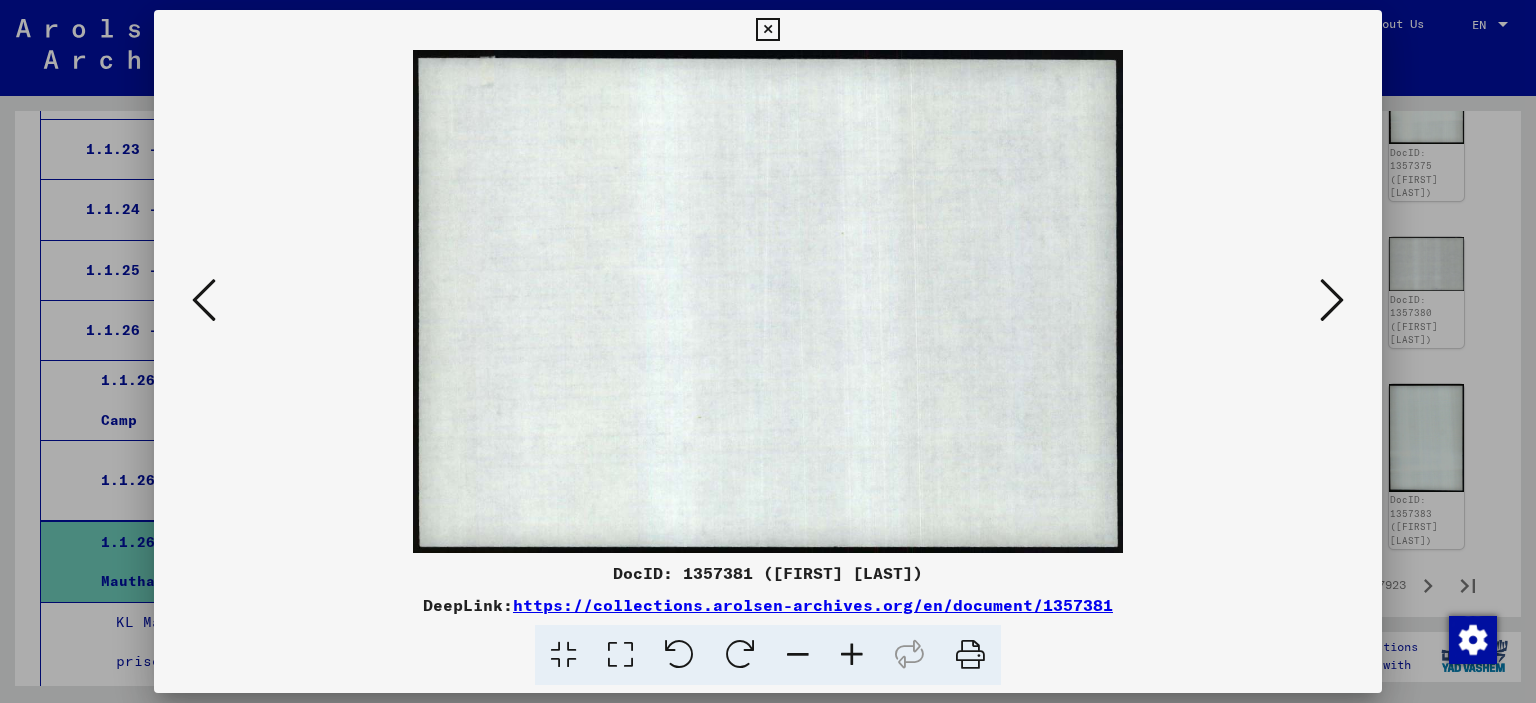 click at bounding box center [1332, 300] 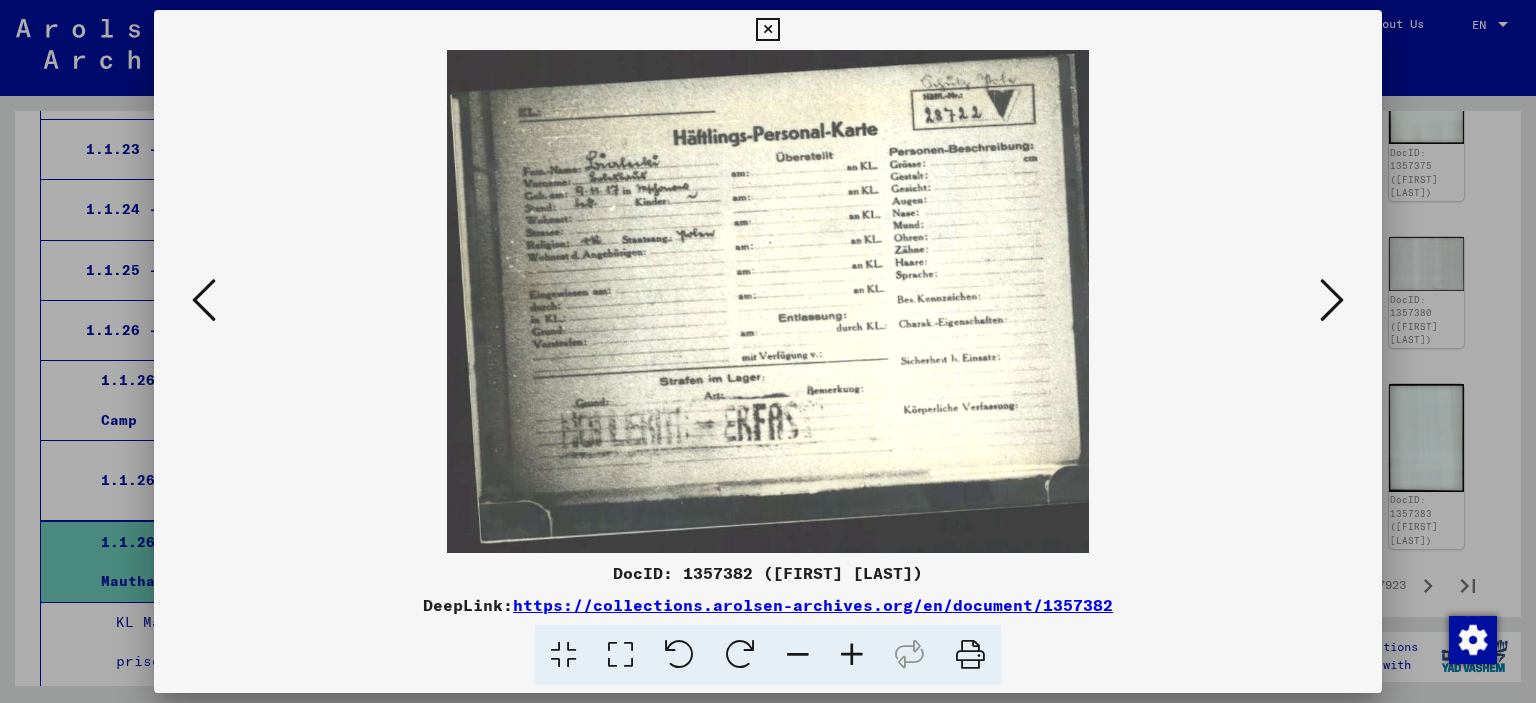 click at bounding box center [1332, 300] 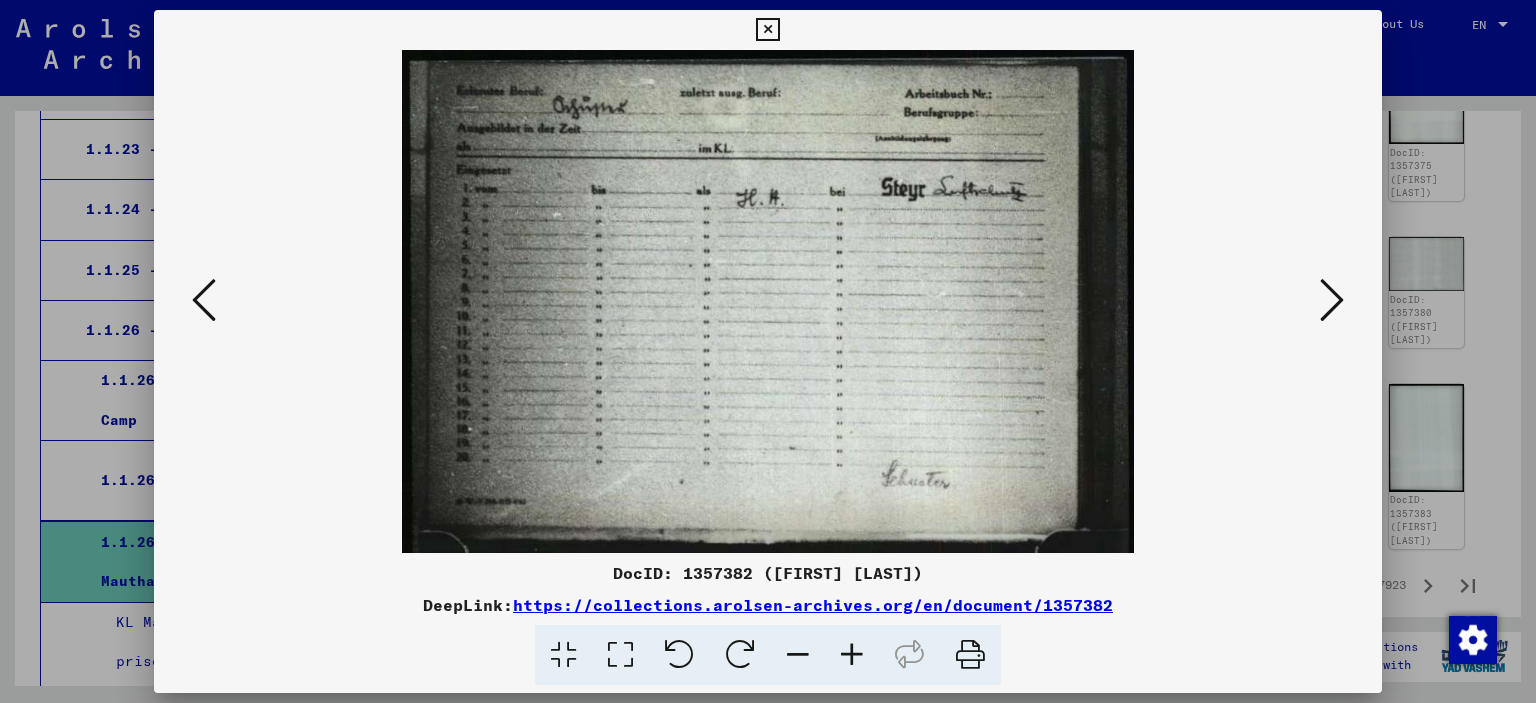 click at bounding box center (1332, 300) 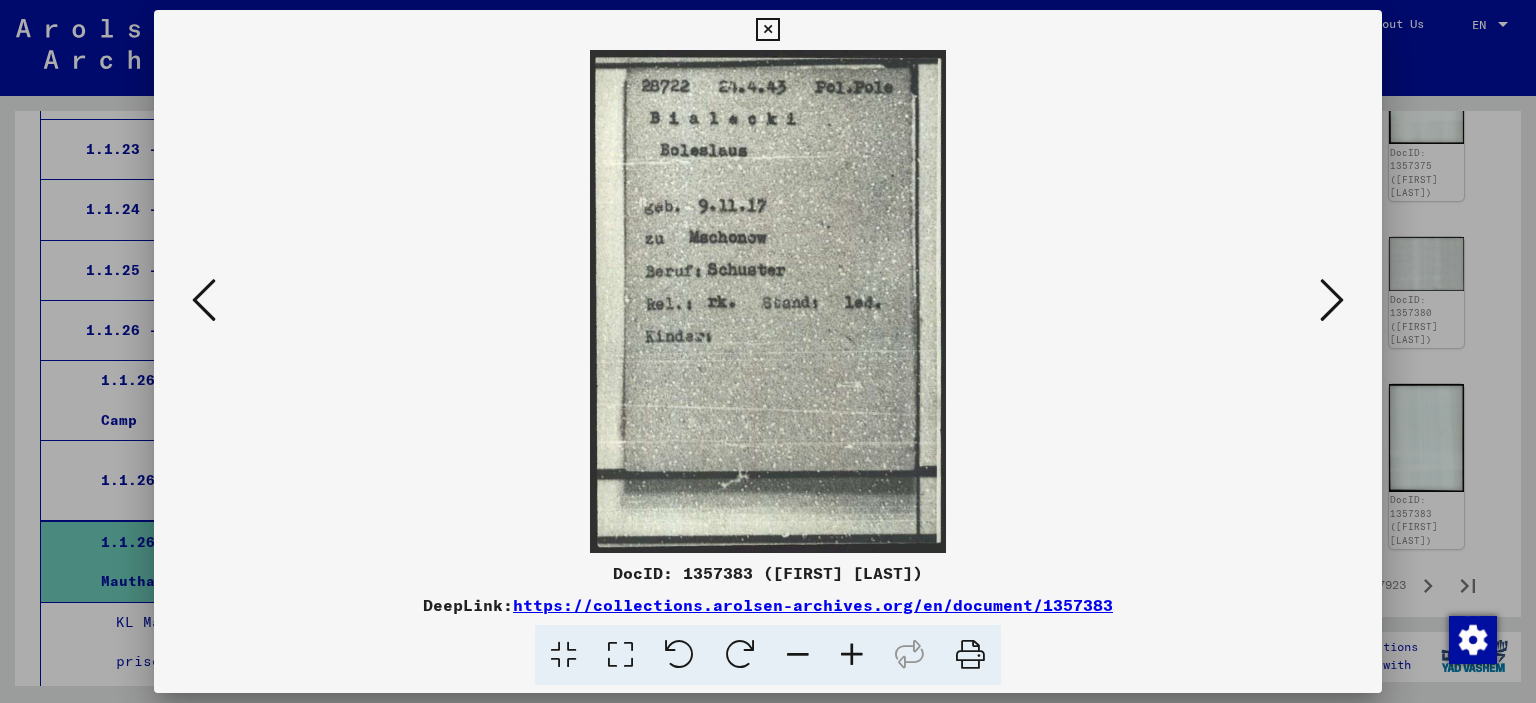 click at bounding box center (767, 30) 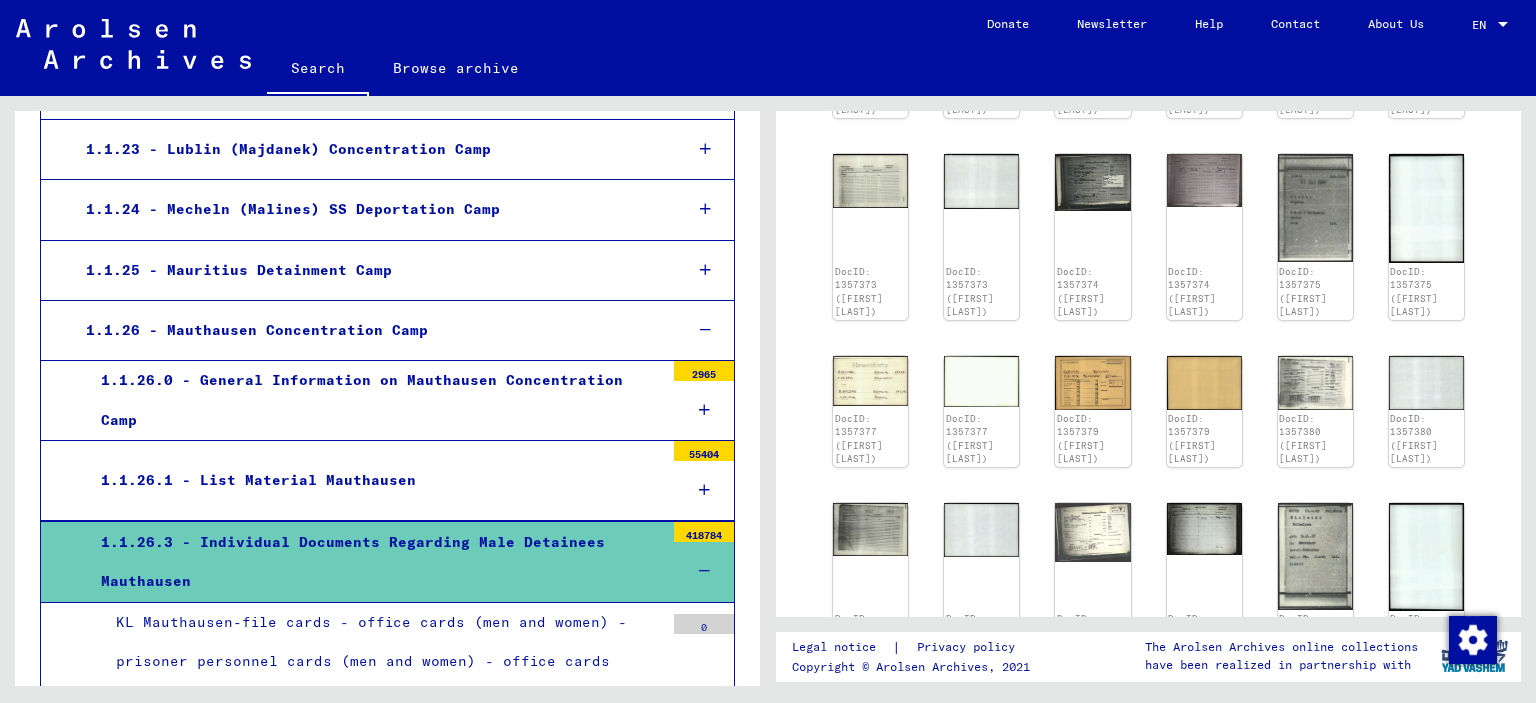 scroll, scrollTop: 1012, scrollLeft: 0, axis: vertical 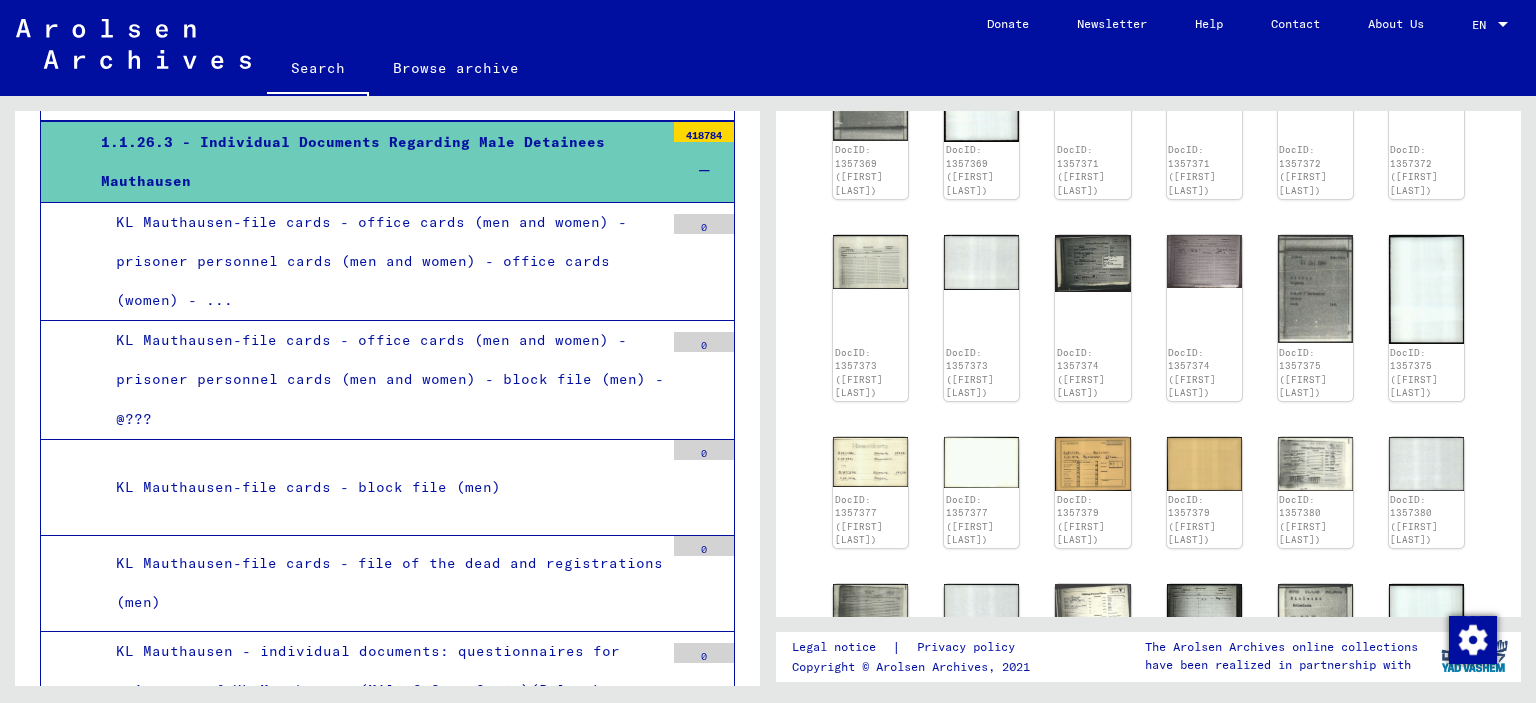 click on "KL Mauthausen-file cards - block file (men)" at bounding box center [382, 487] 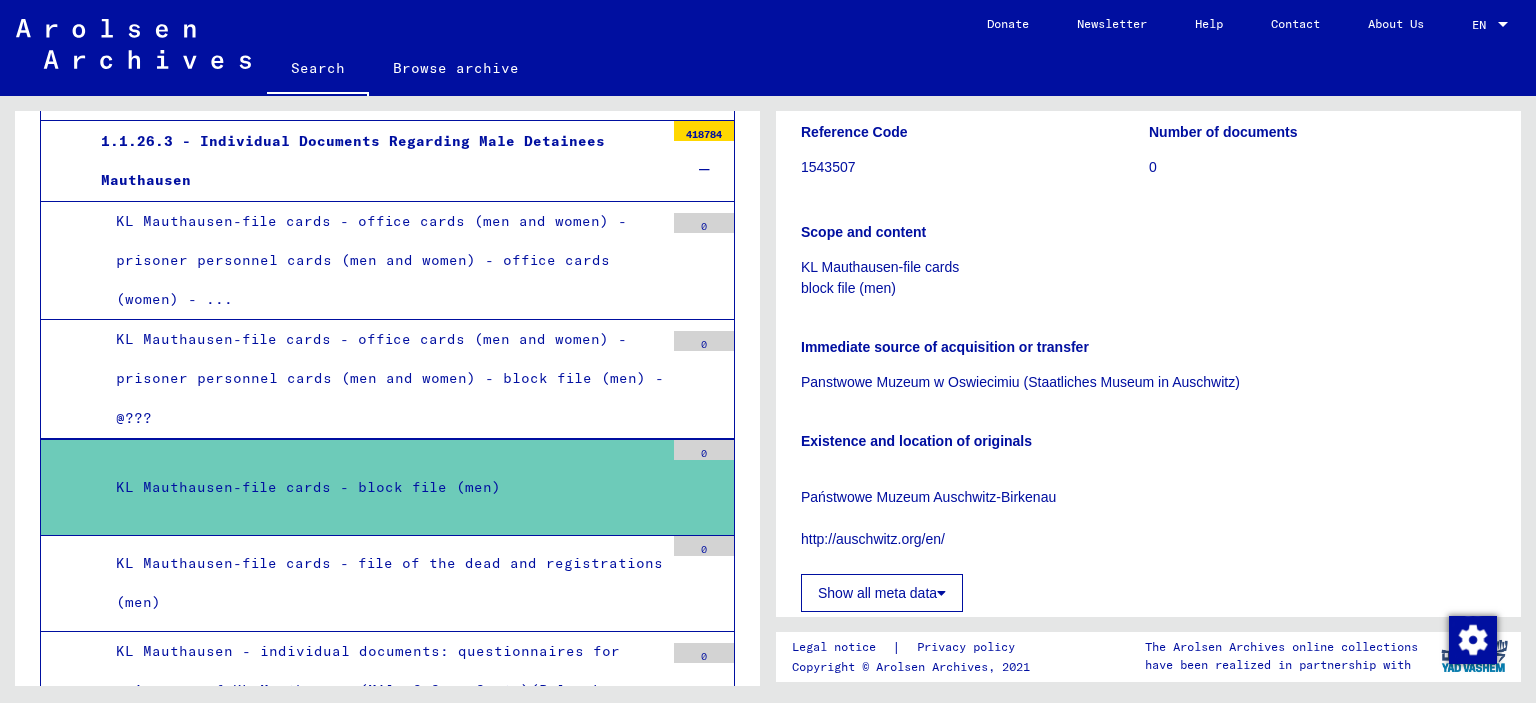 scroll, scrollTop: 0, scrollLeft: 0, axis: both 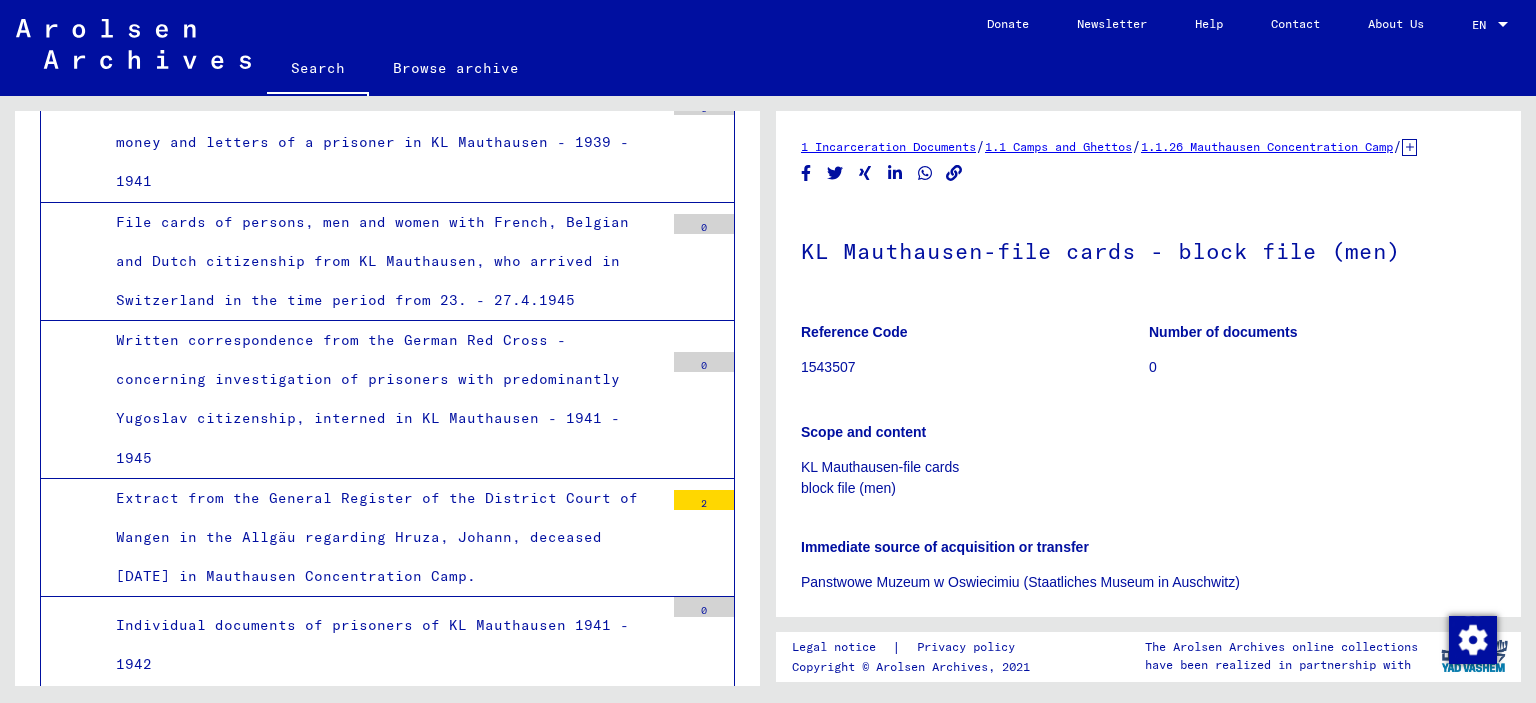 click on "Extract from the General Register of the District Court of Wangen in the      Allgäu regarding Hruza, Johann, deceased [DATE] in Mauthausen Concentration      Camp." at bounding box center (382, 538) 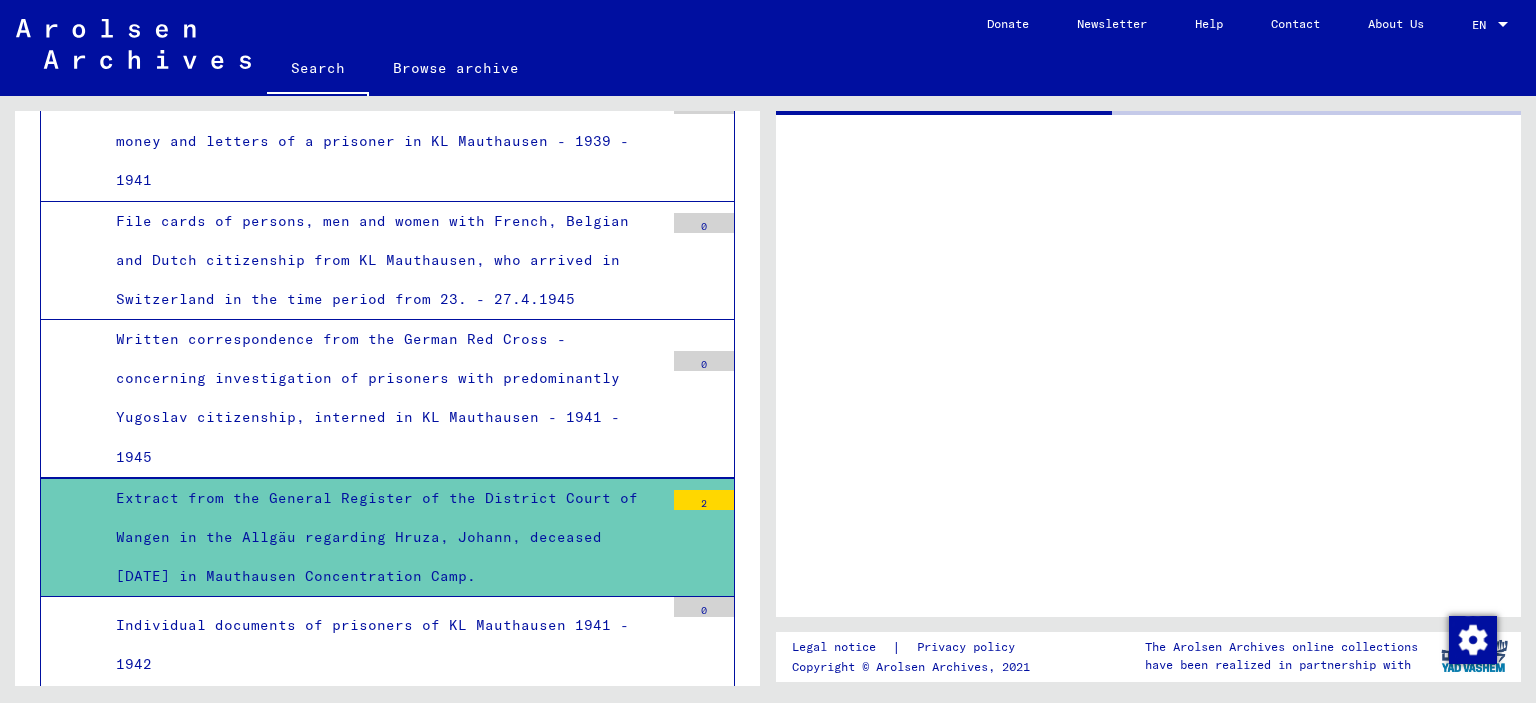 scroll, scrollTop: 3144, scrollLeft: 0, axis: vertical 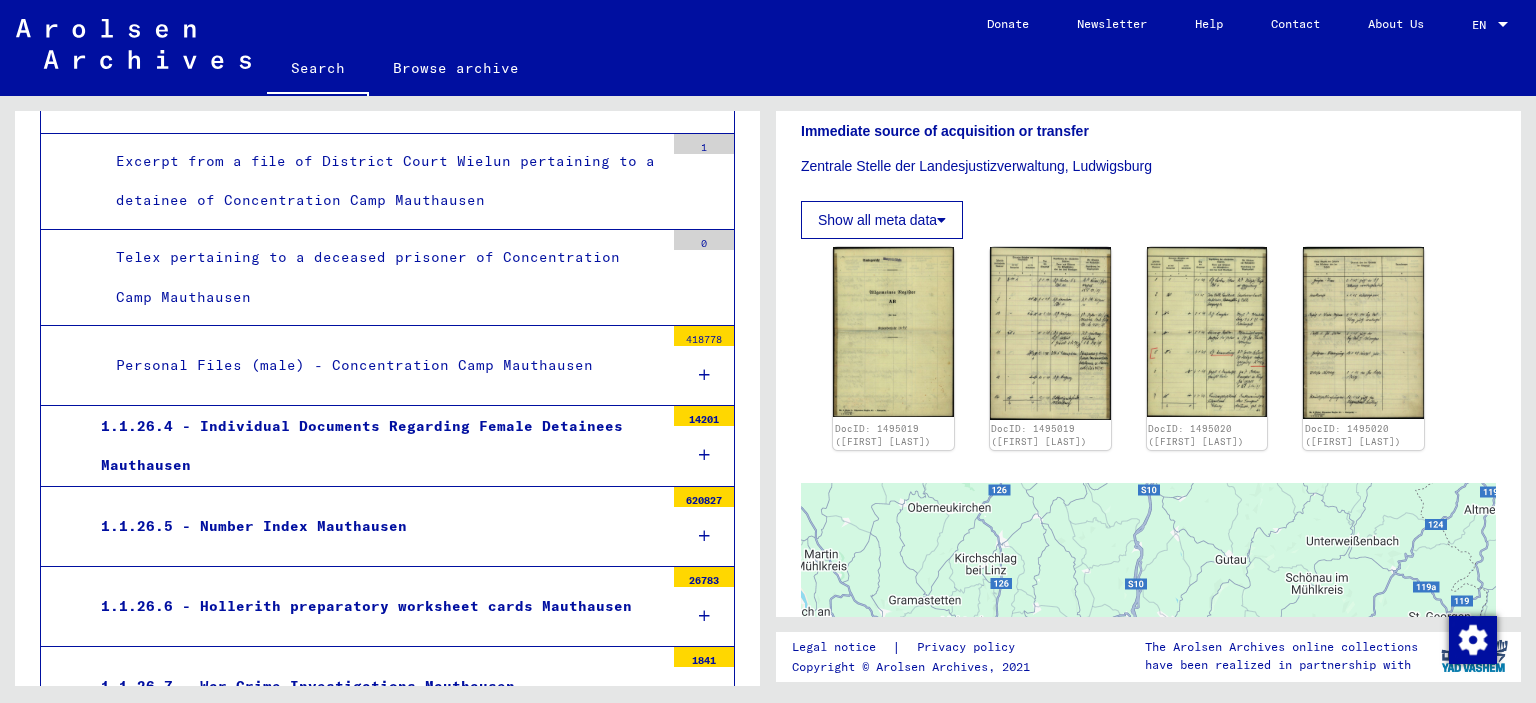 click on "1.1.26.5 - Number Index Mauthausen" at bounding box center [375, 526] 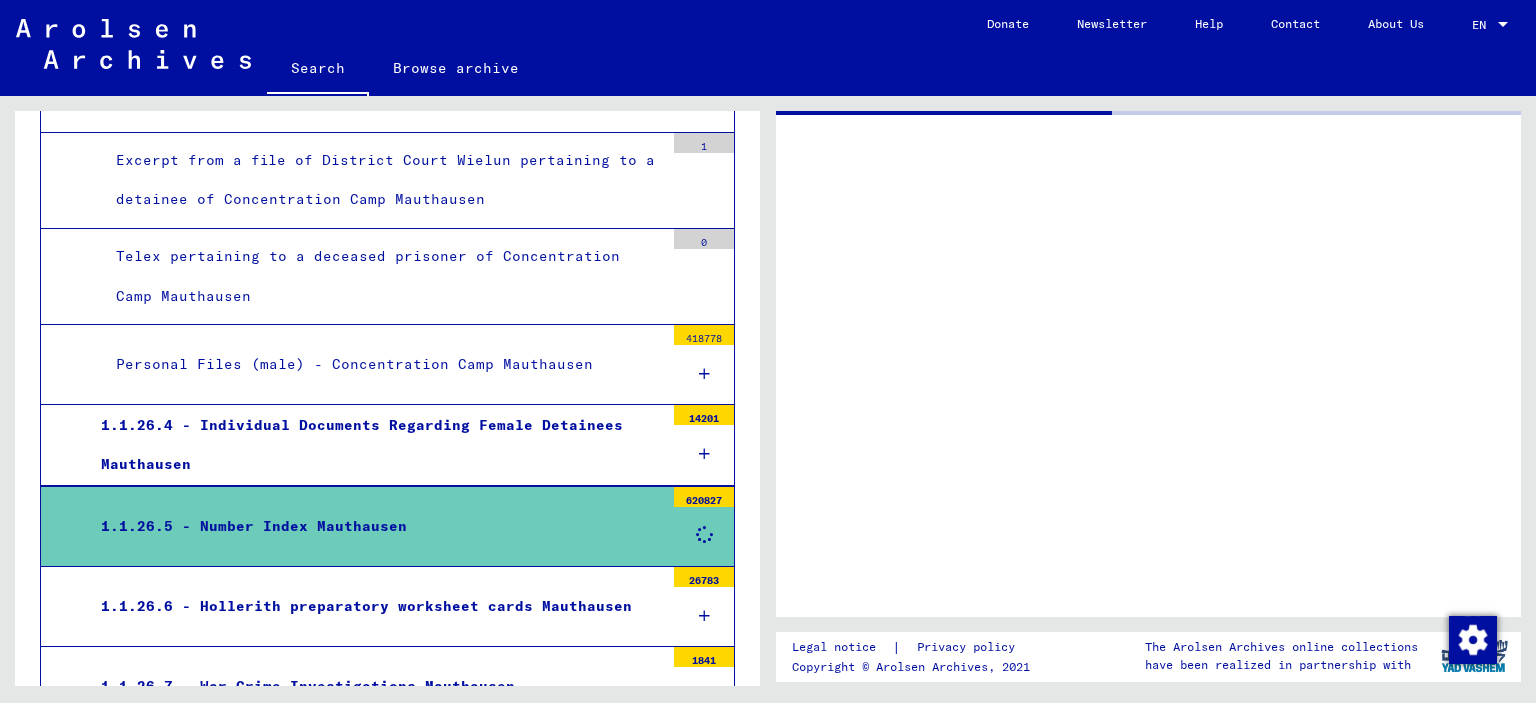 scroll, scrollTop: 0, scrollLeft: 0, axis: both 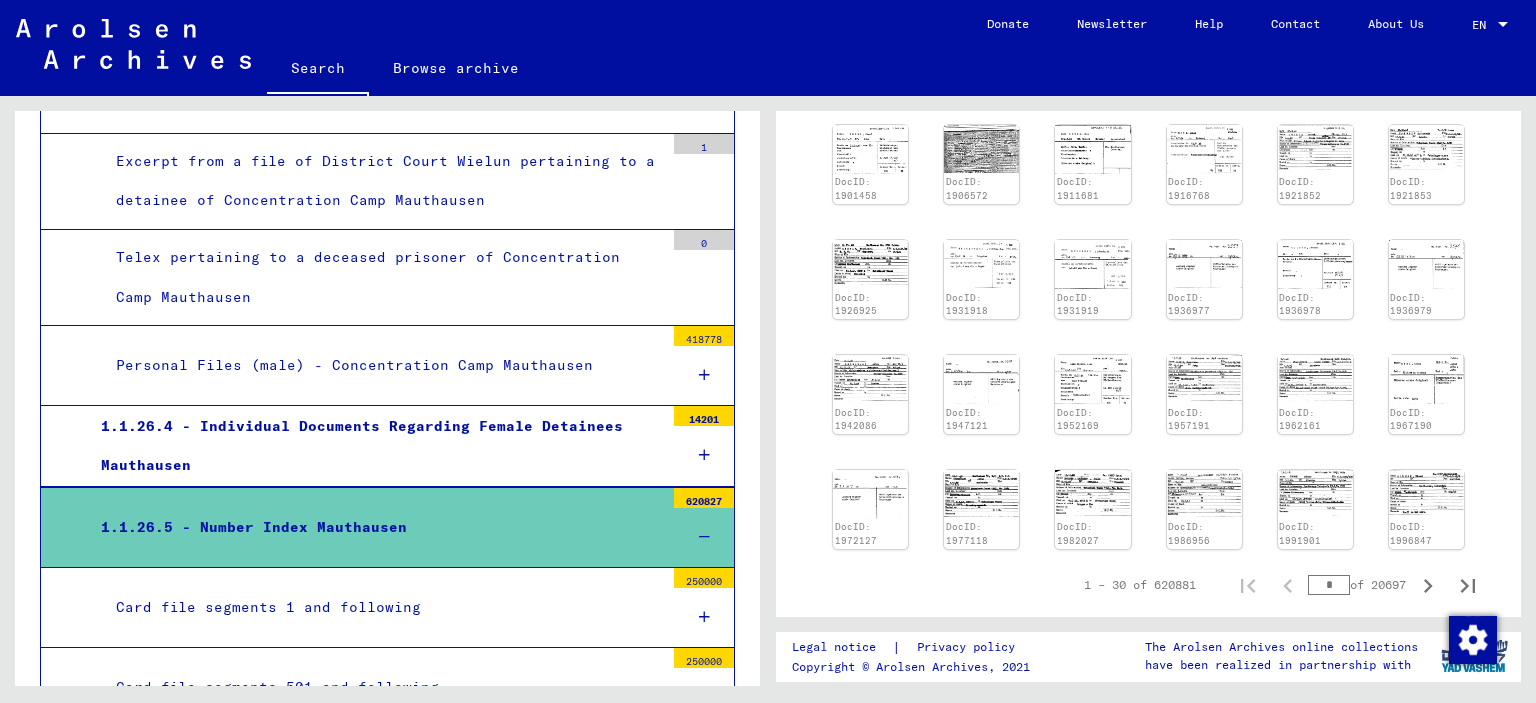 click on "*" at bounding box center (1329, 585) 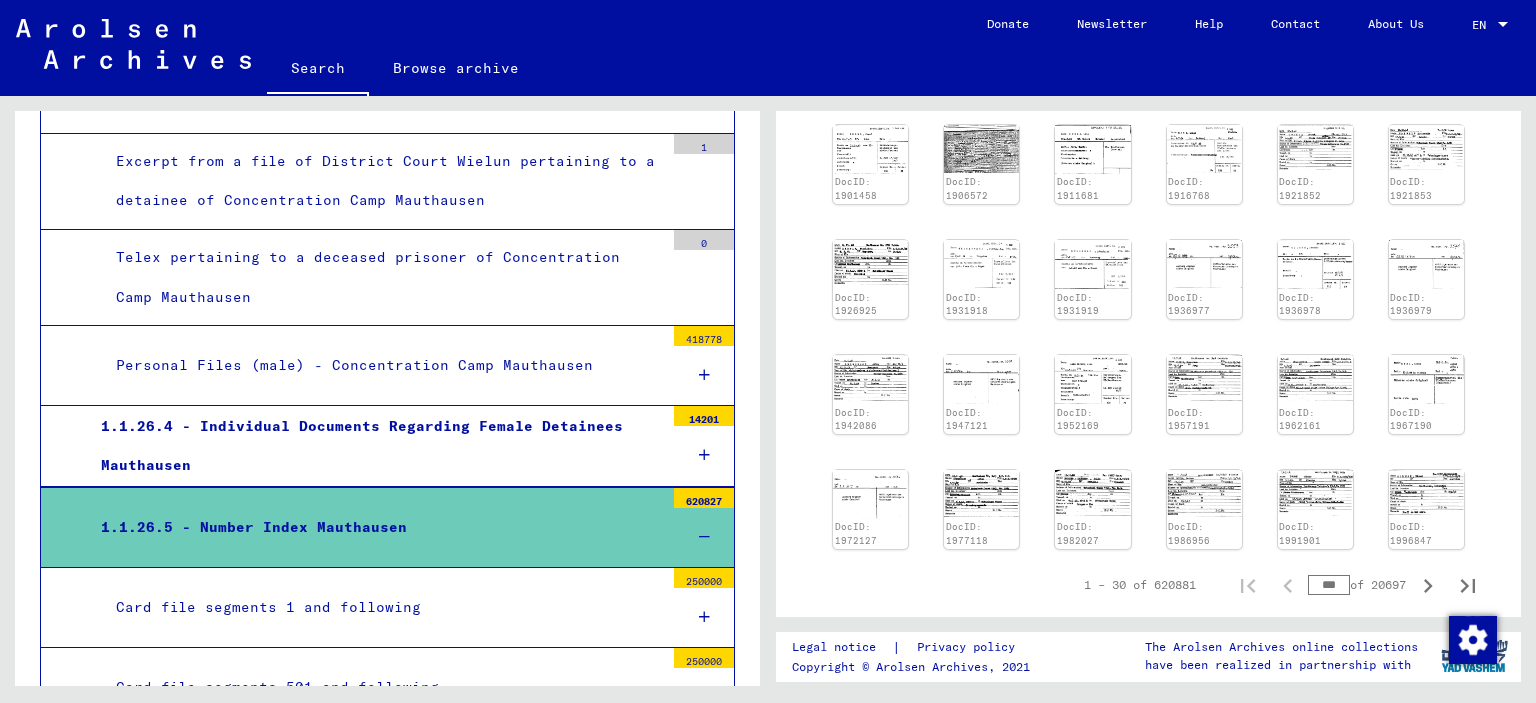type on "***" 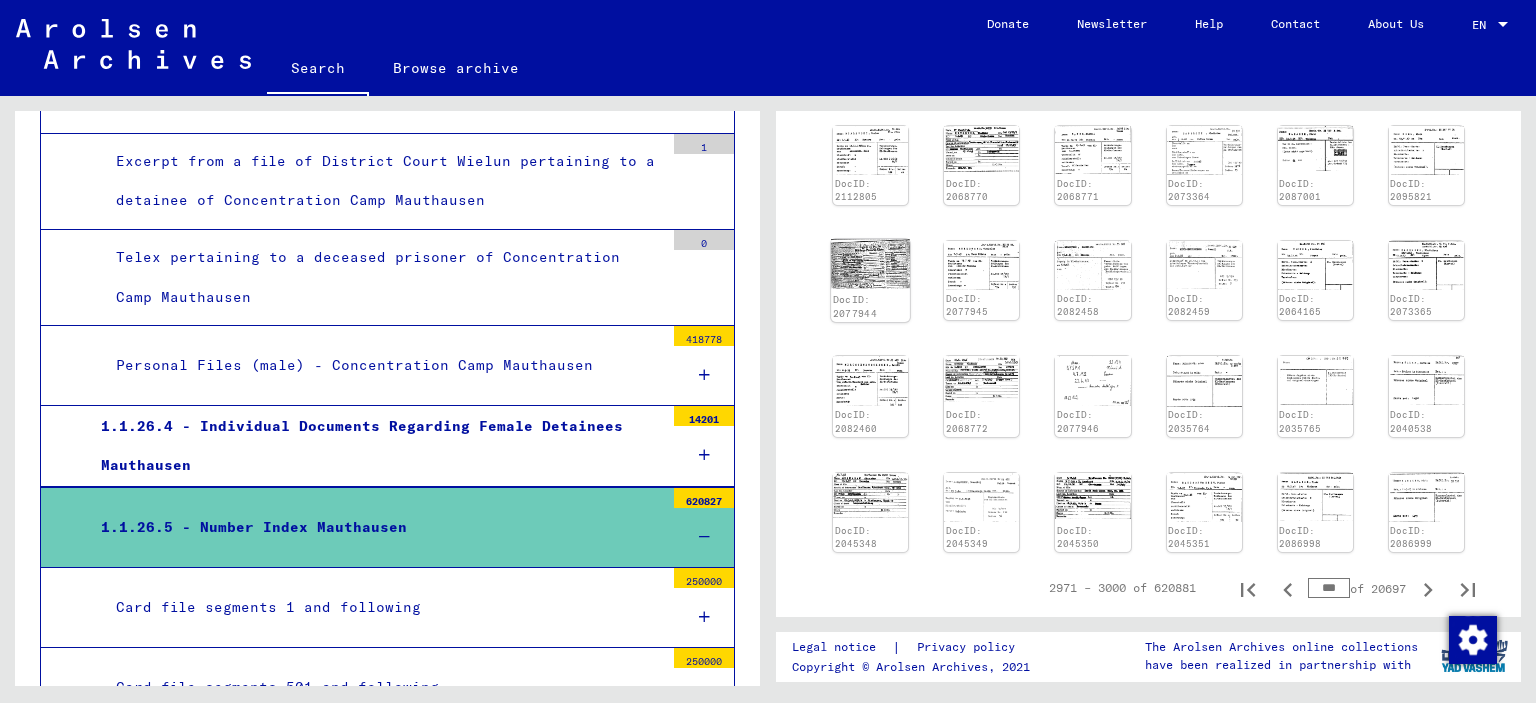 click 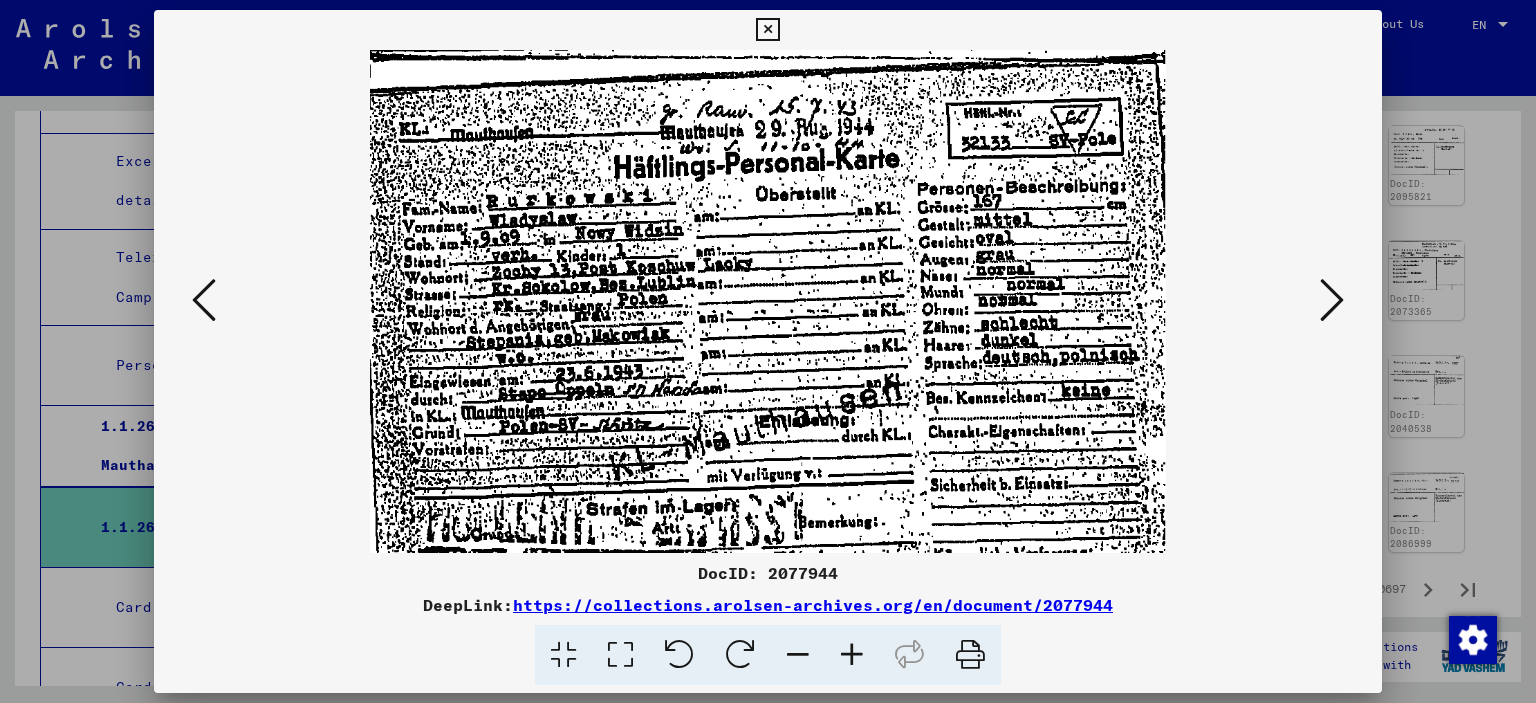 click at bounding box center [767, 30] 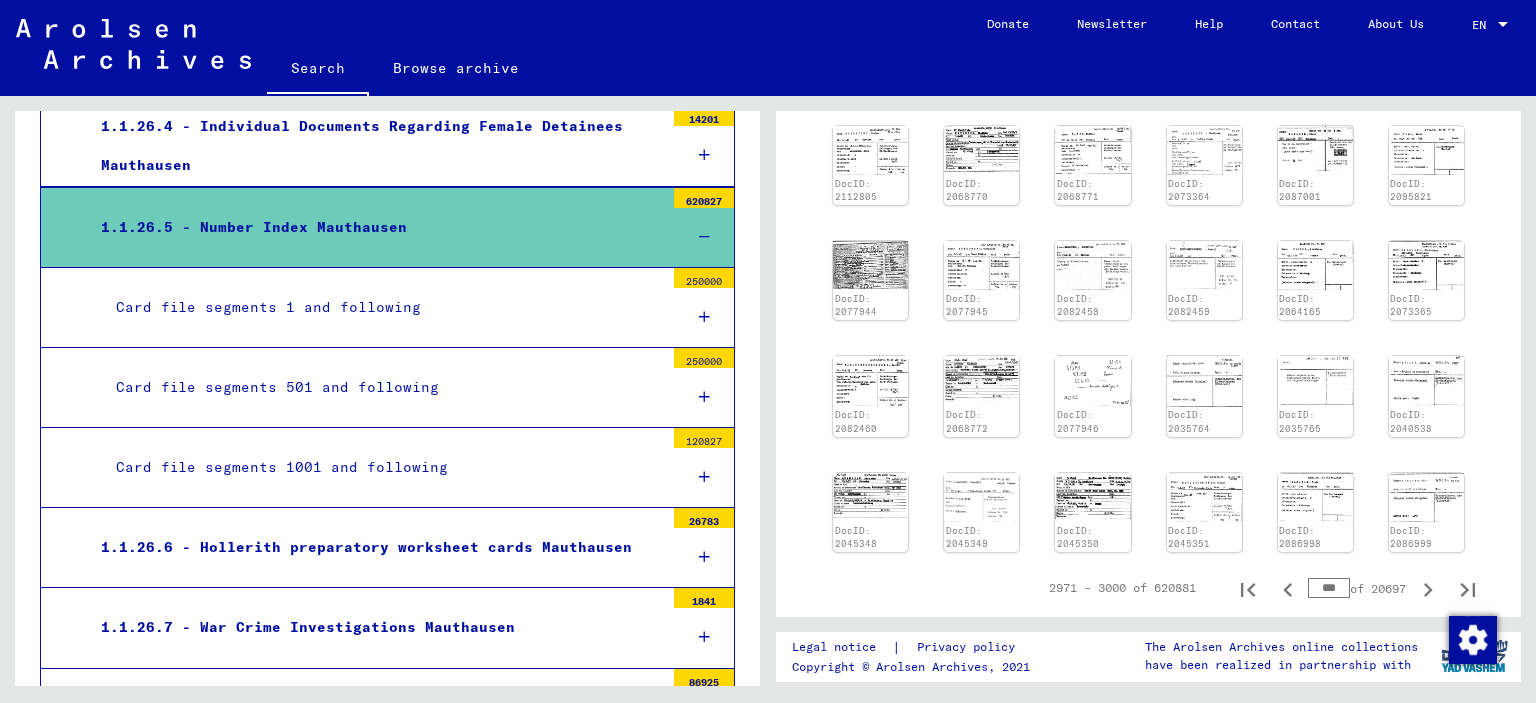 scroll, scrollTop: 6143, scrollLeft: 0, axis: vertical 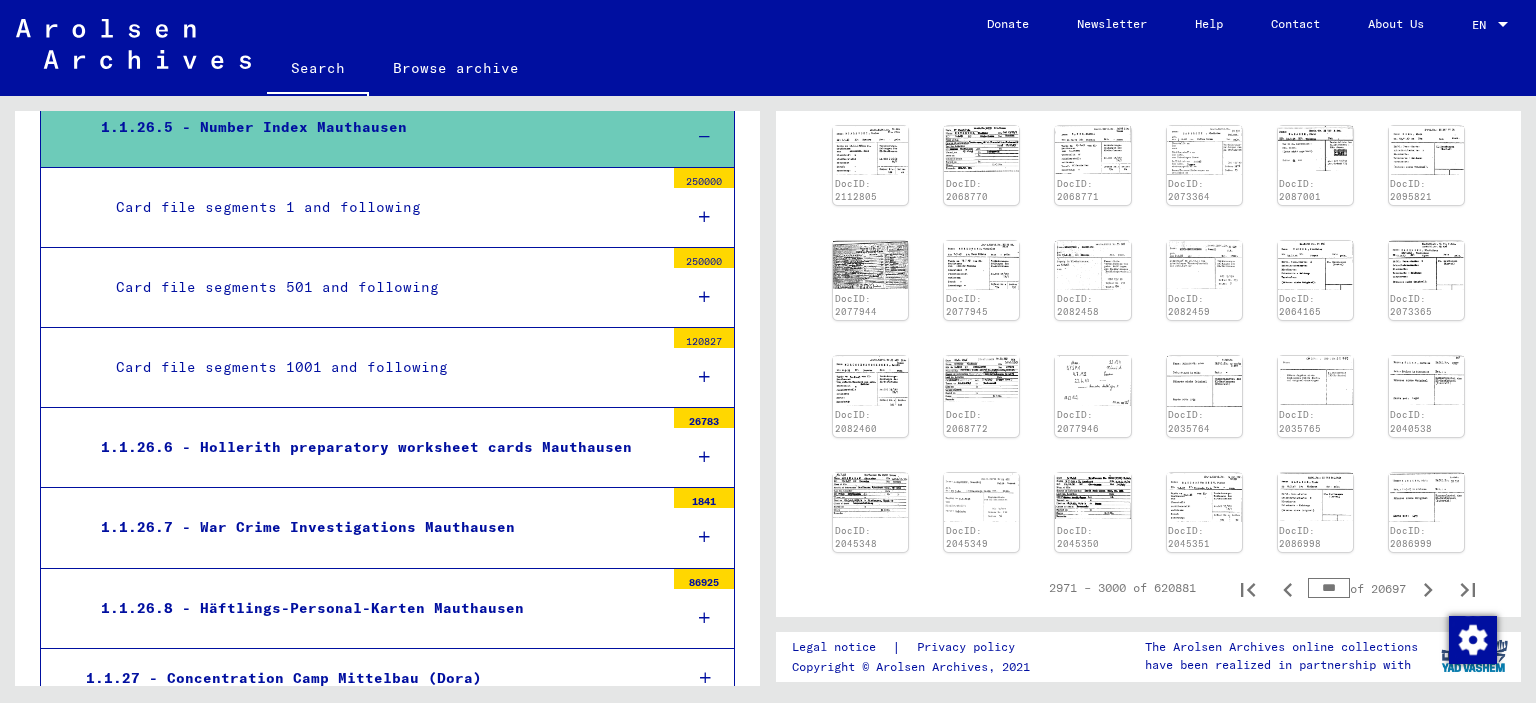 click at bounding box center [704, 537] 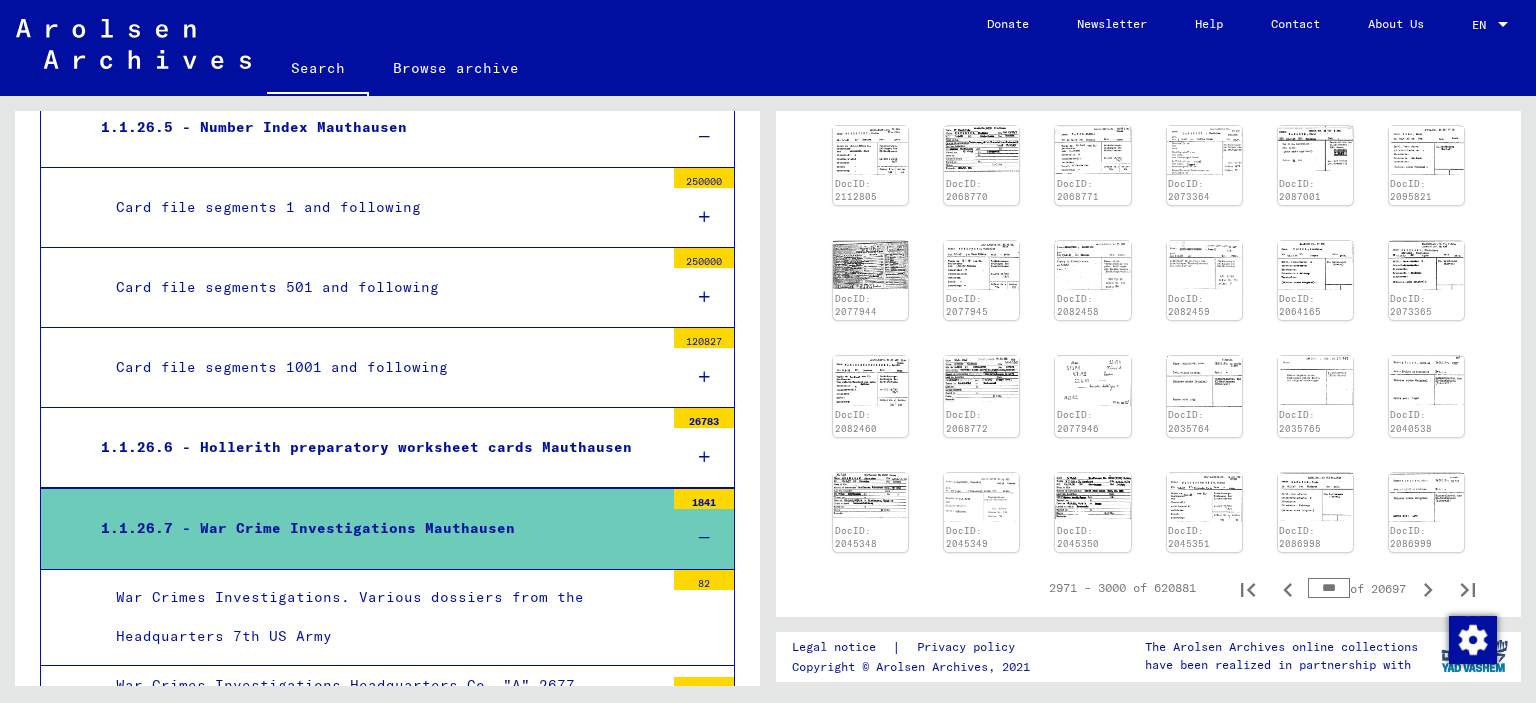 scroll, scrollTop: 5842, scrollLeft: 0, axis: vertical 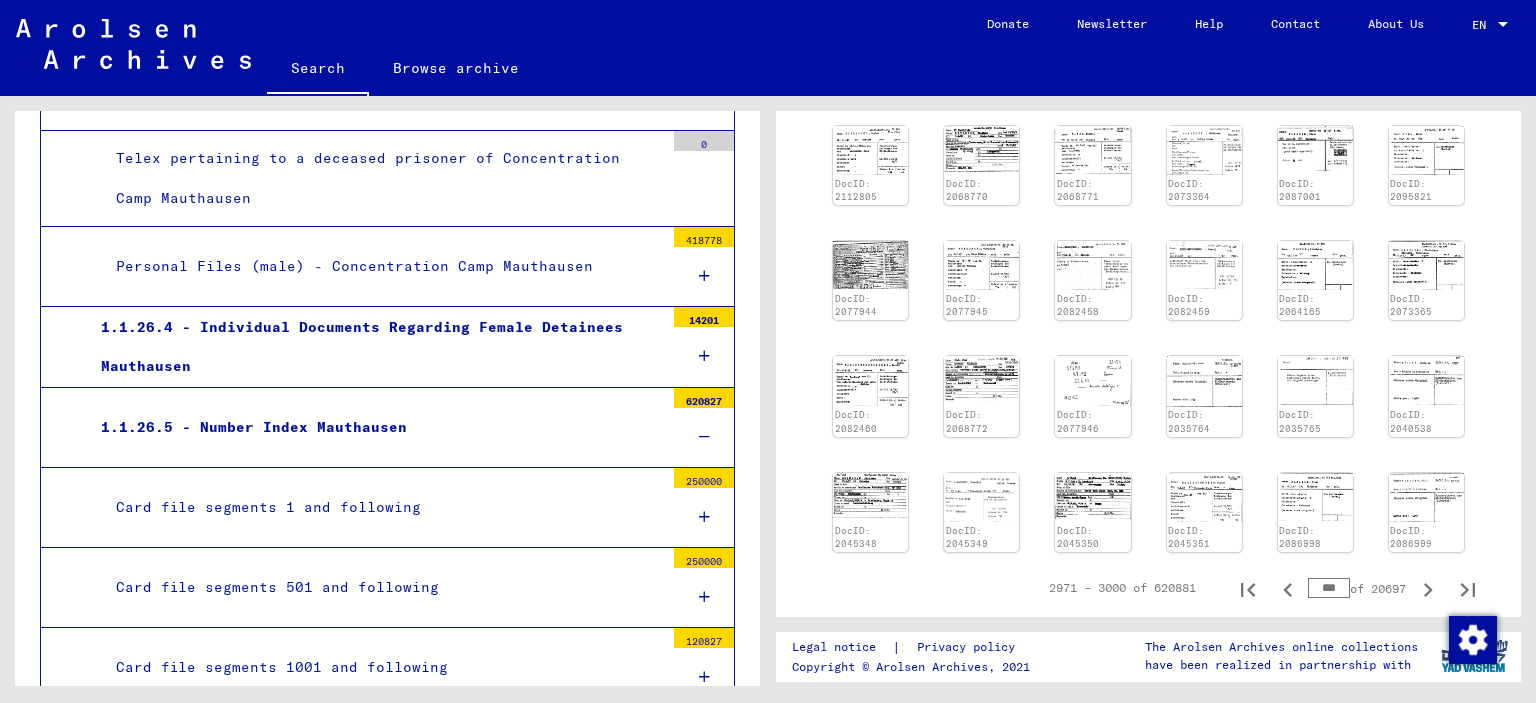 click on "1.1.26.5 - Number Index Mauthausen" at bounding box center (375, 427) 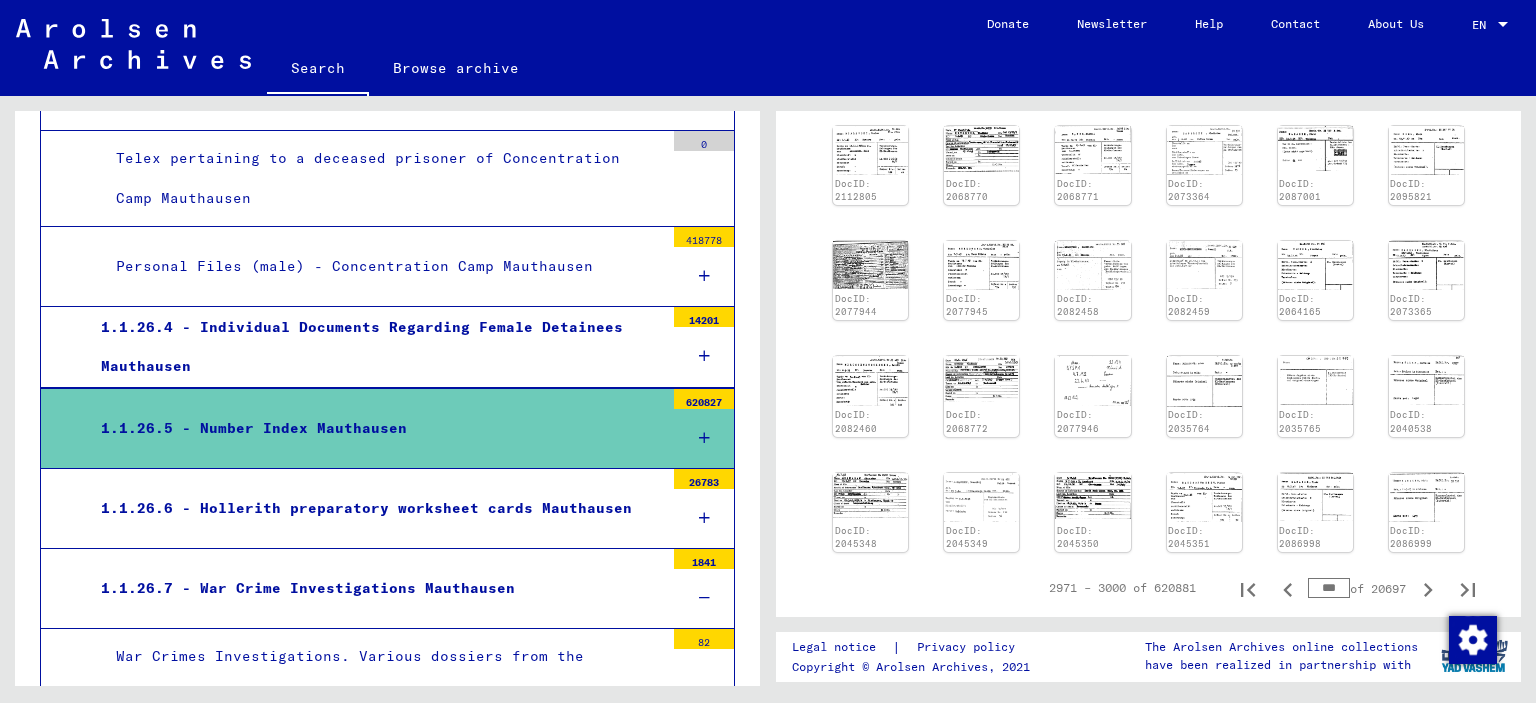 click on "***" at bounding box center (1329, 588) 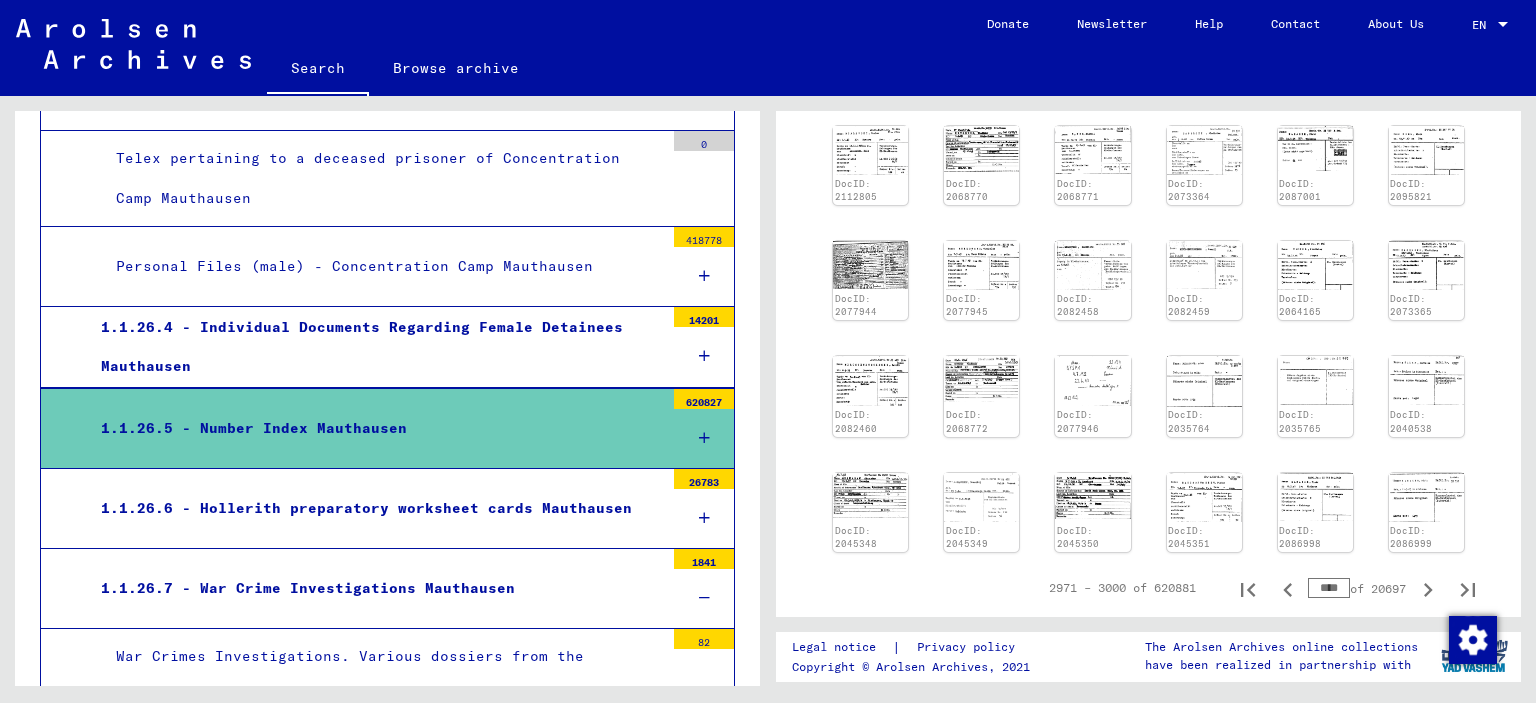 type on "****" 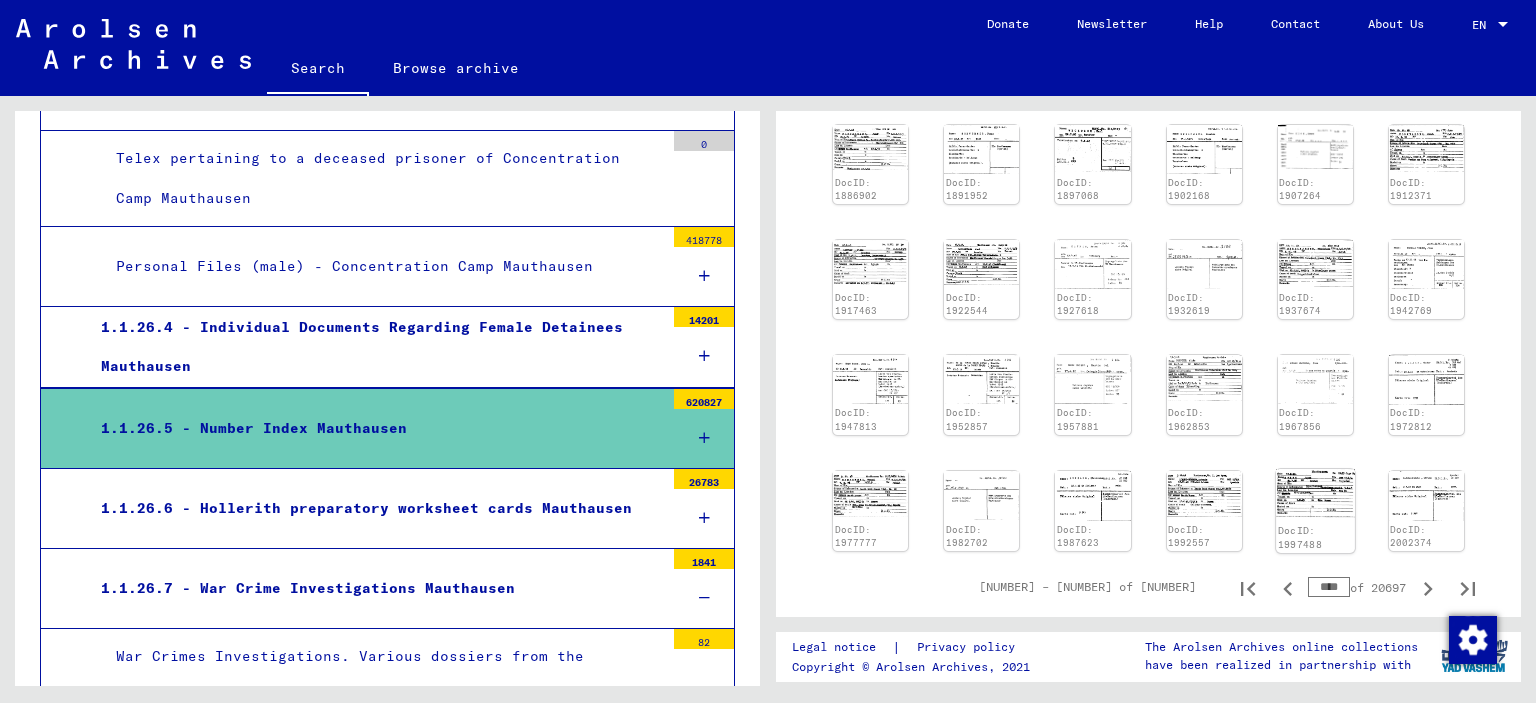 click 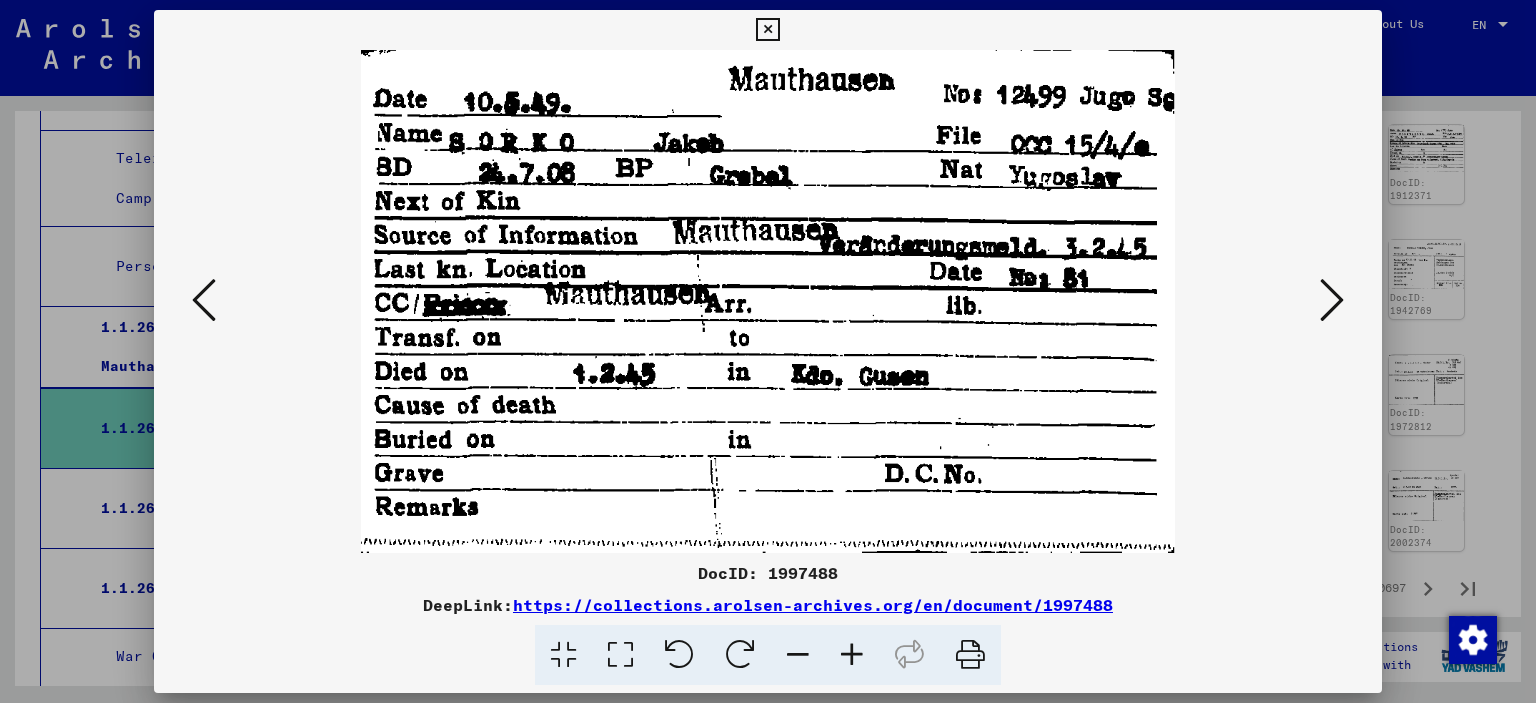 click at bounding box center (1332, 300) 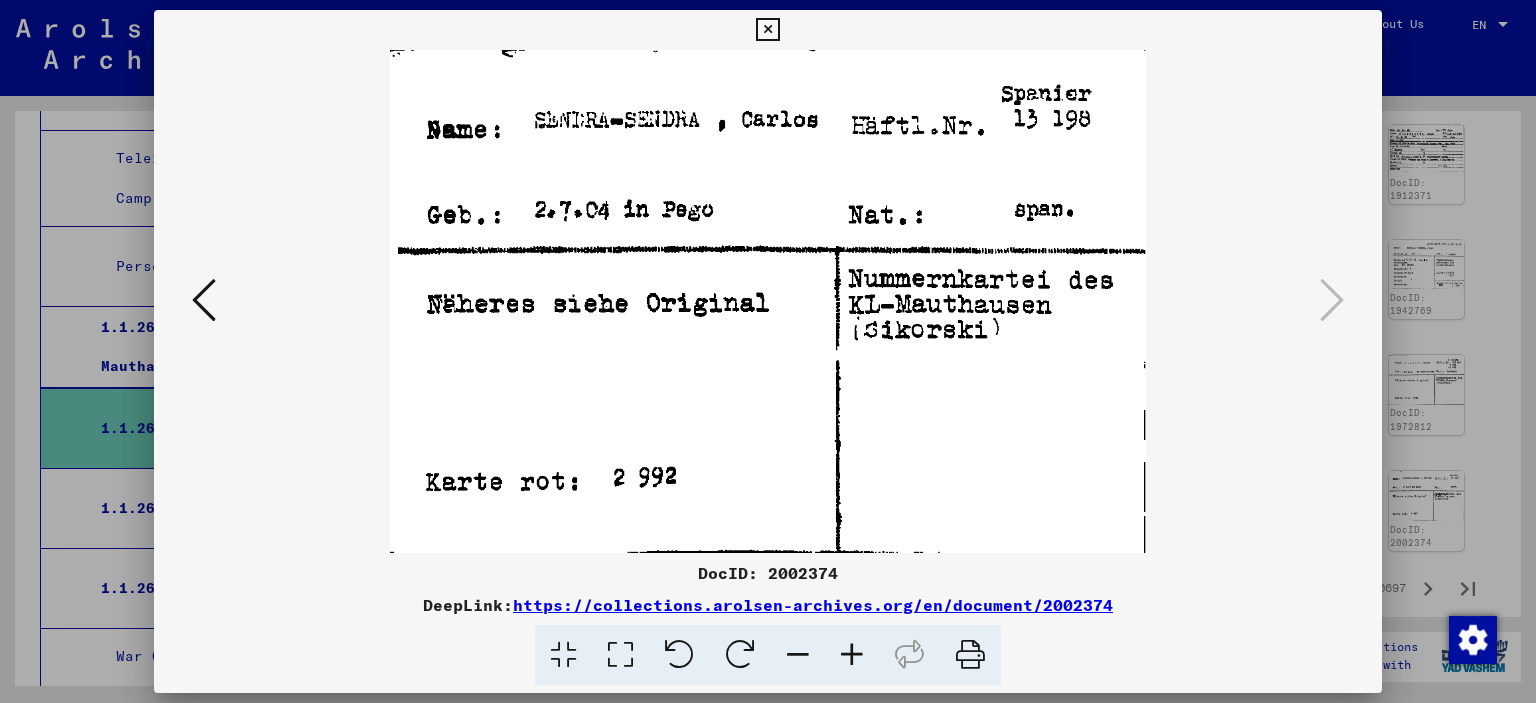 click at bounding box center [767, 30] 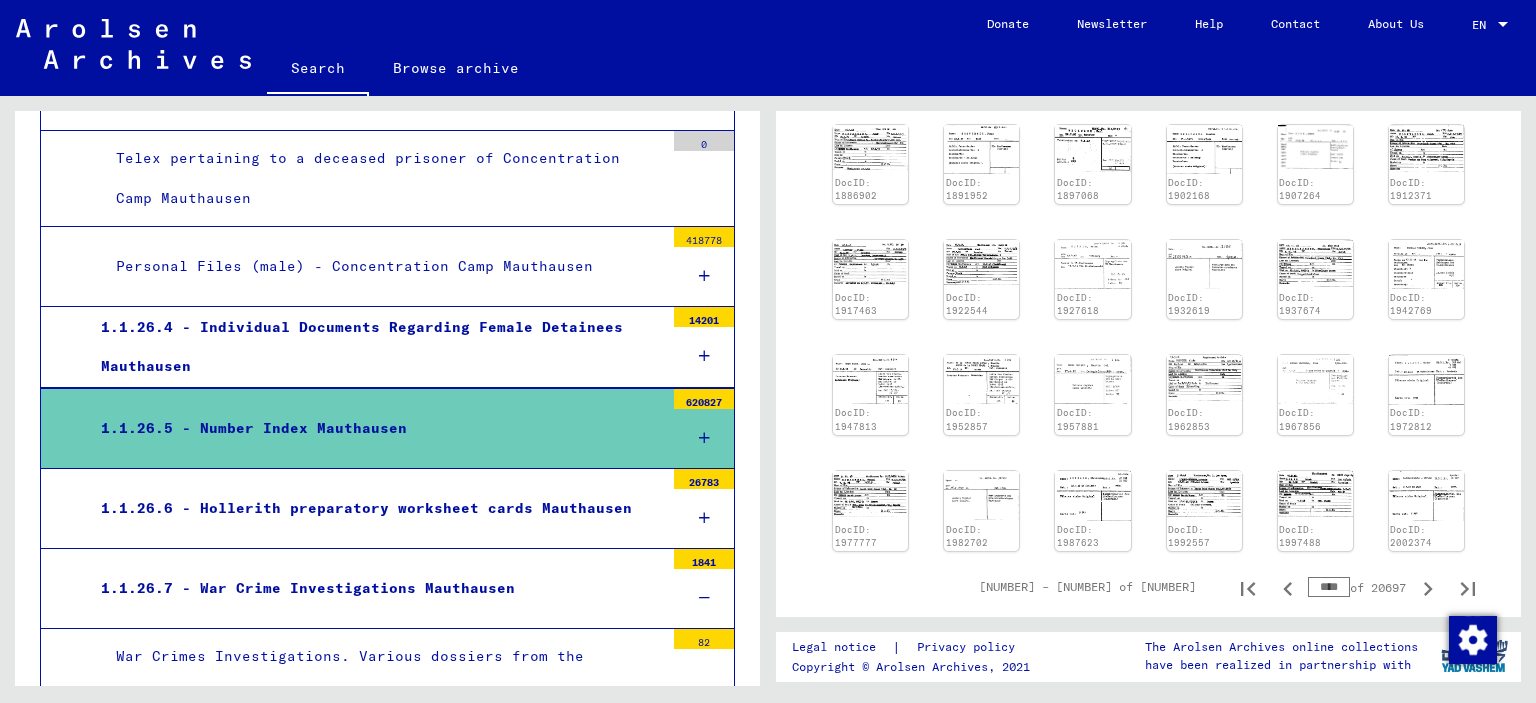 click on "1.1.26.7 - War Crime Investigations Mauthausen" at bounding box center (375, 588) 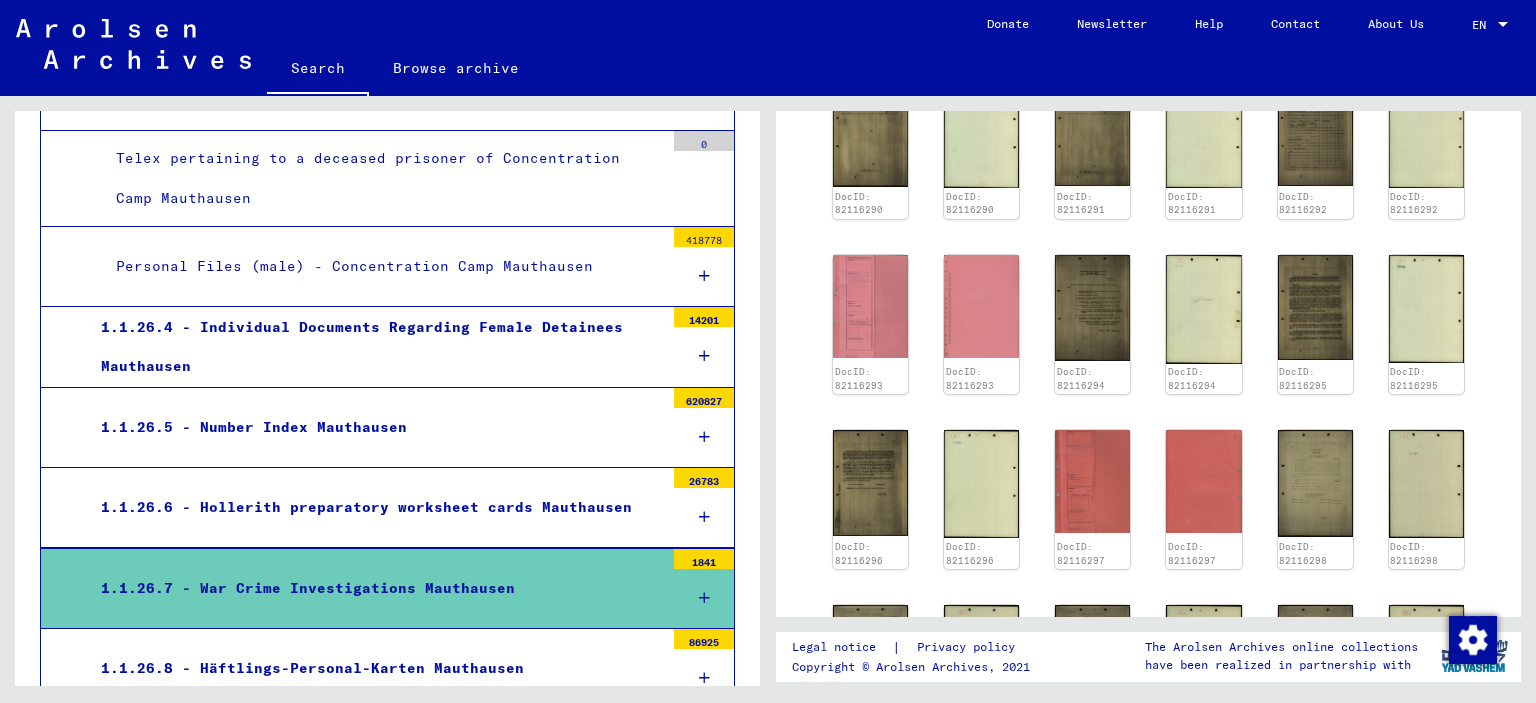 scroll, scrollTop: 900, scrollLeft: 0, axis: vertical 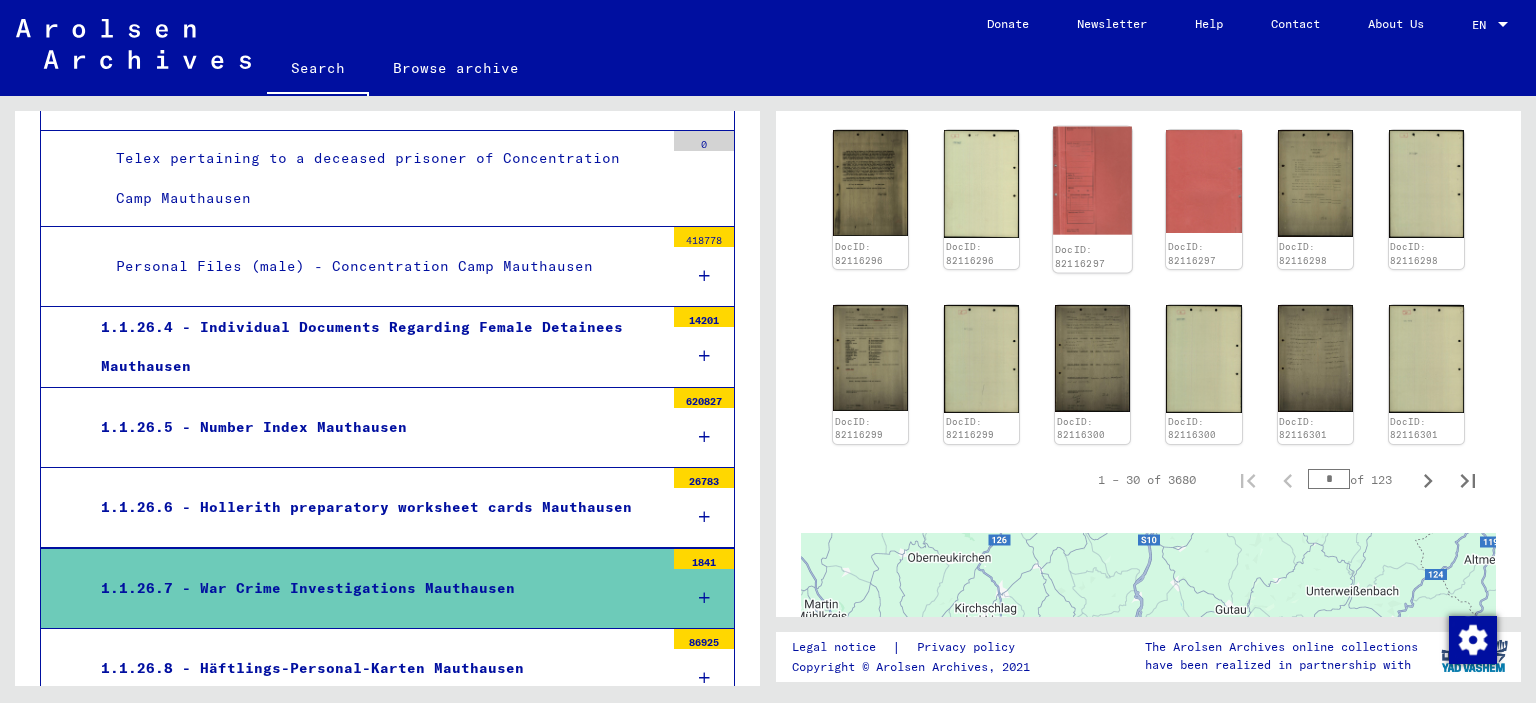 click 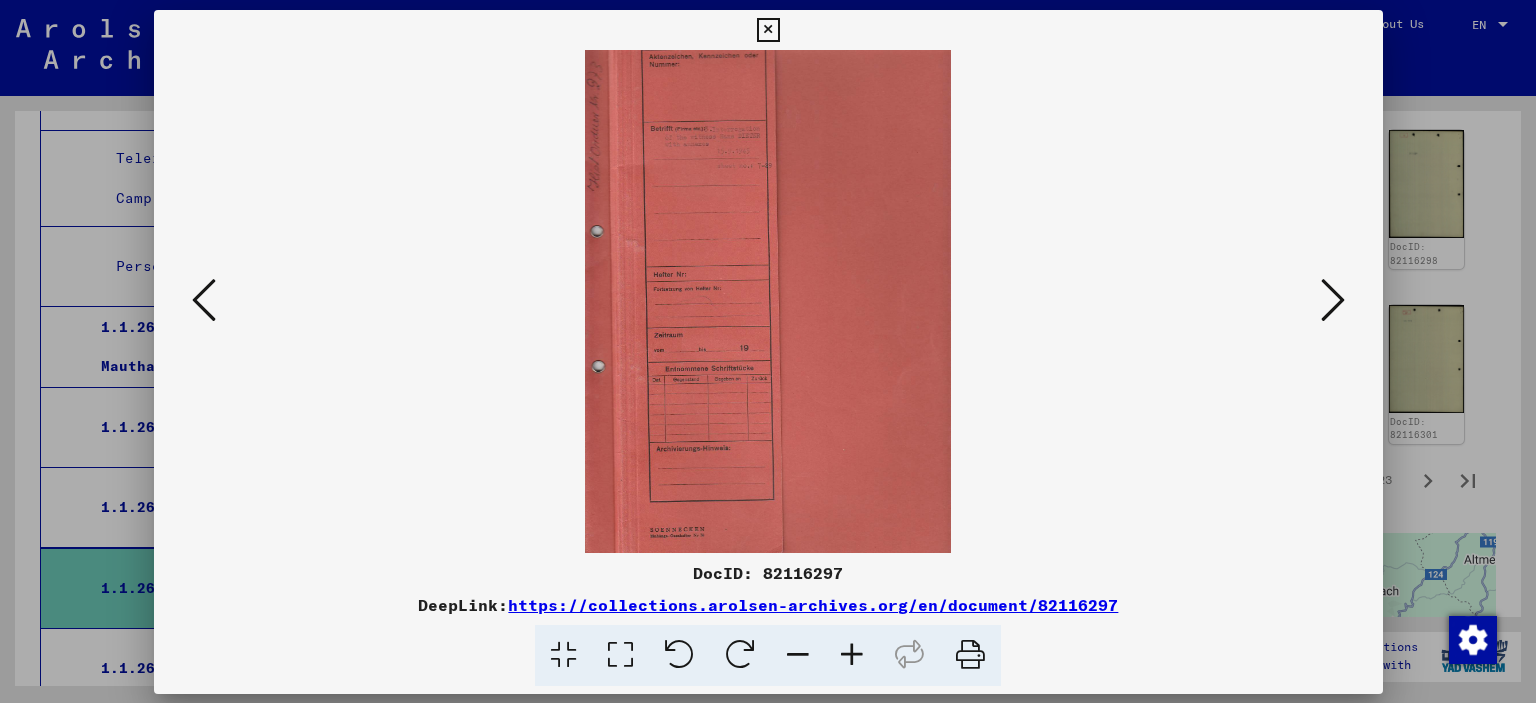 click at bounding box center (768, 301) 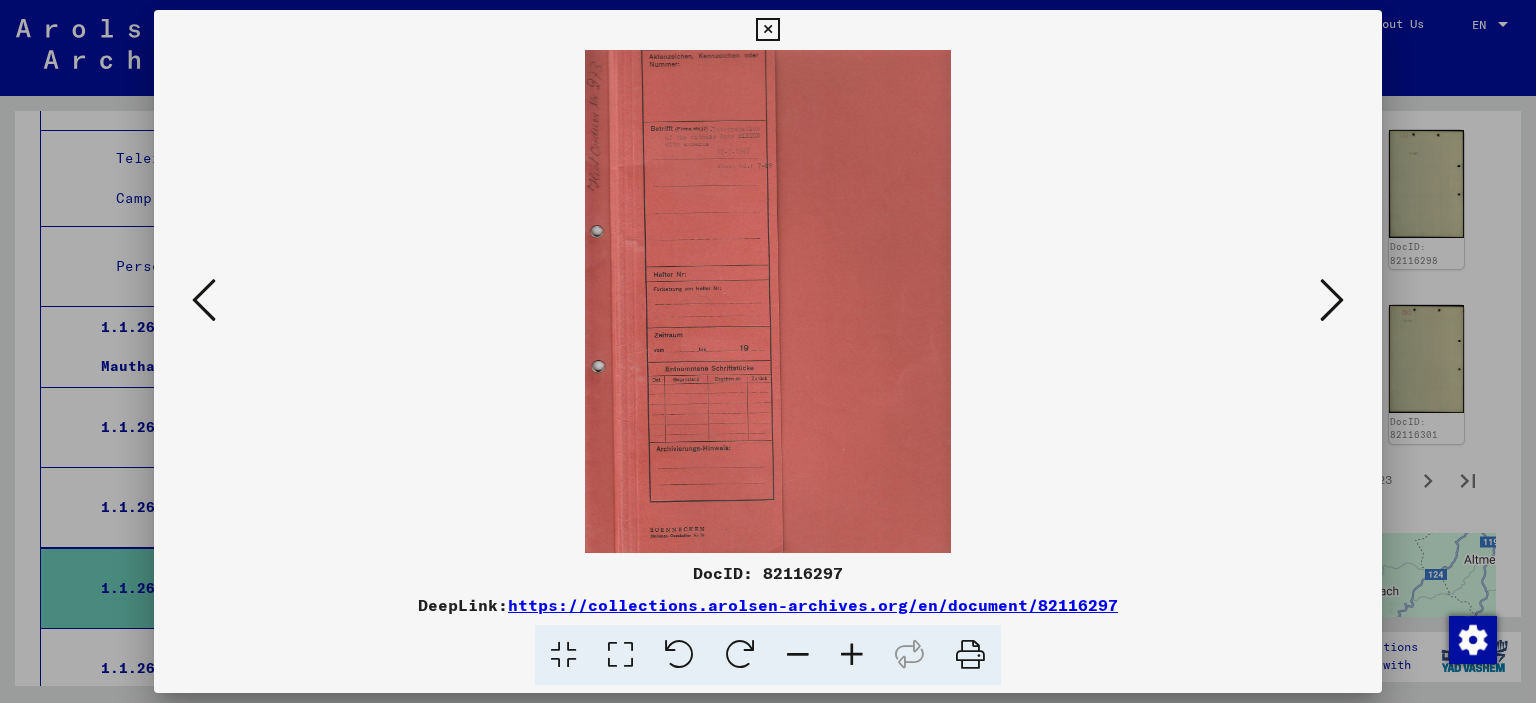click at bounding box center [1332, 300] 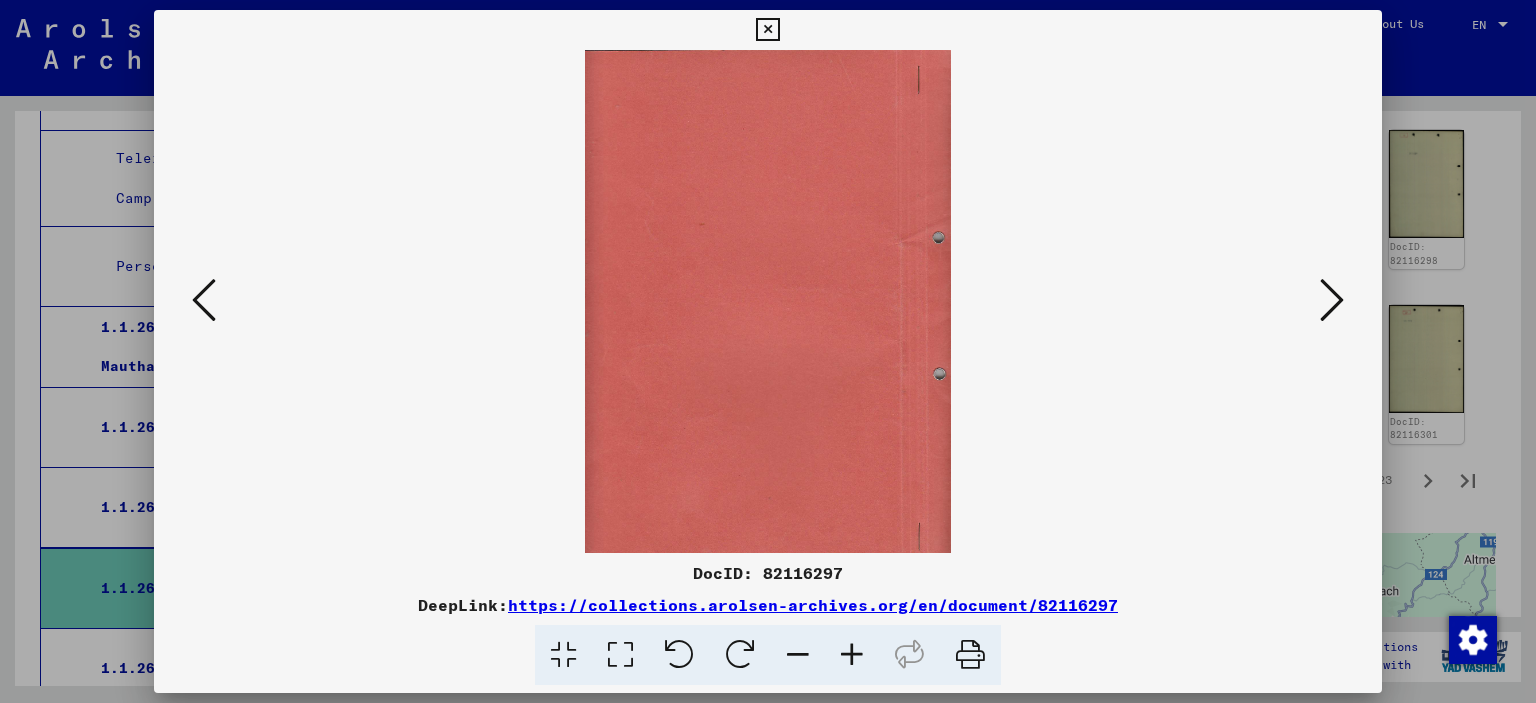 click at bounding box center (1332, 300) 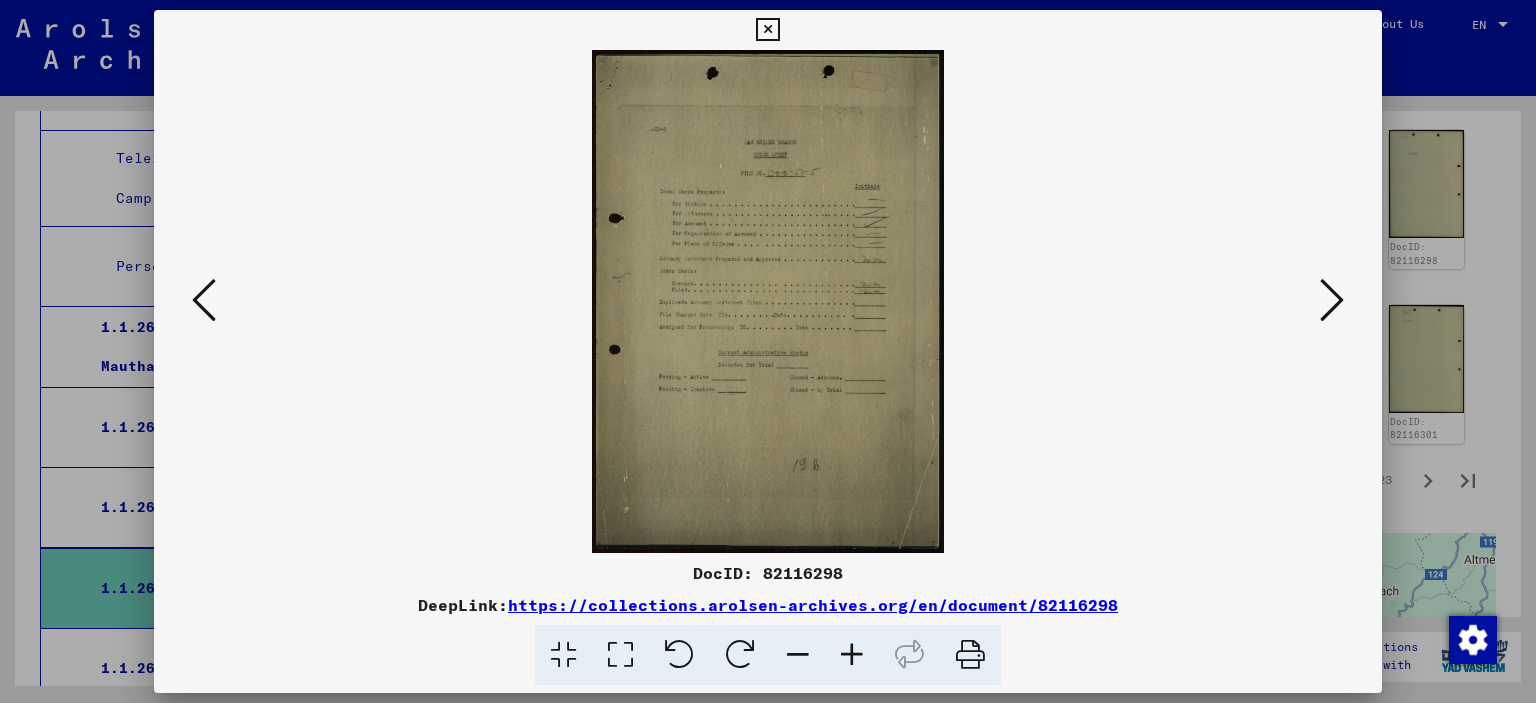 click at bounding box center [1332, 300] 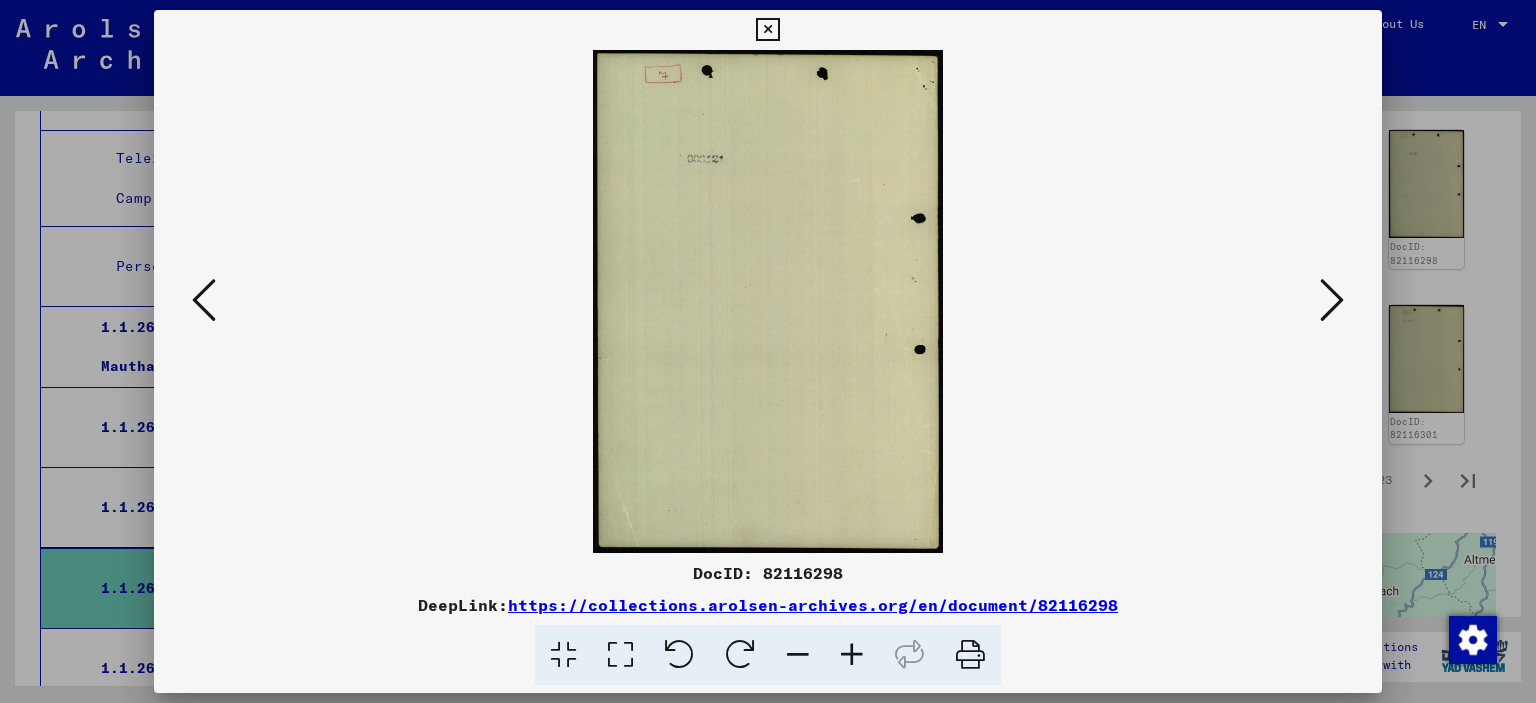 click at bounding box center (1332, 300) 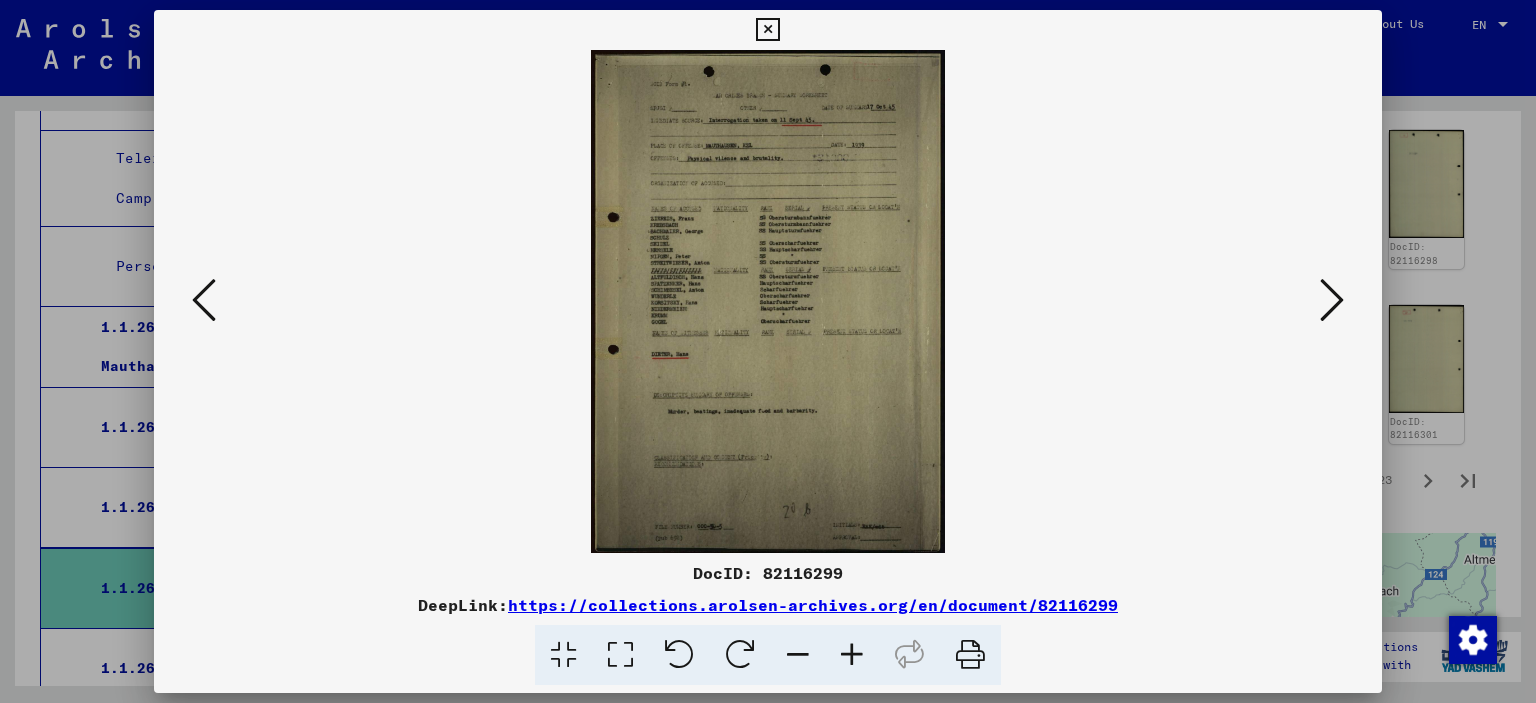 click at bounding box center (1332, 300) 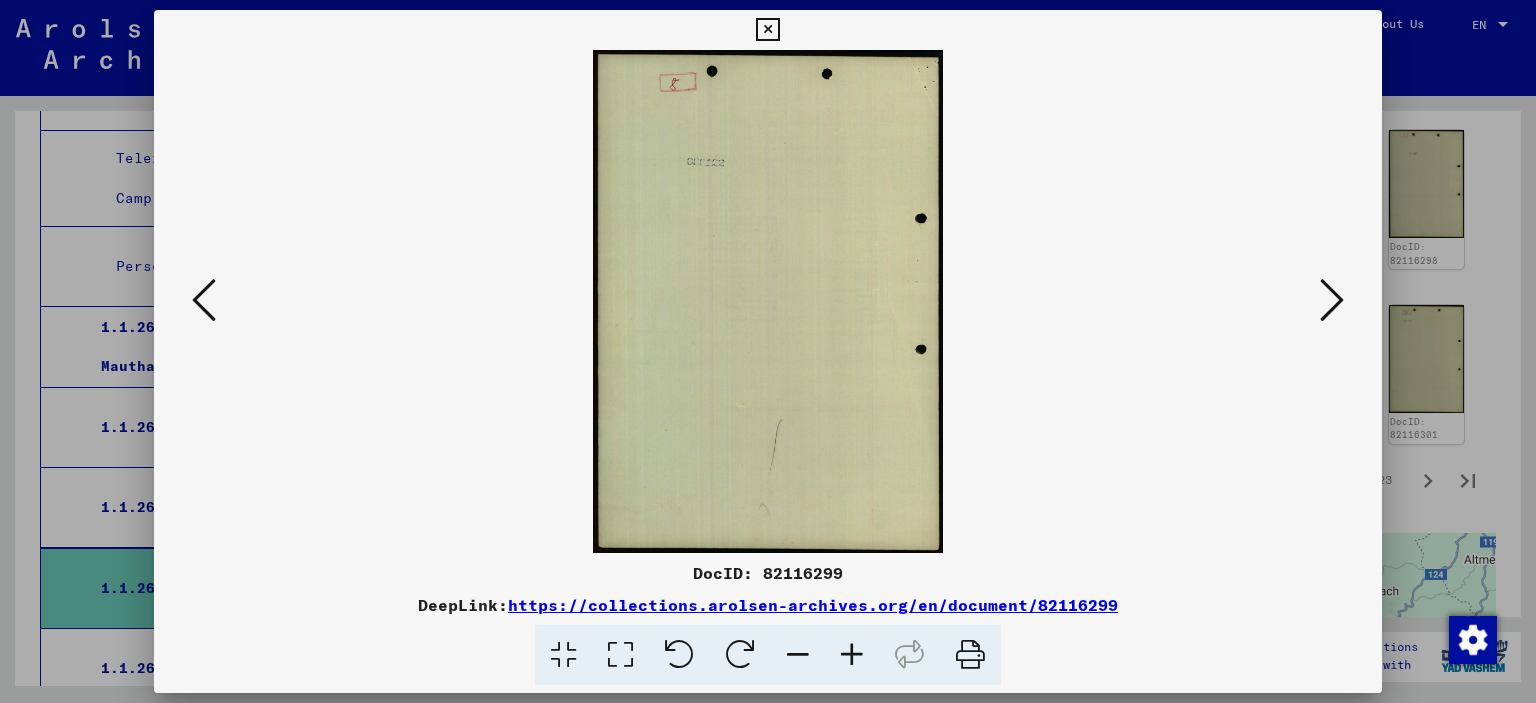 click at bounding box center (1332, 300) 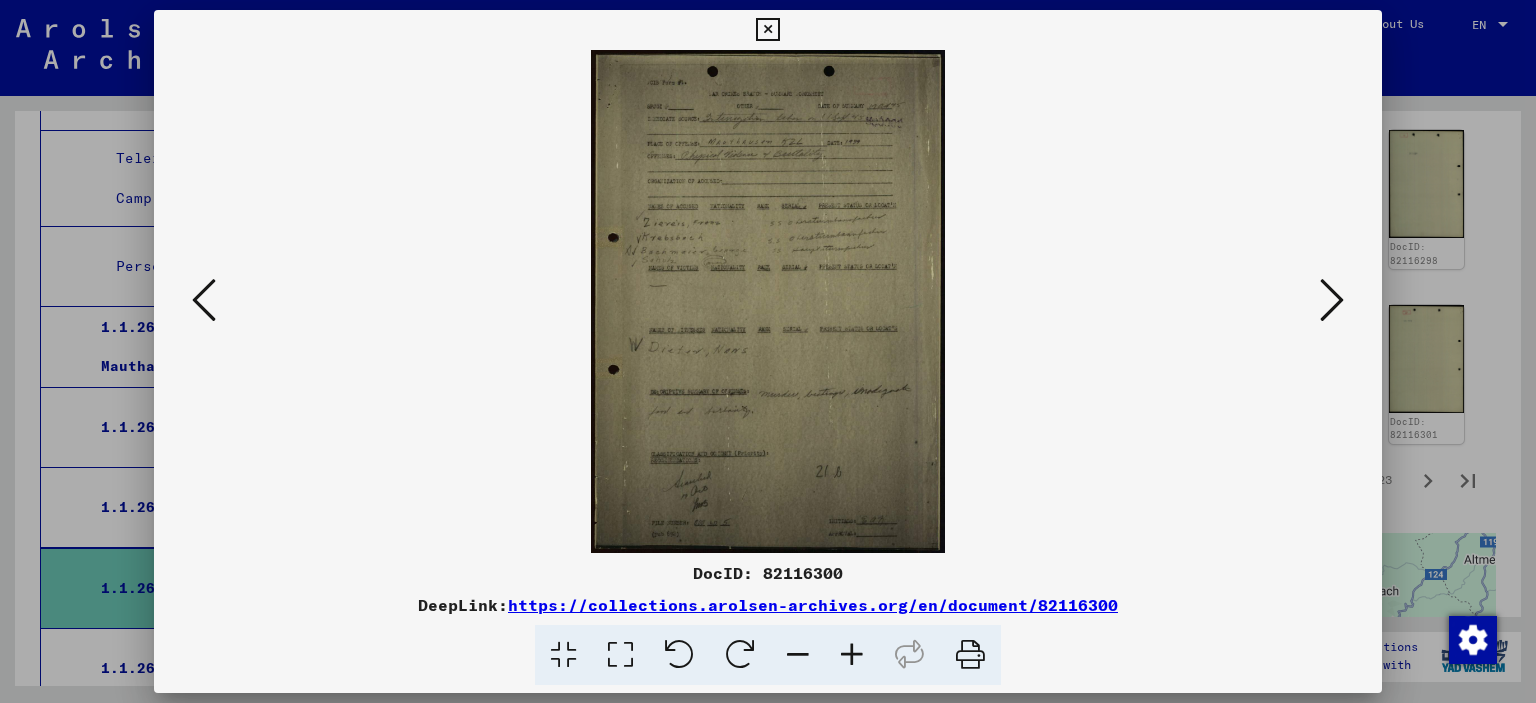 click at bounding box center (768, 301) 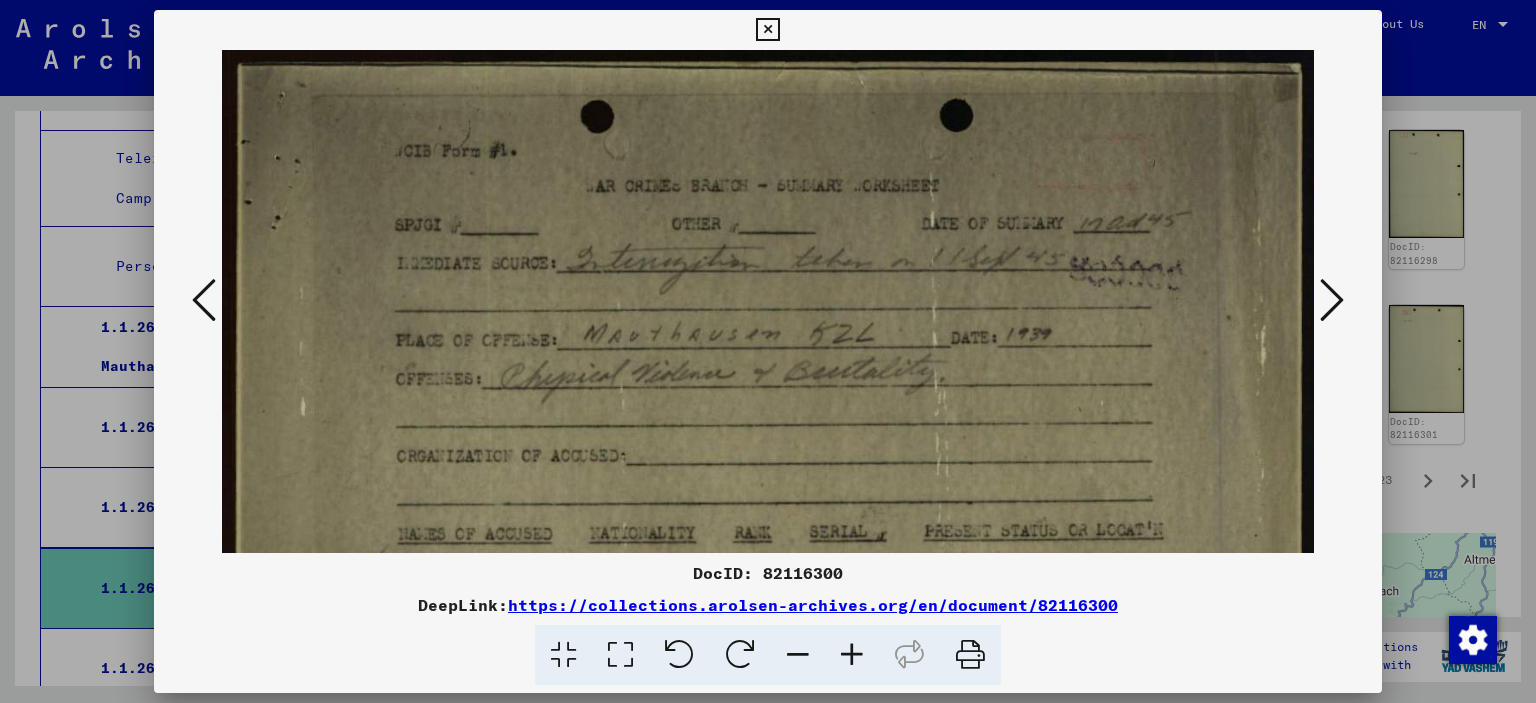 click at bounding box center [1332, 300] 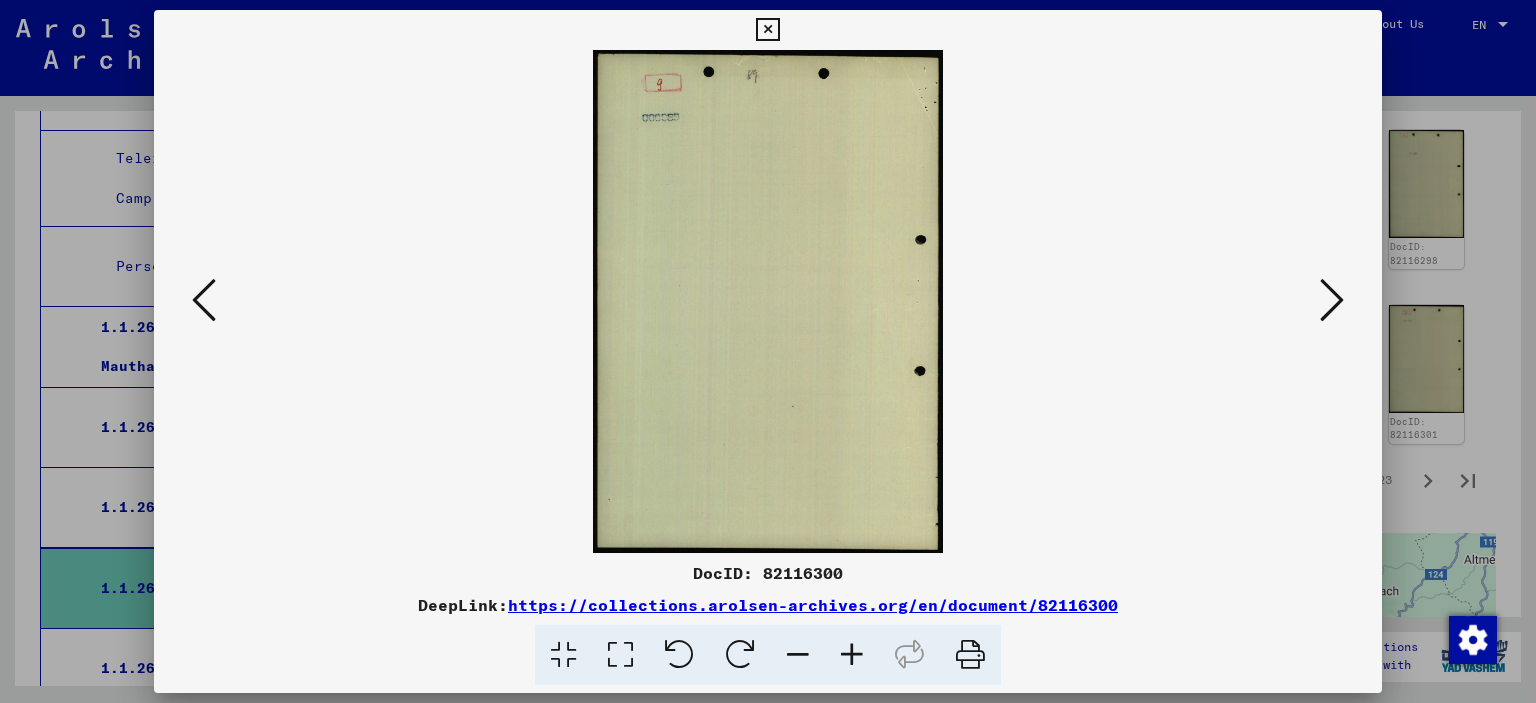 click at bounding box center (1332, 300) 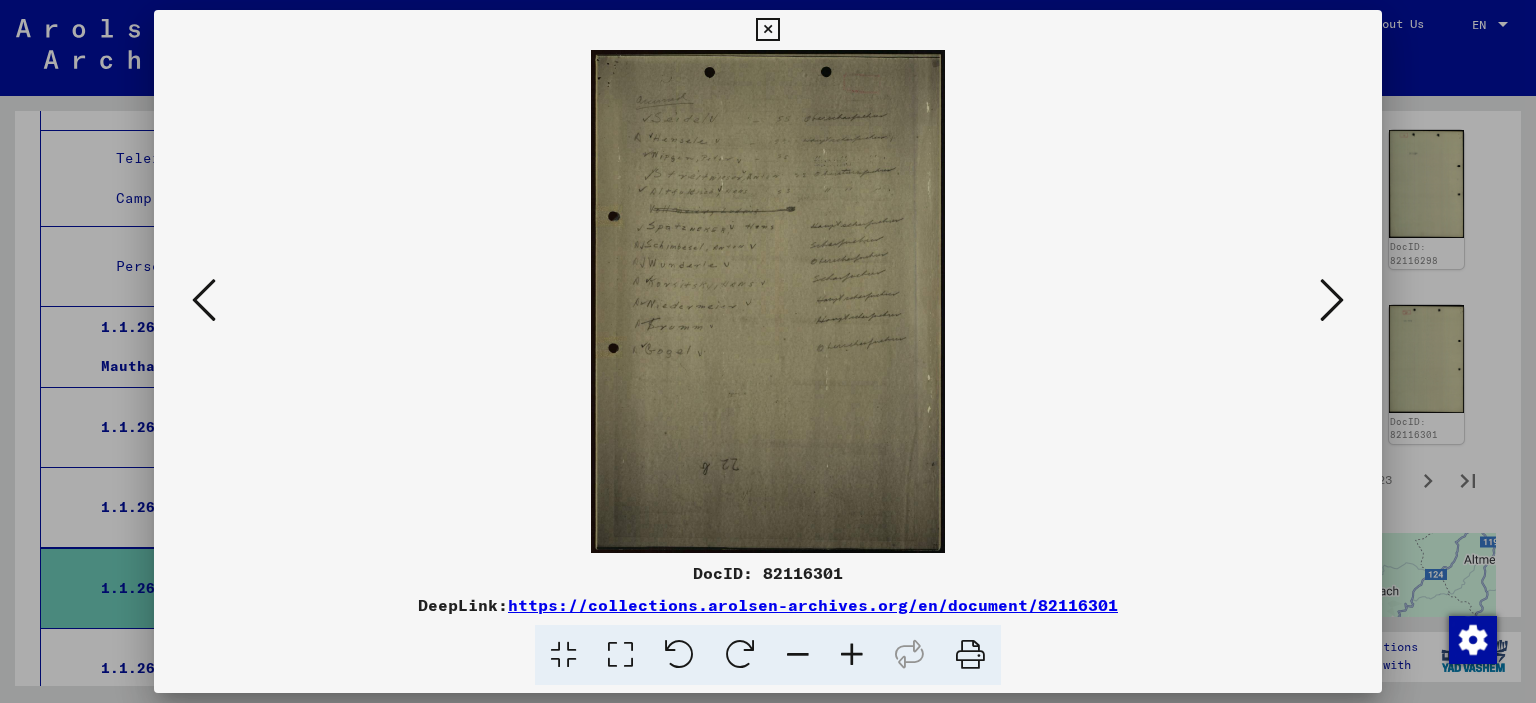 click at bounding box center (620, 655) 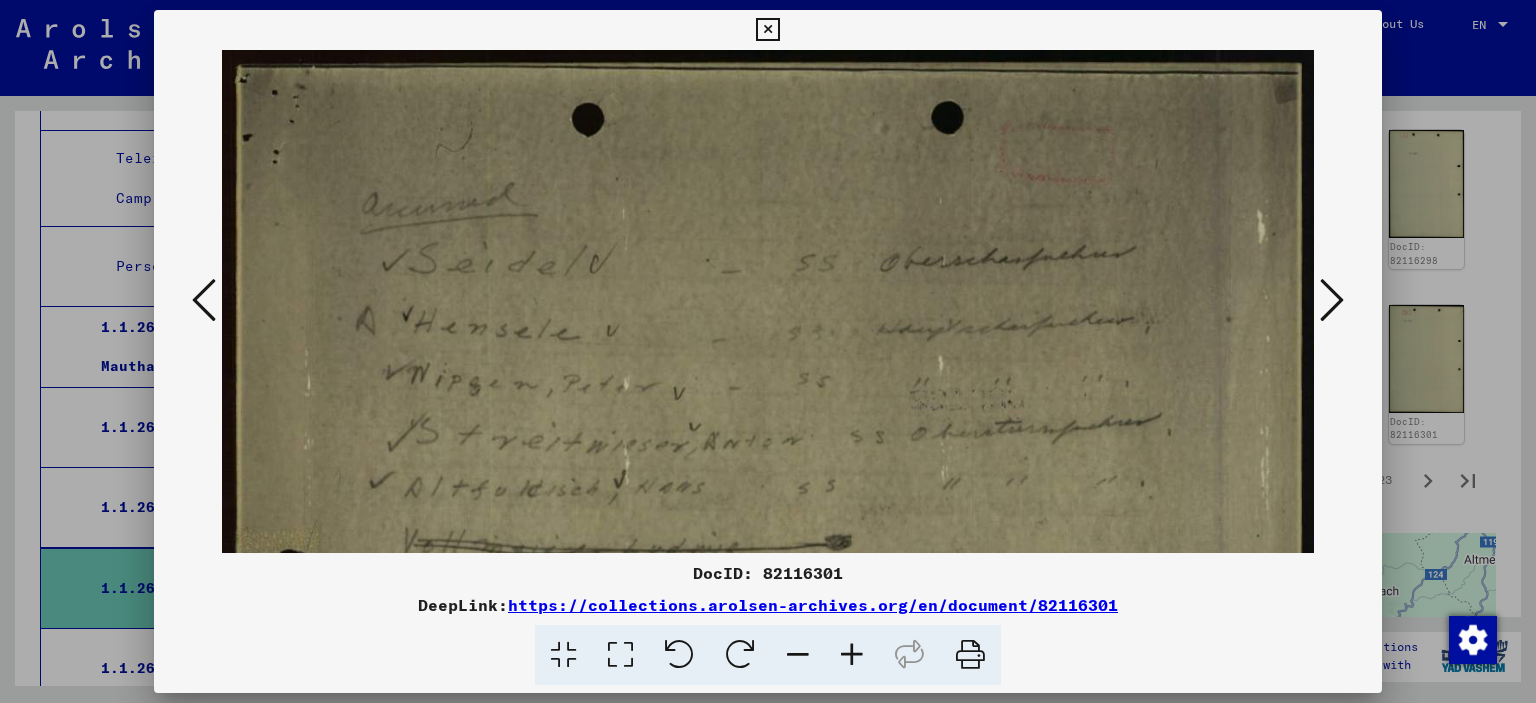 click at bounding box center (767, 30) 